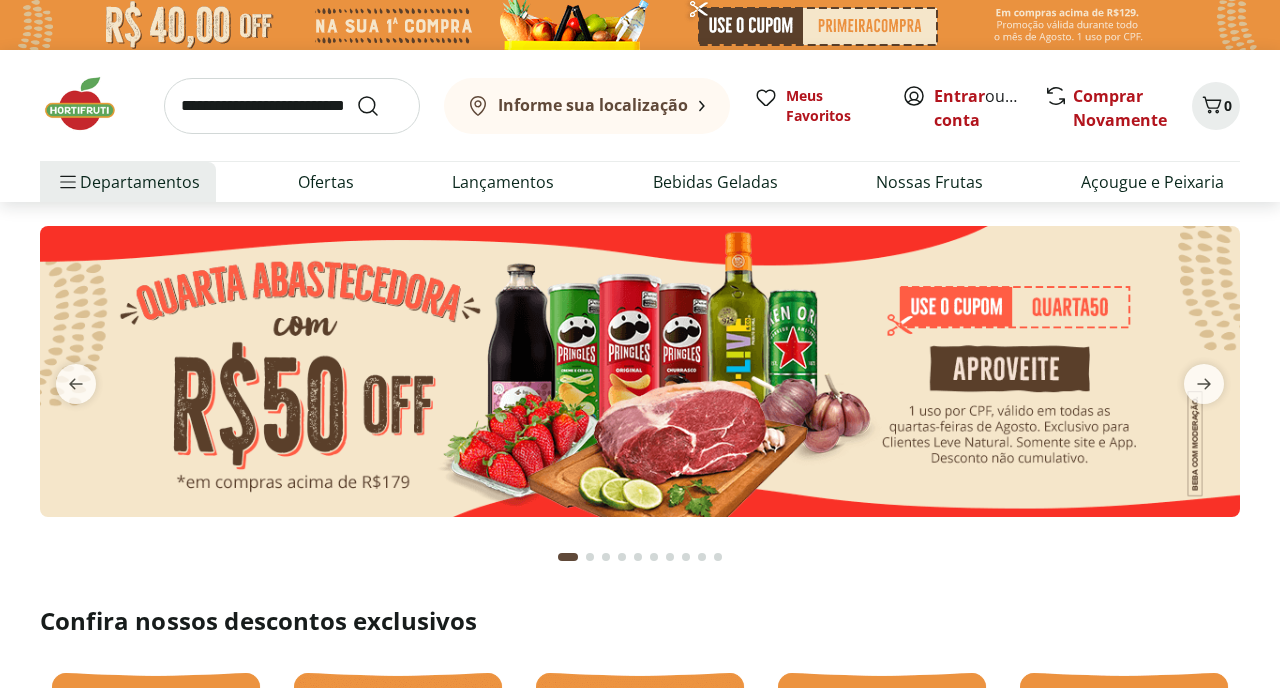 scroll, scrollTop: 0, scrollLeft: 0, axis: both 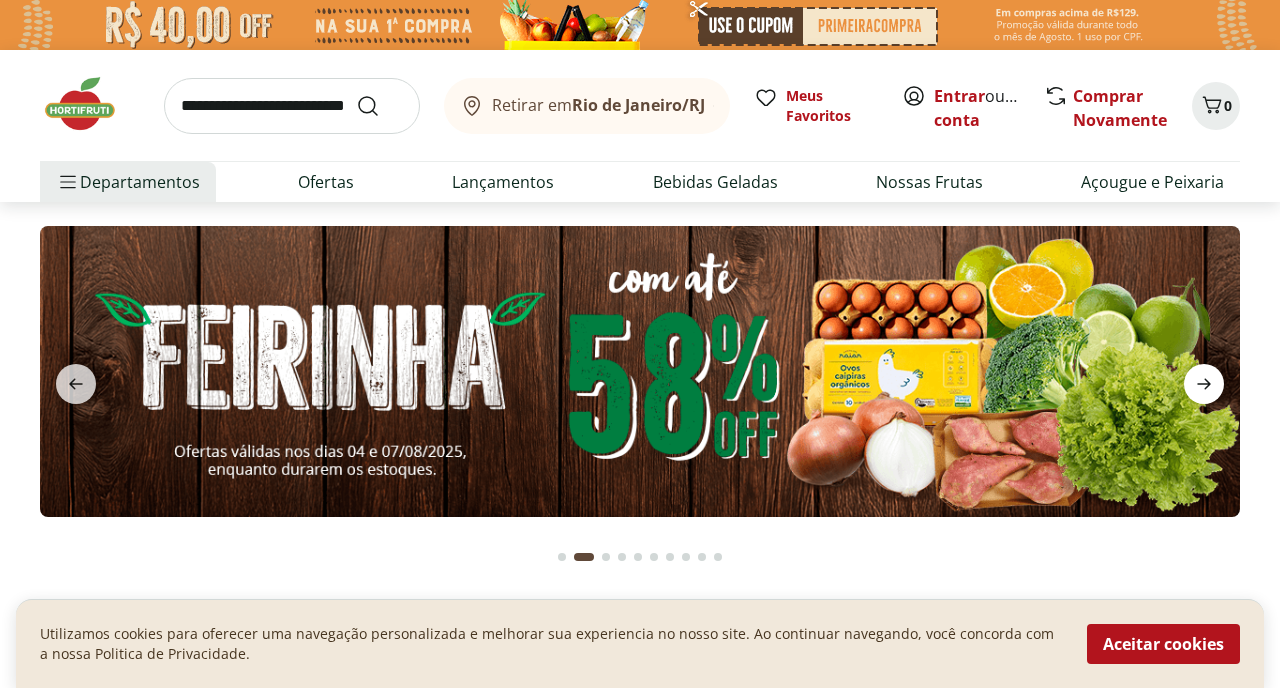 click 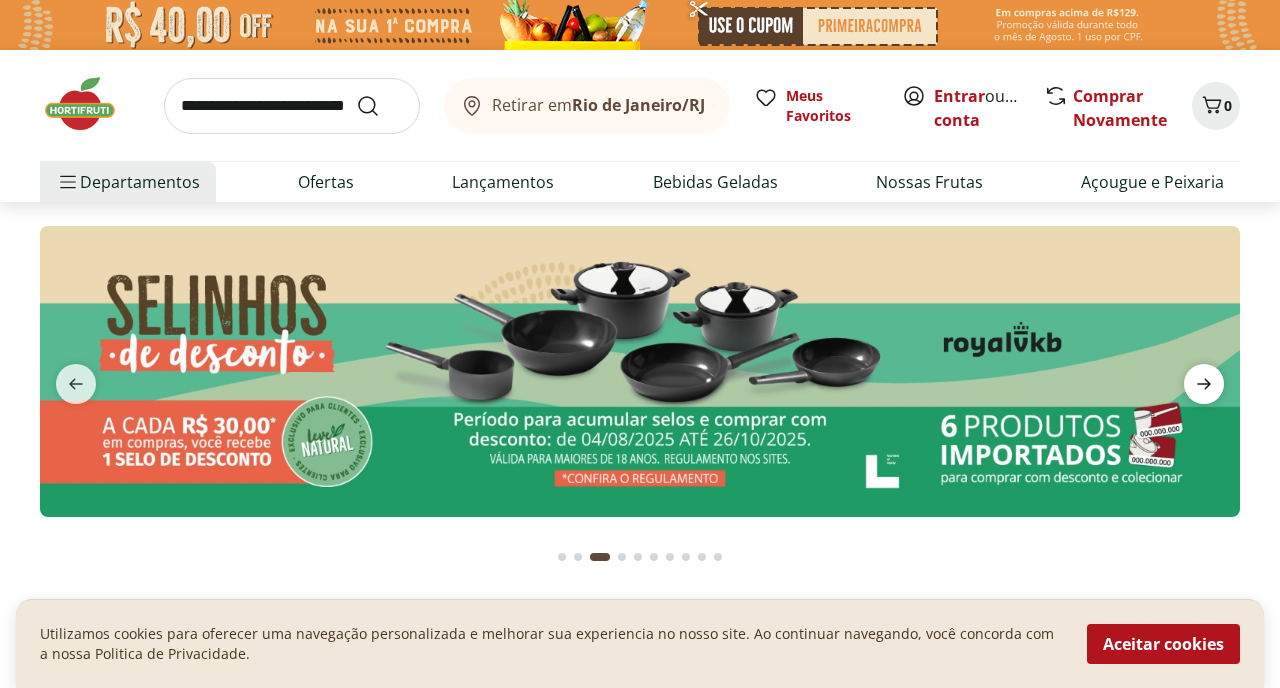 click 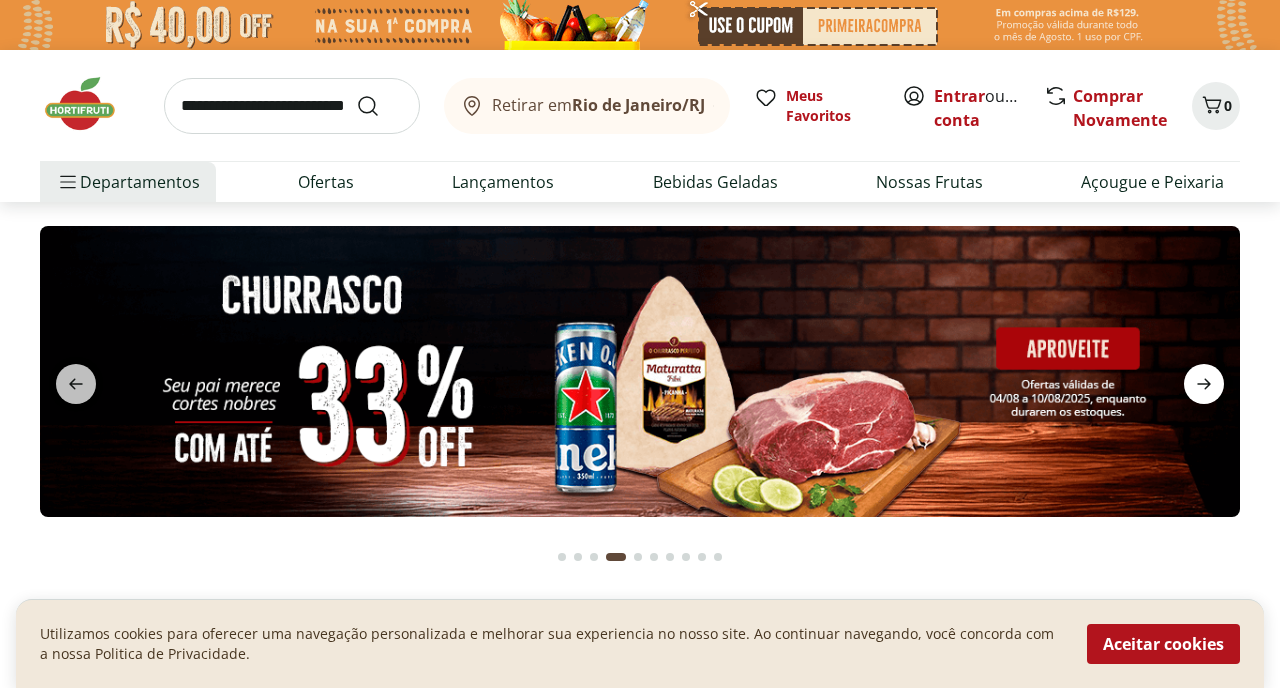 click 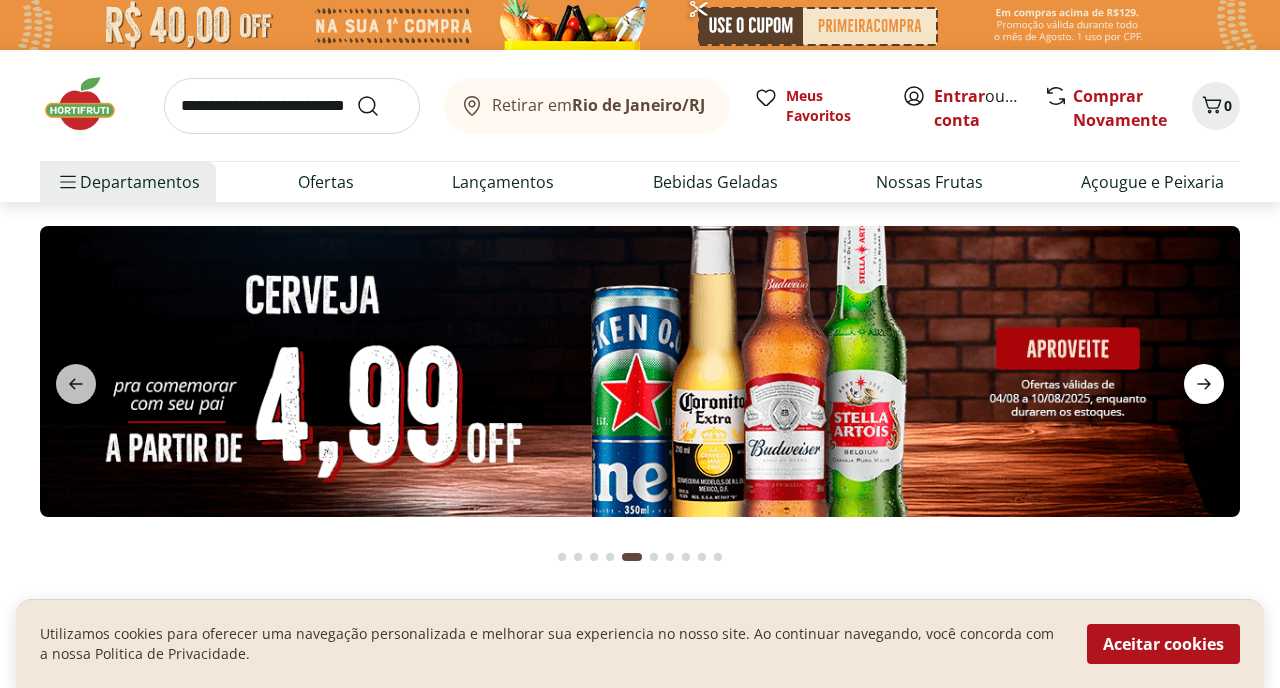 click 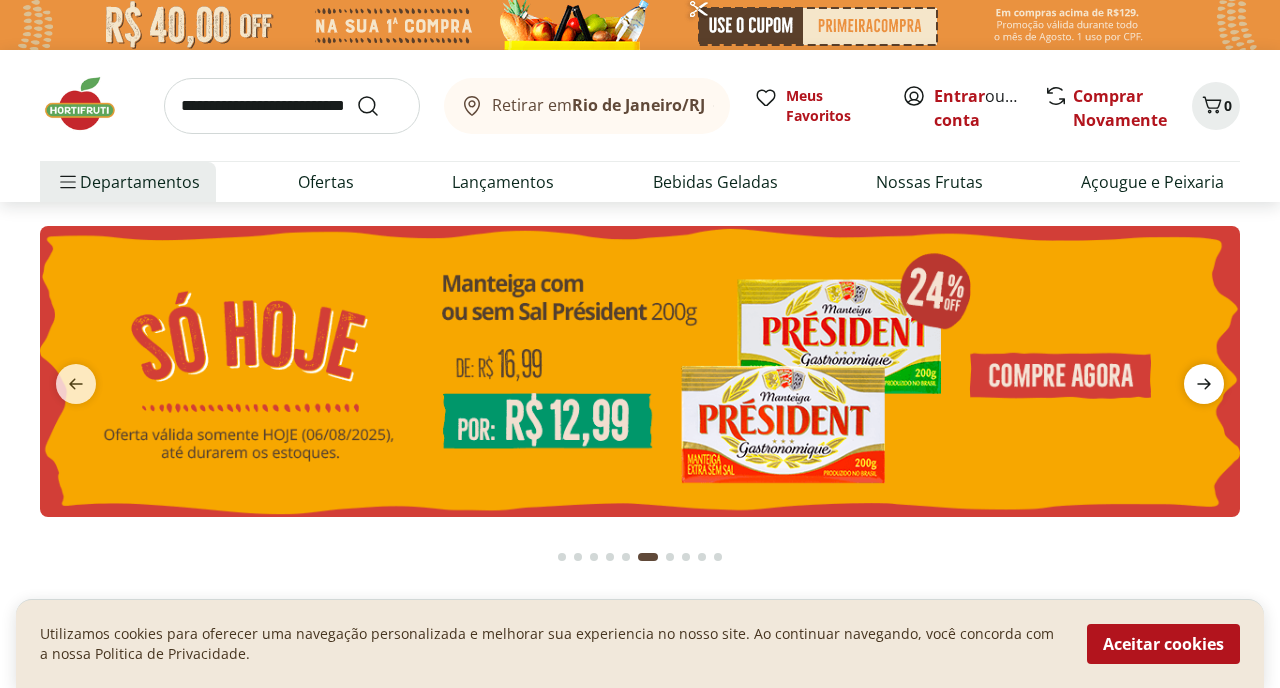 click 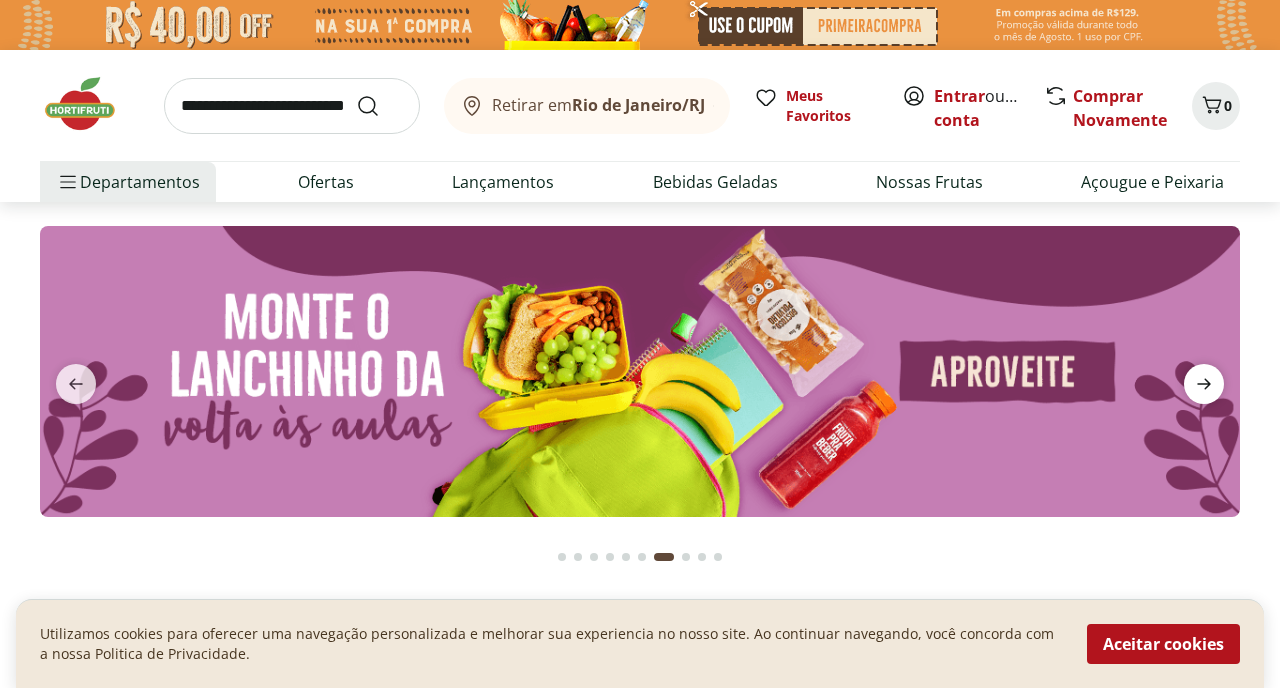 click 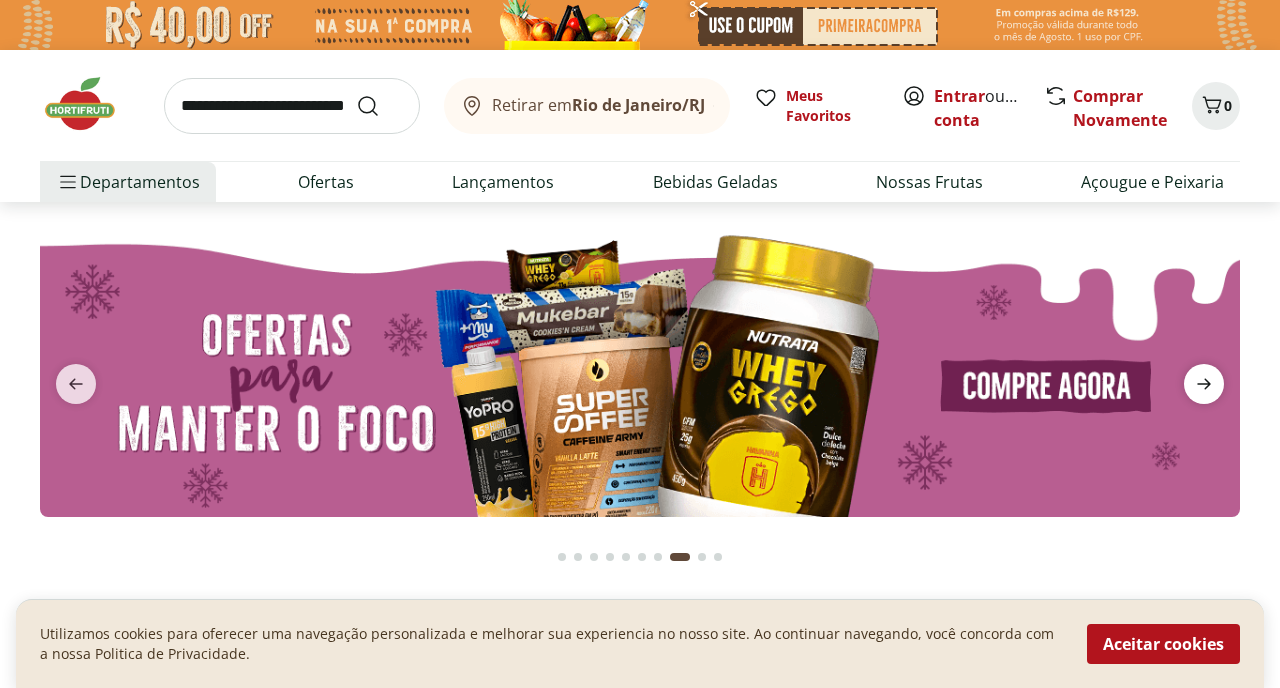click 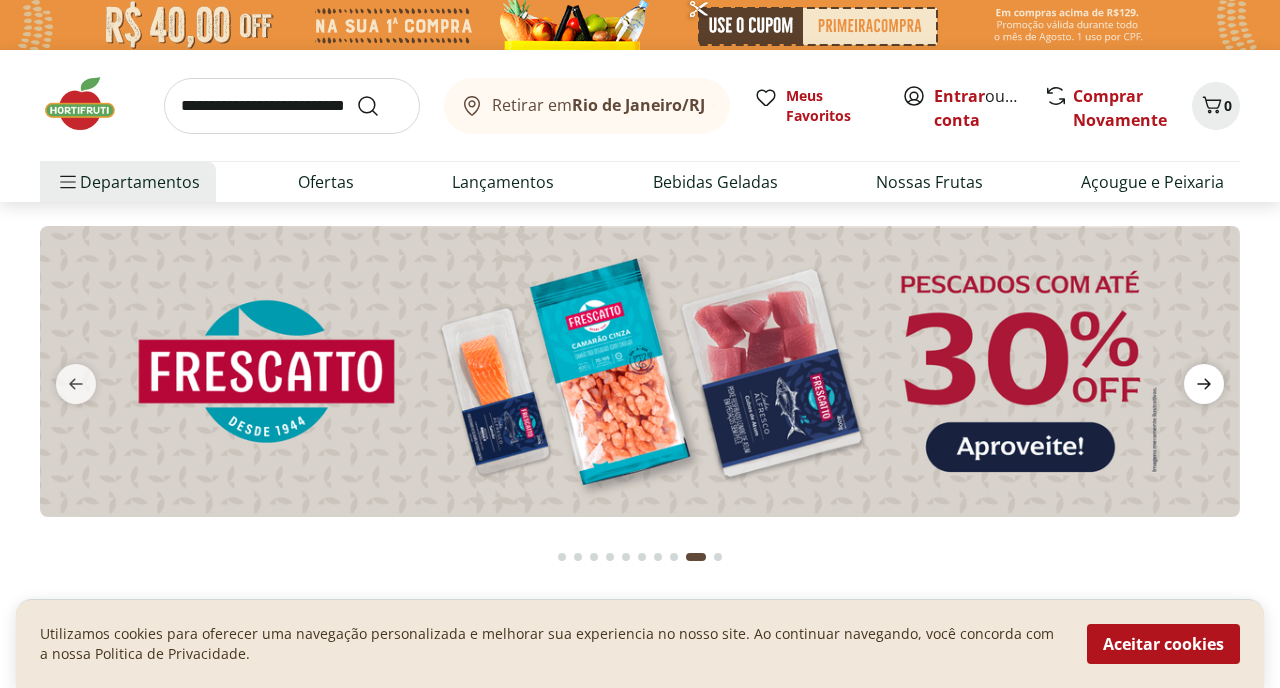 click 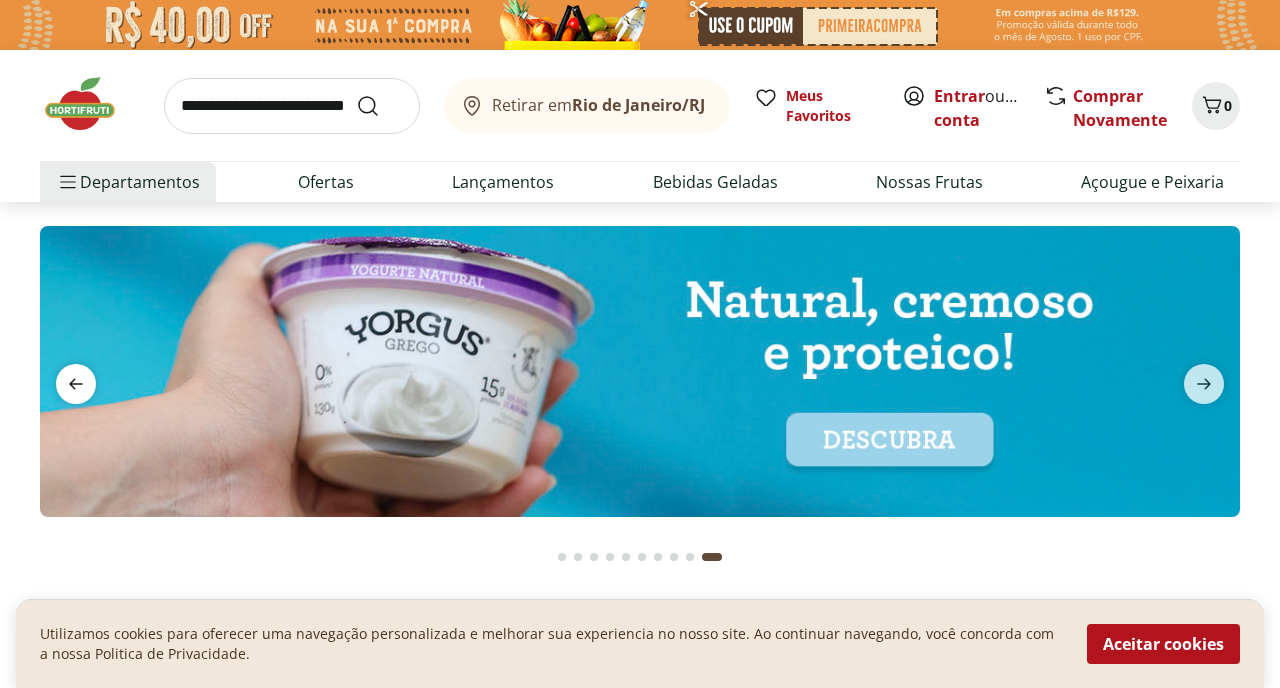 click 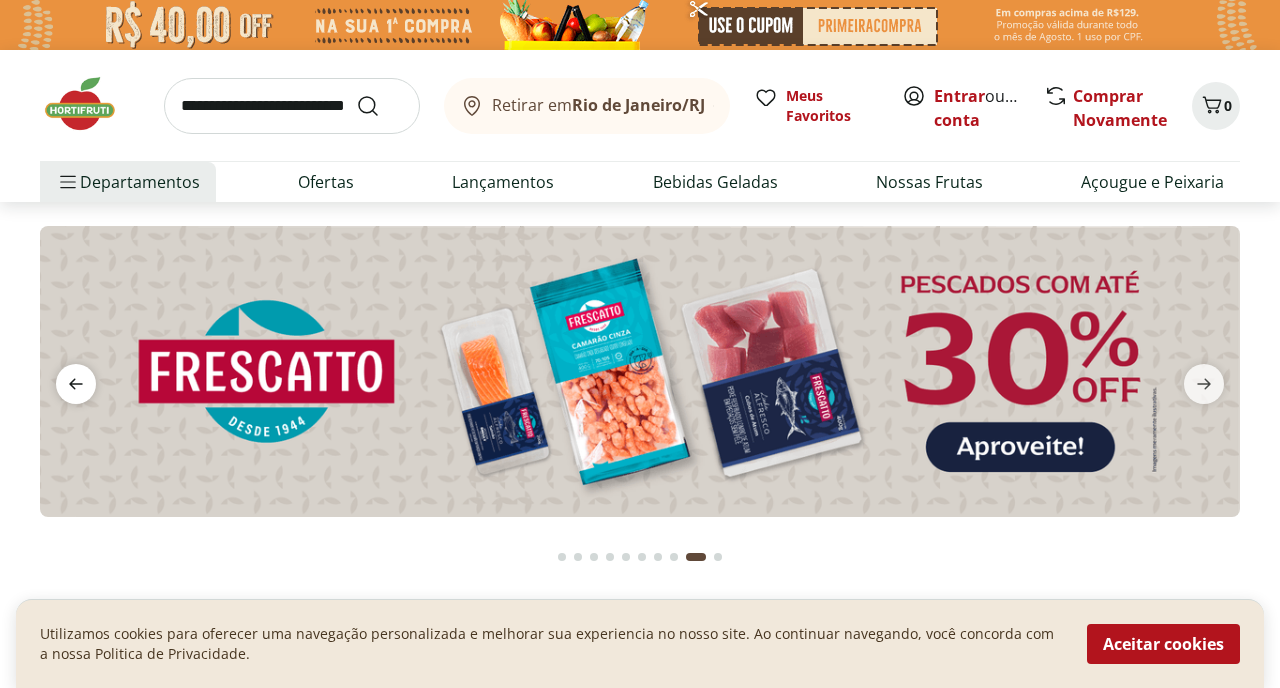 click 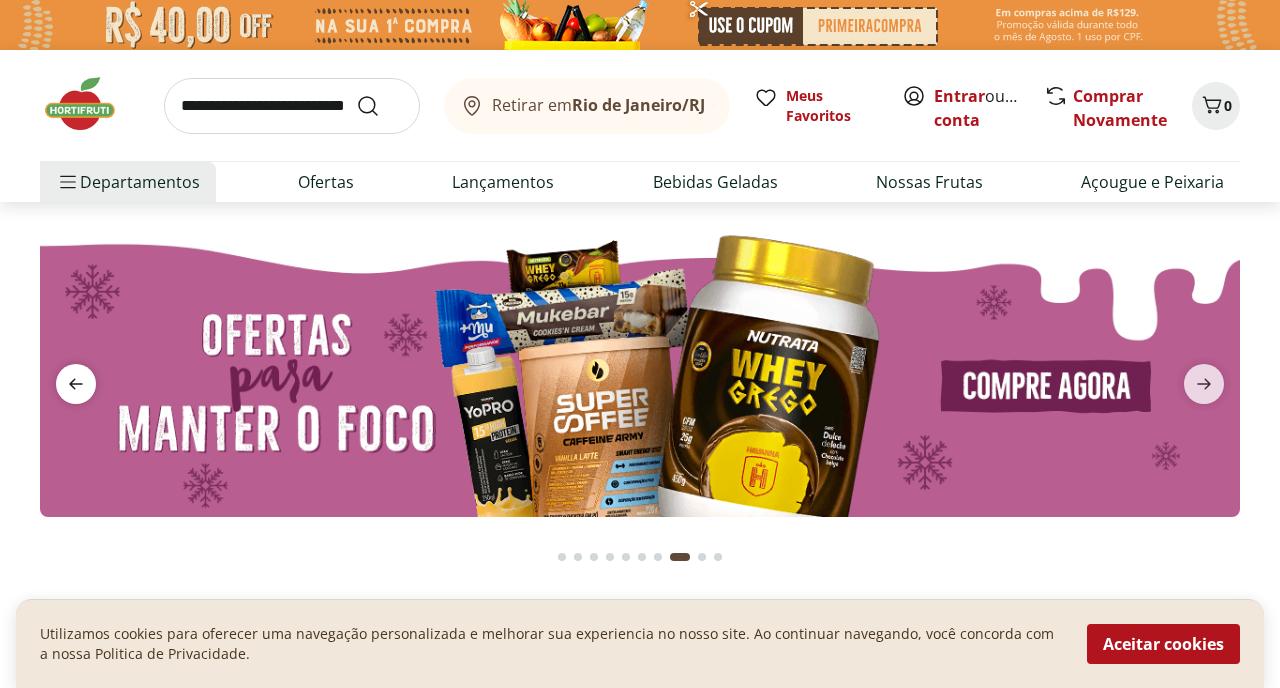 click 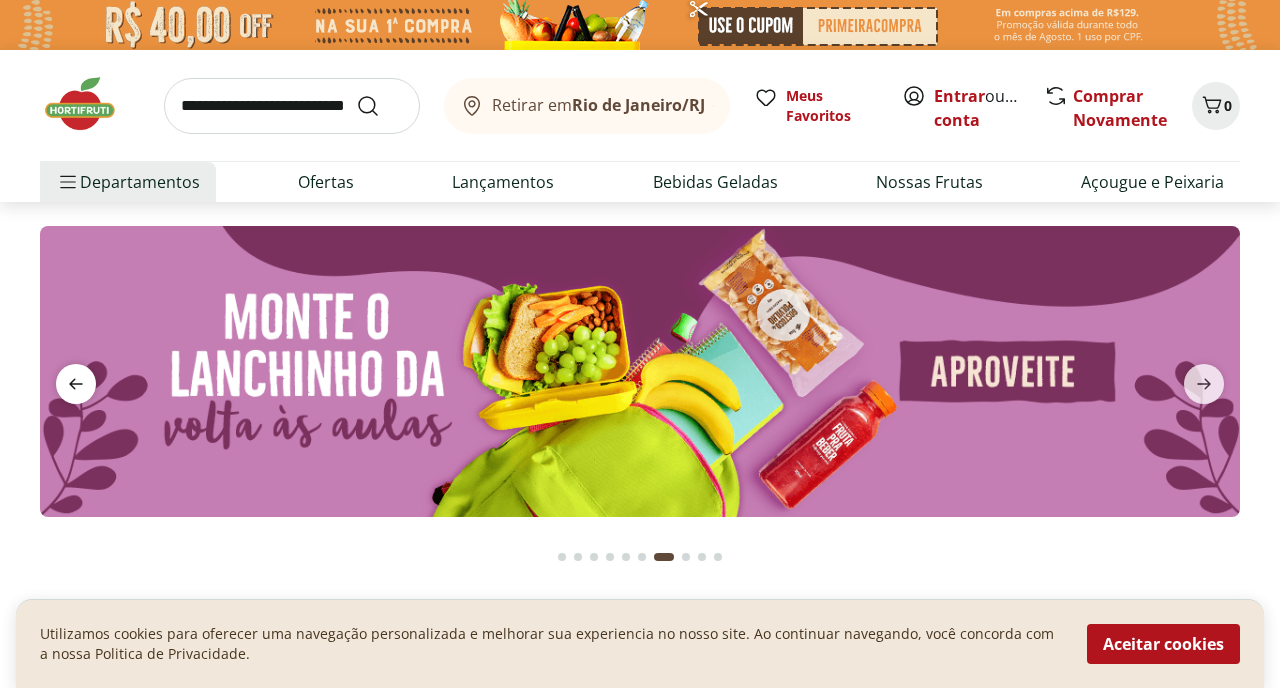 click 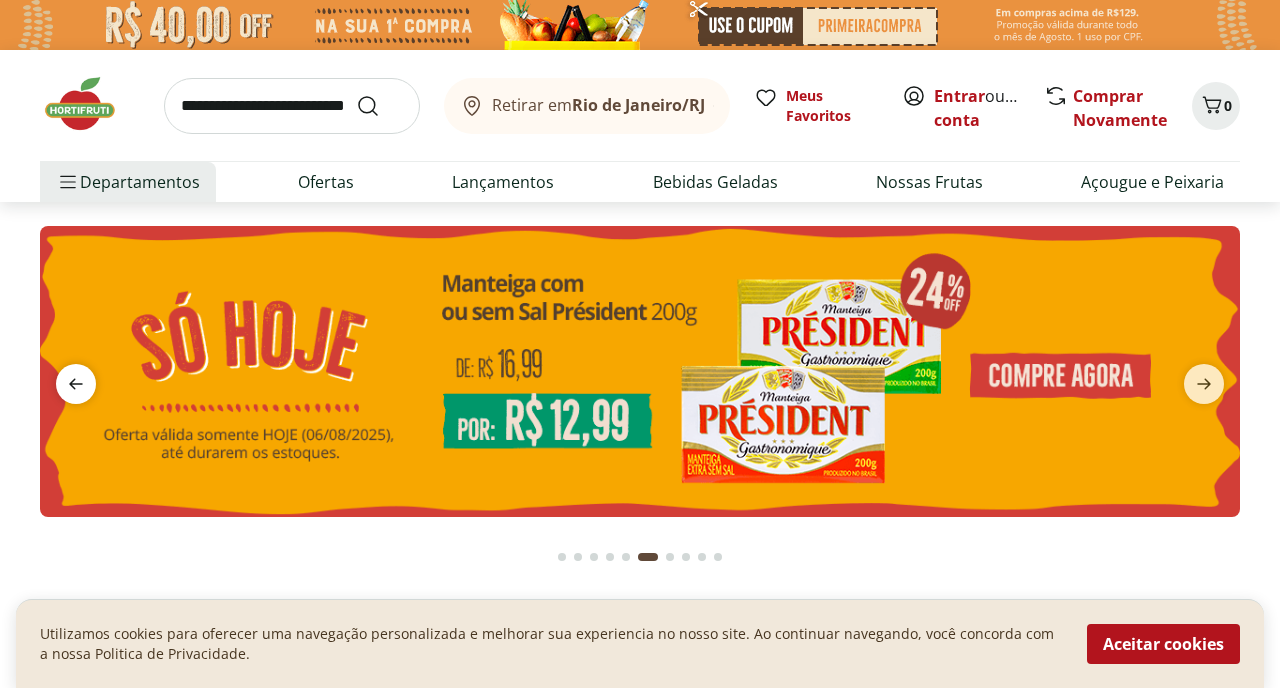 click 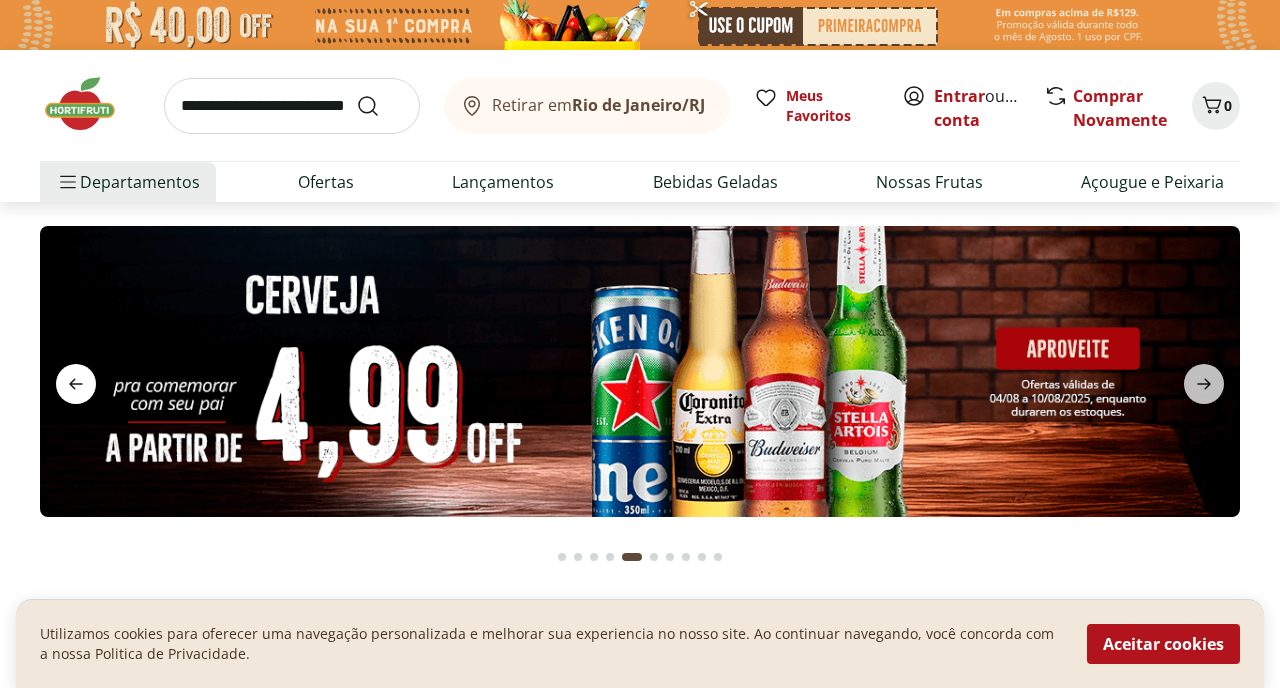 click 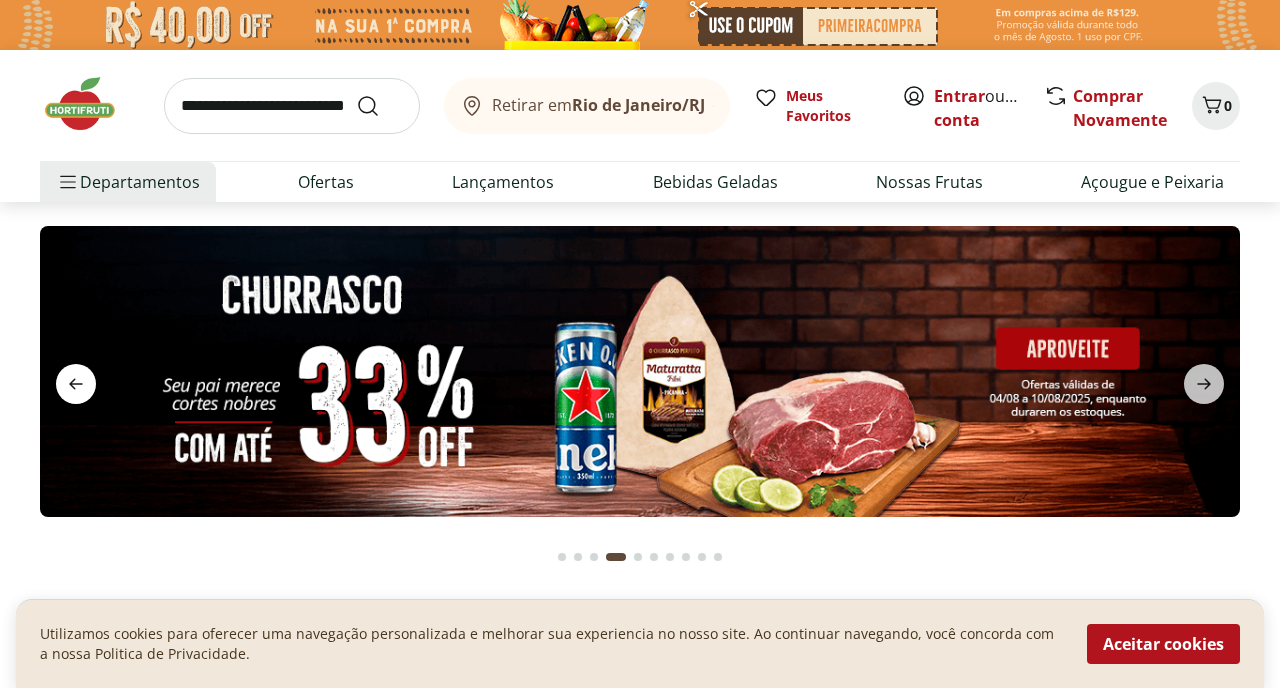 click 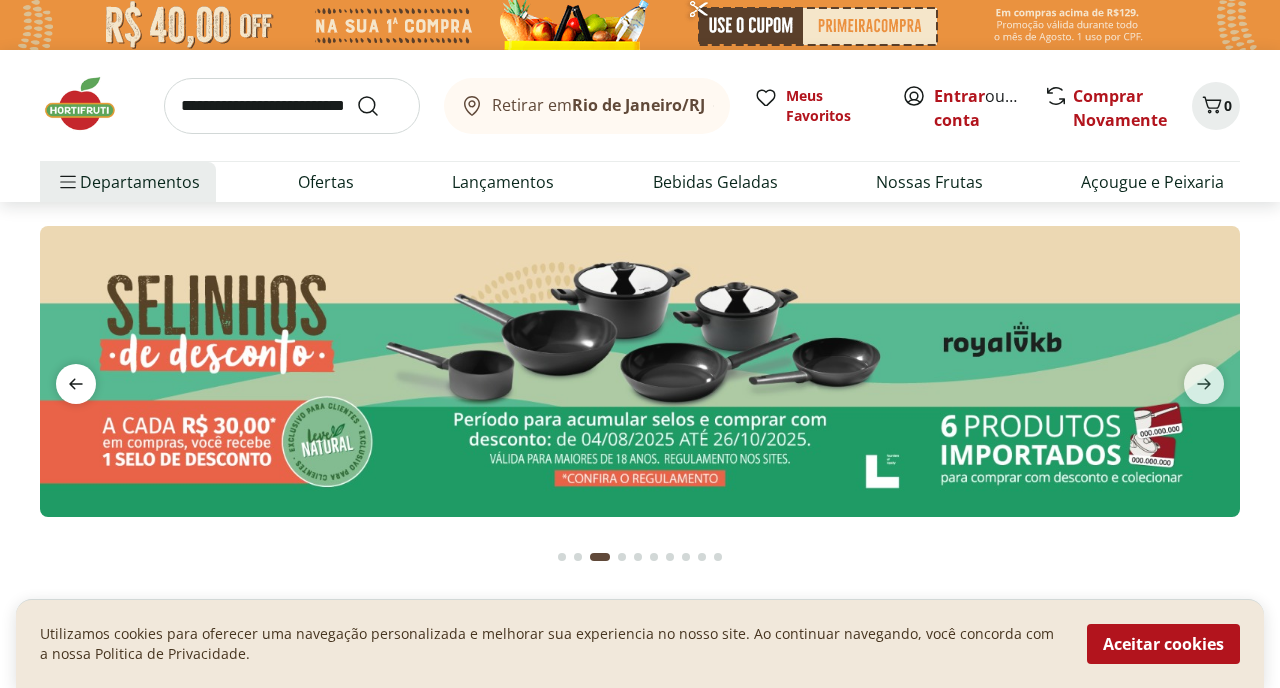 click 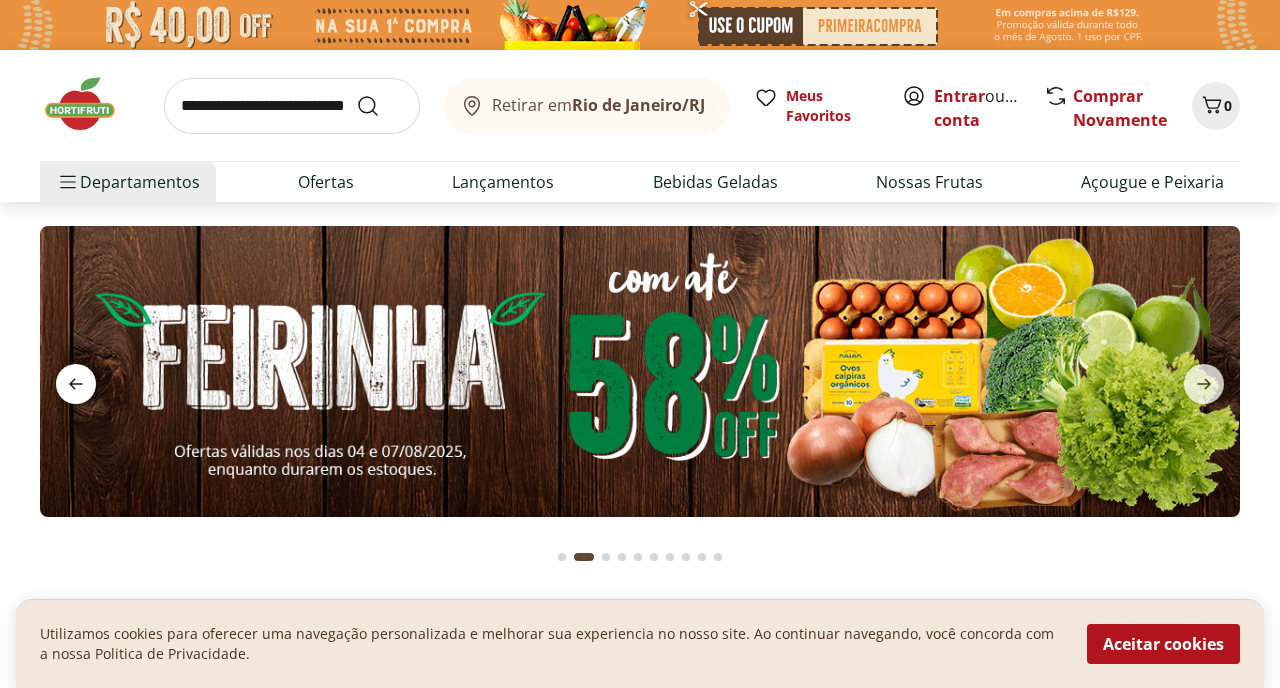 click 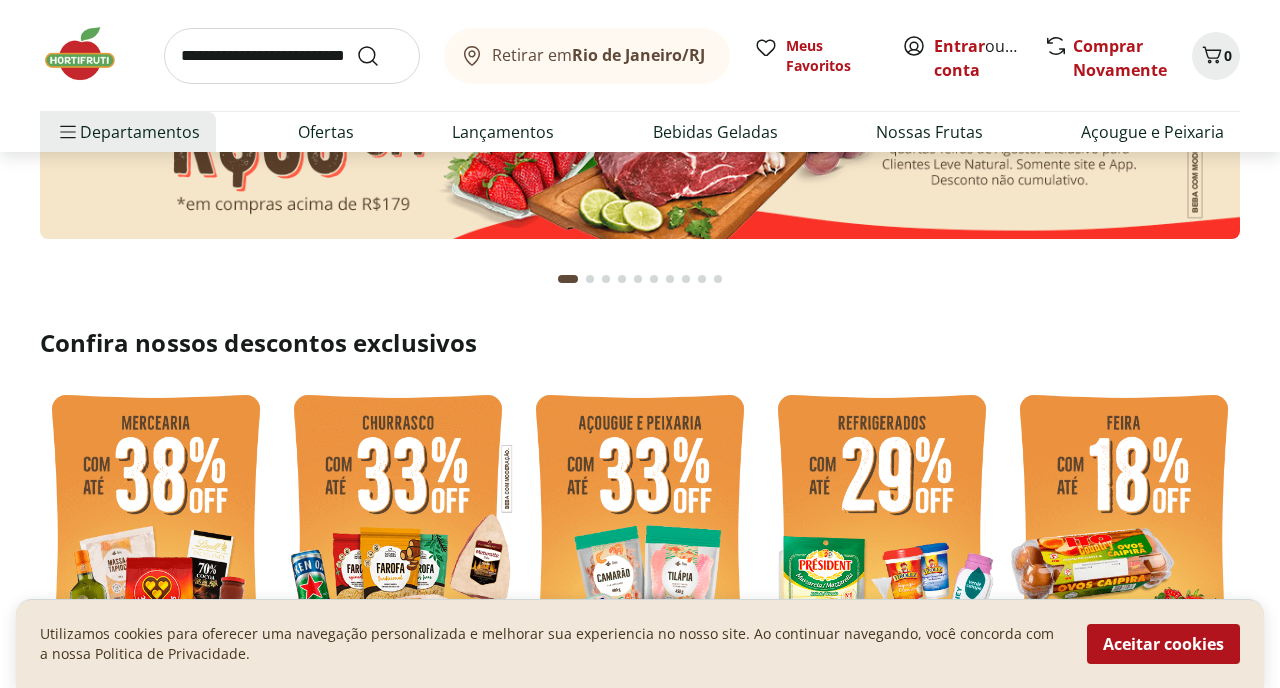 scroll, scrollTop: 285, scrollLeft: 0, axis: vertical 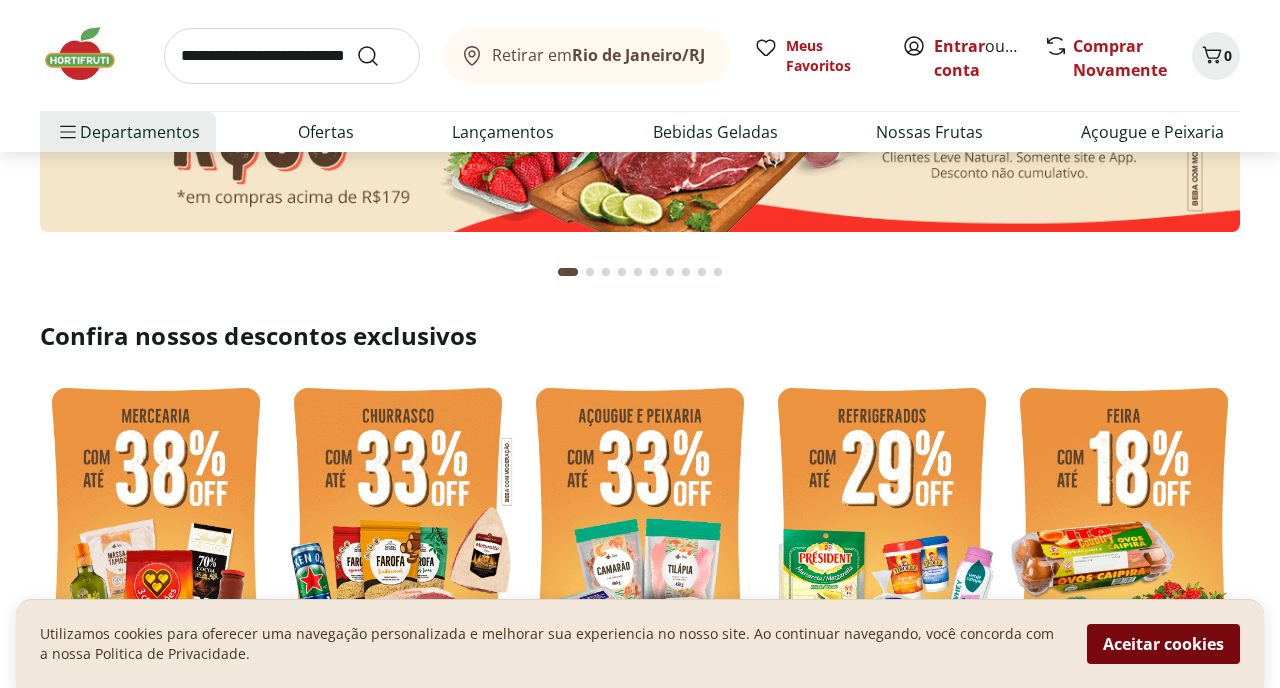 click on "Aceitar cookies" at bounding box center (1163, 644) 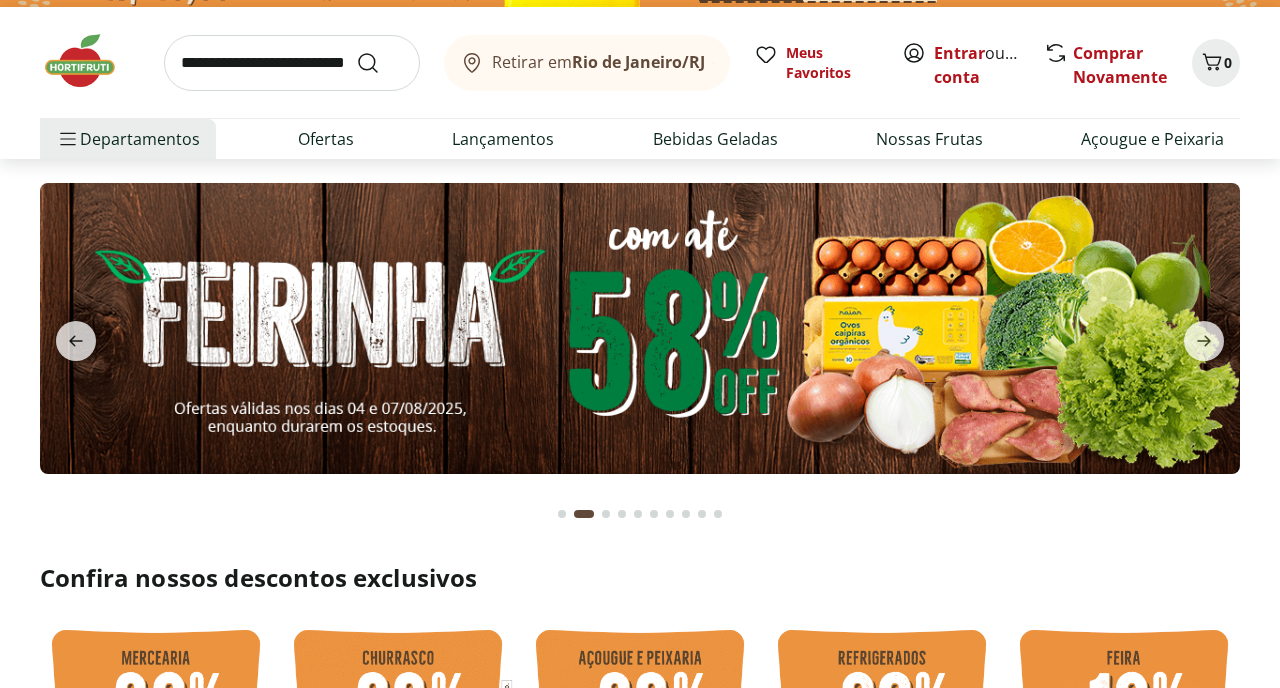 scroll, scrollTop: 40, scrollLeft: 0, axis: vertical 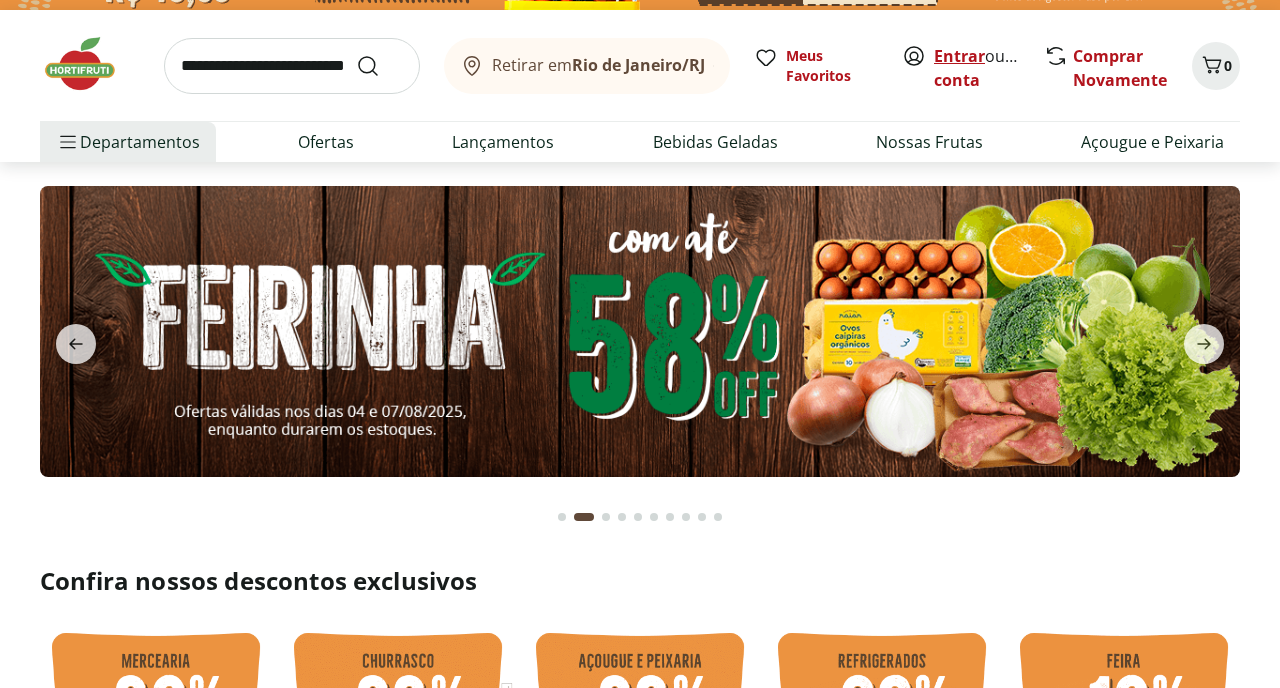 click on "Entrar" at bounding box center (959, 56) 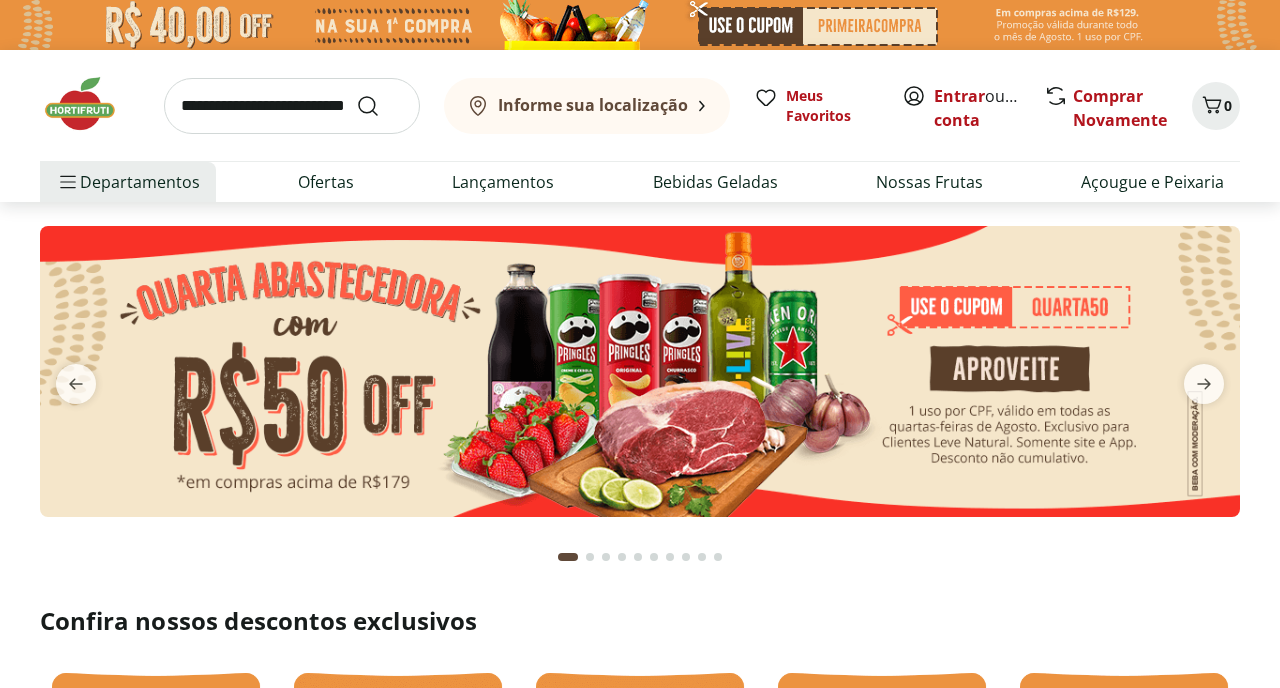 scroll, scrollTop: 0, scrollLeft: 0, axis: both 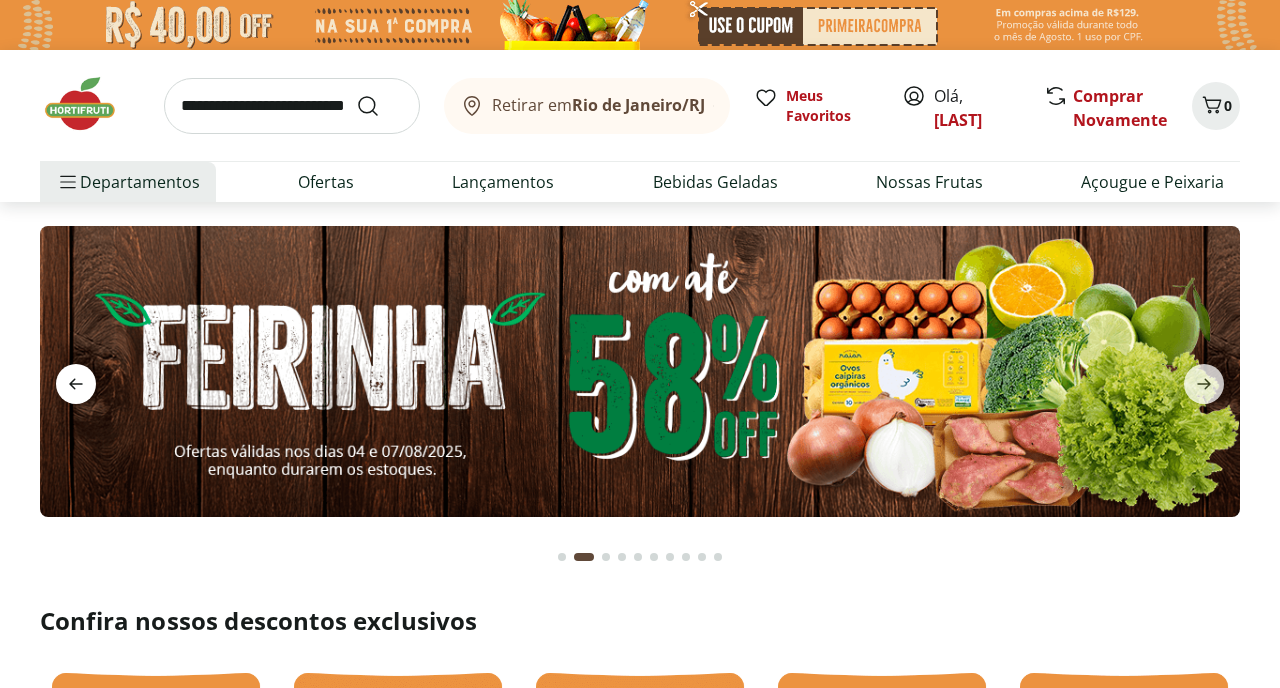 click 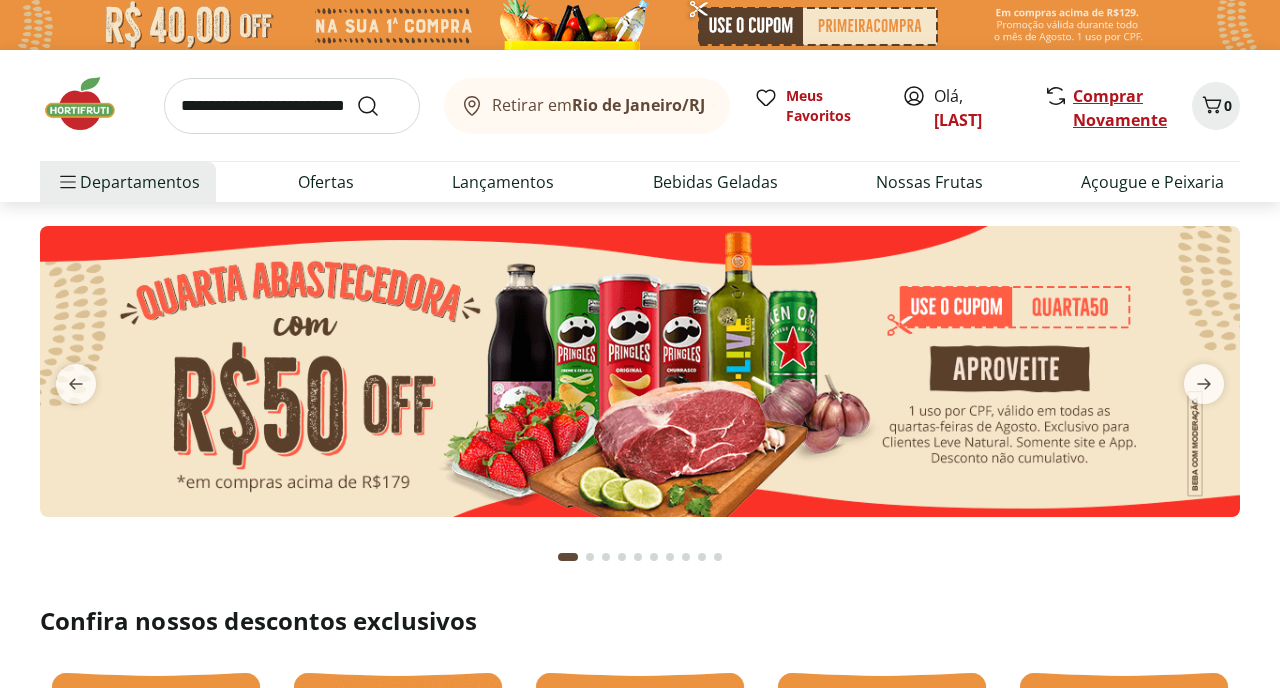 click on "Comprar Novamente" at bounding box center (1120, 108) 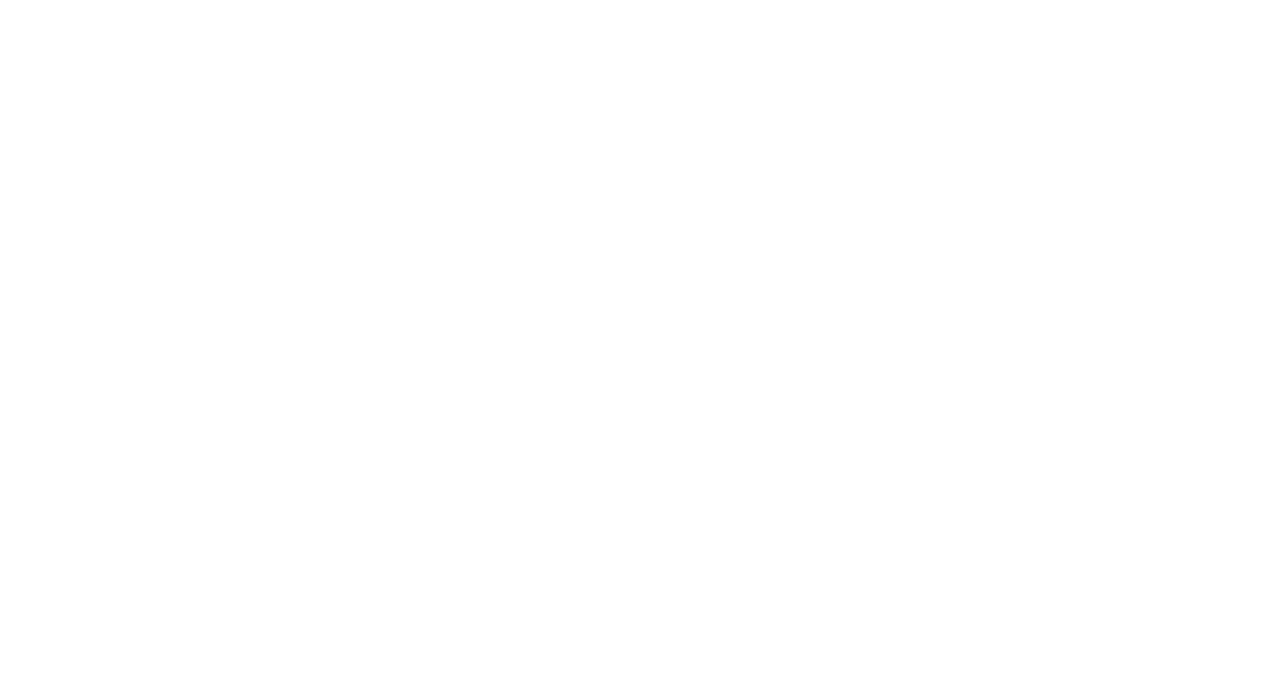 scroll, scrollTop: 0, scrollLeft: 0, axis: both 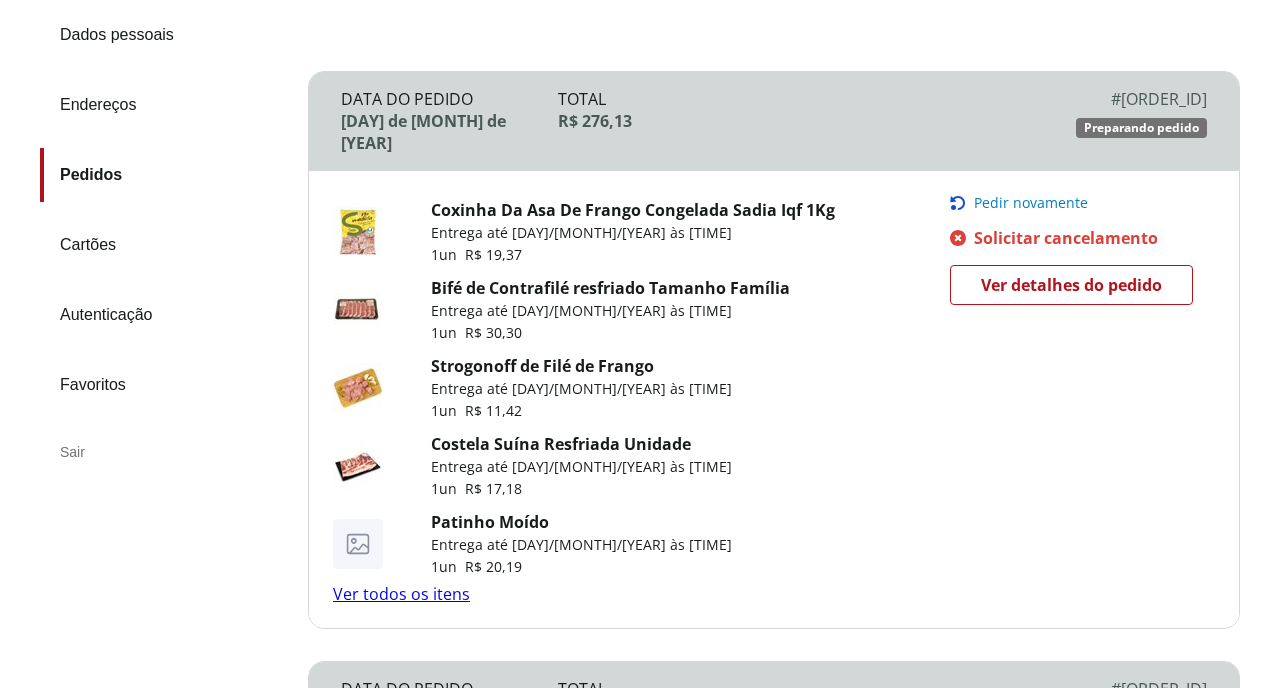 click on "Ver todos os itens" at bounding box center (401, 594) 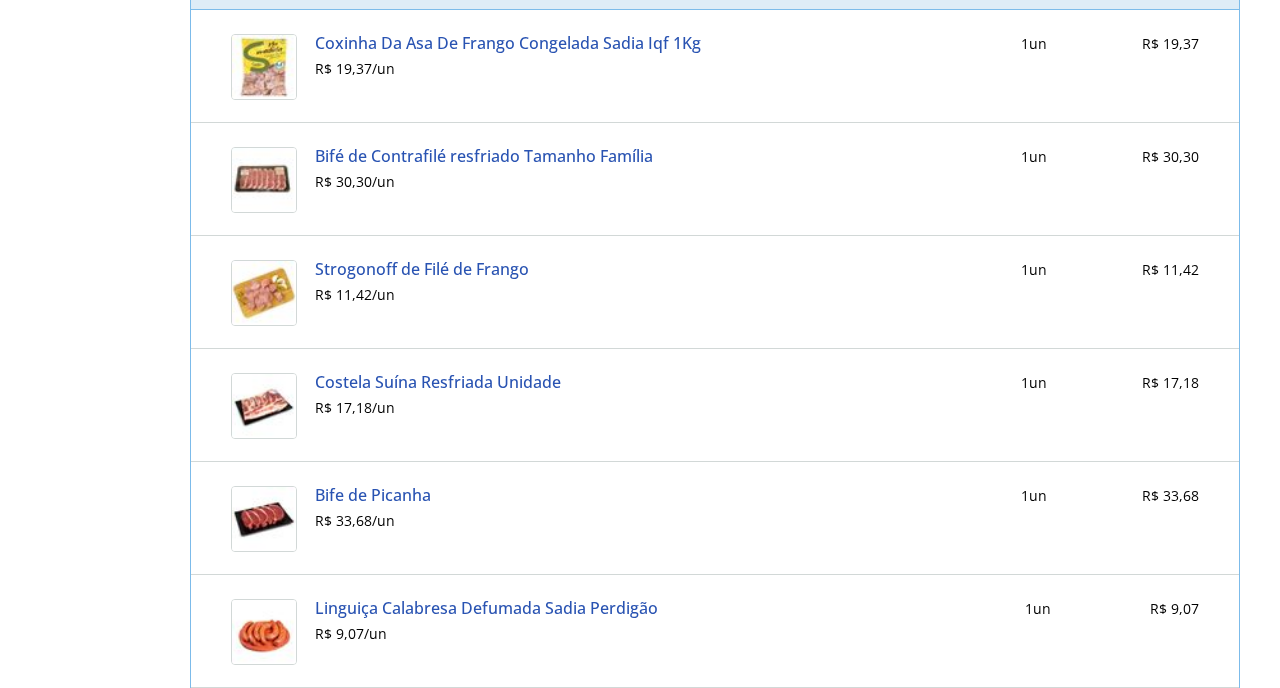 scroll, scrollTop: 962, scrollLeft: 0, axis: vertical 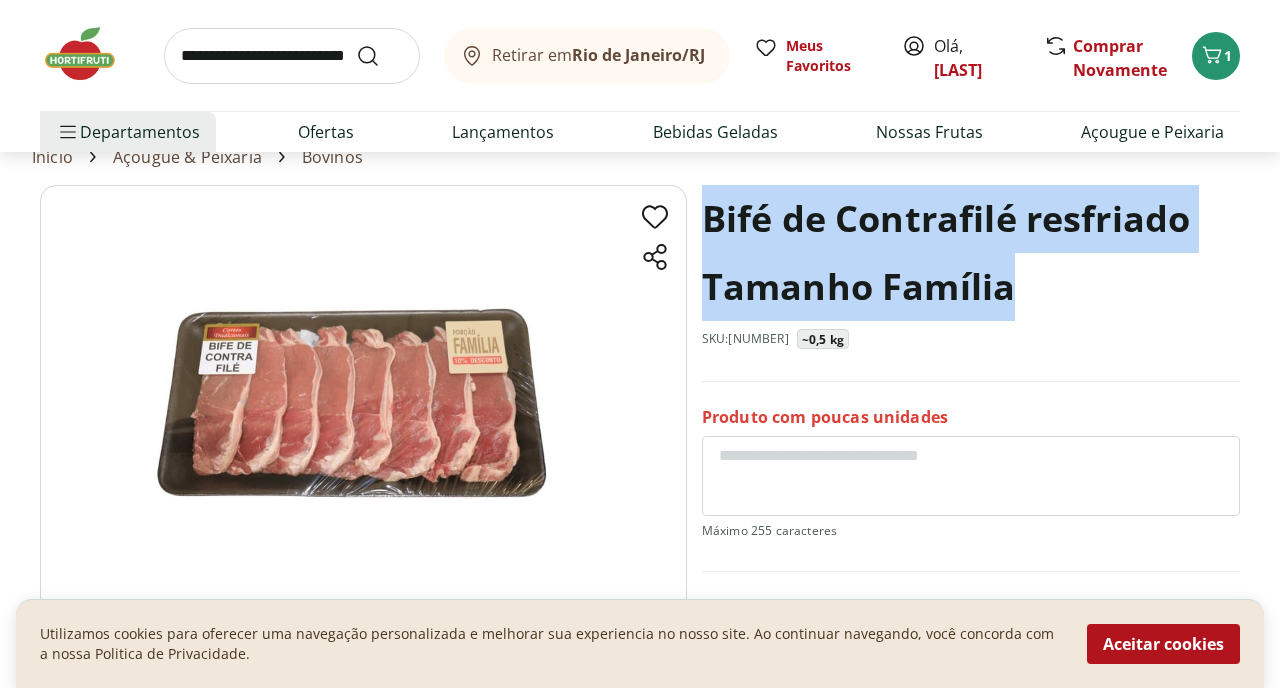 drag, startPoint x: 1026, startPoint y: 288, endPoint x: 700, endPoint y: 216, distance: 333.85626 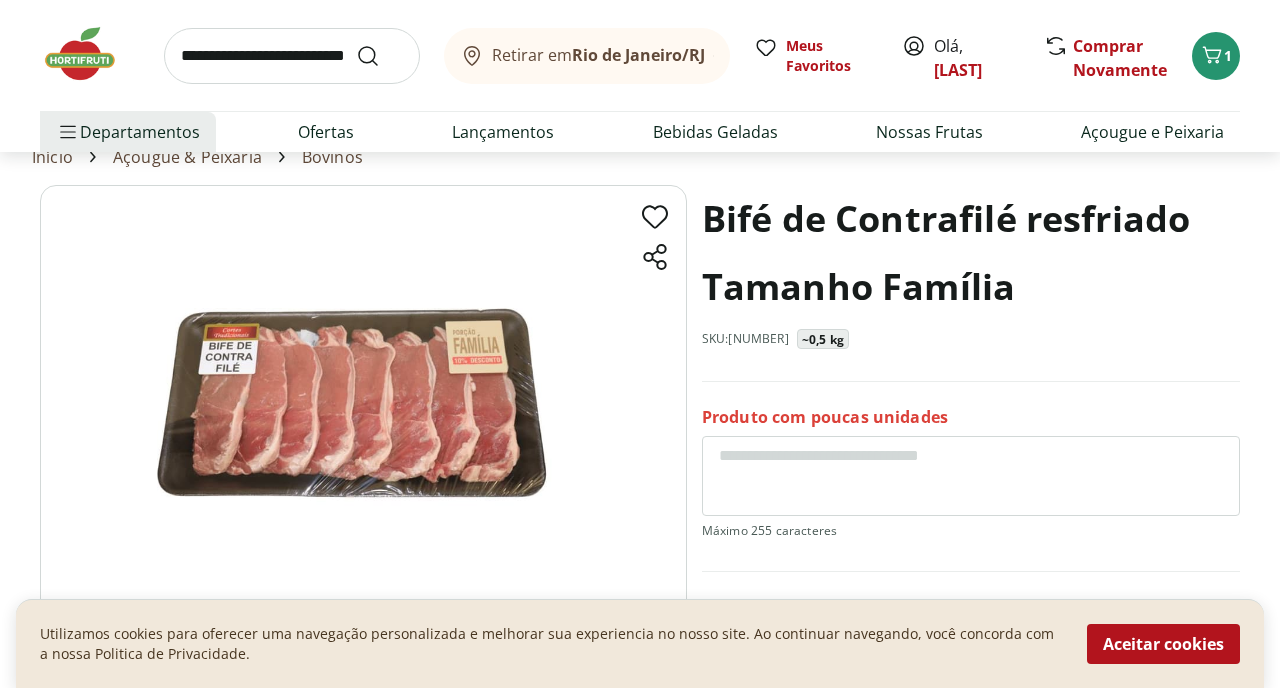click at bounding box center (971, 476) 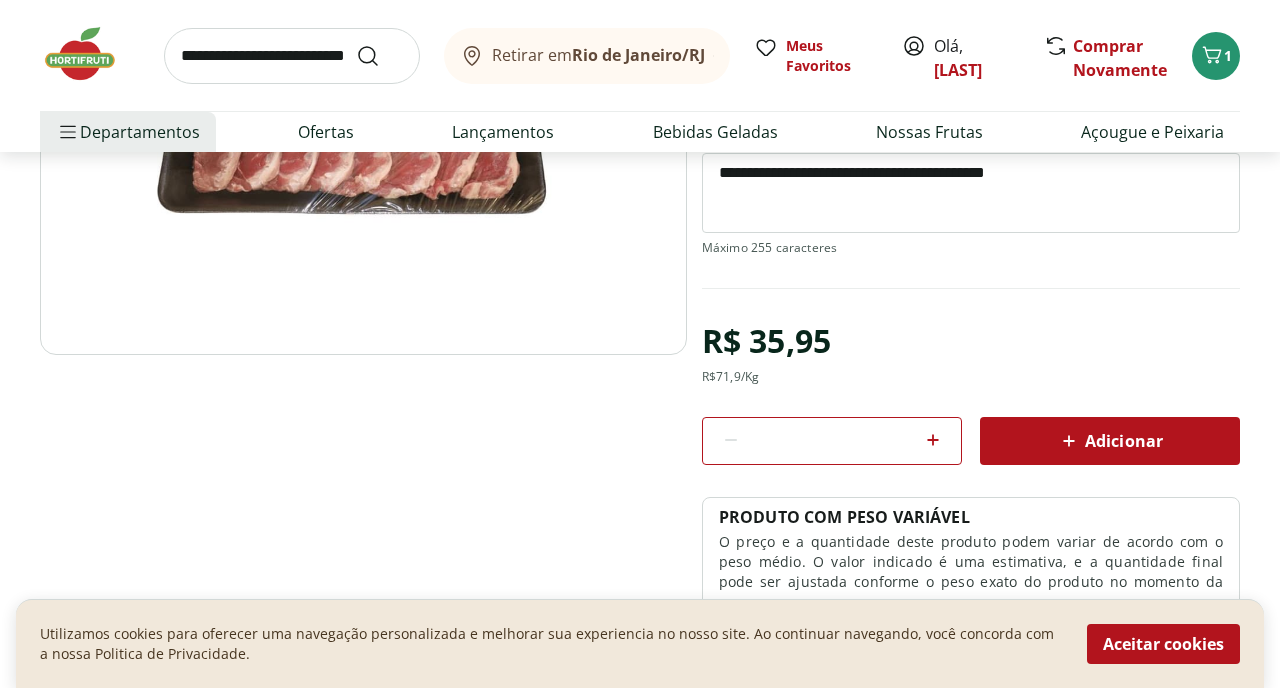 scroll, scrollTop: 358, scrollLeft: 0, axis: vertical 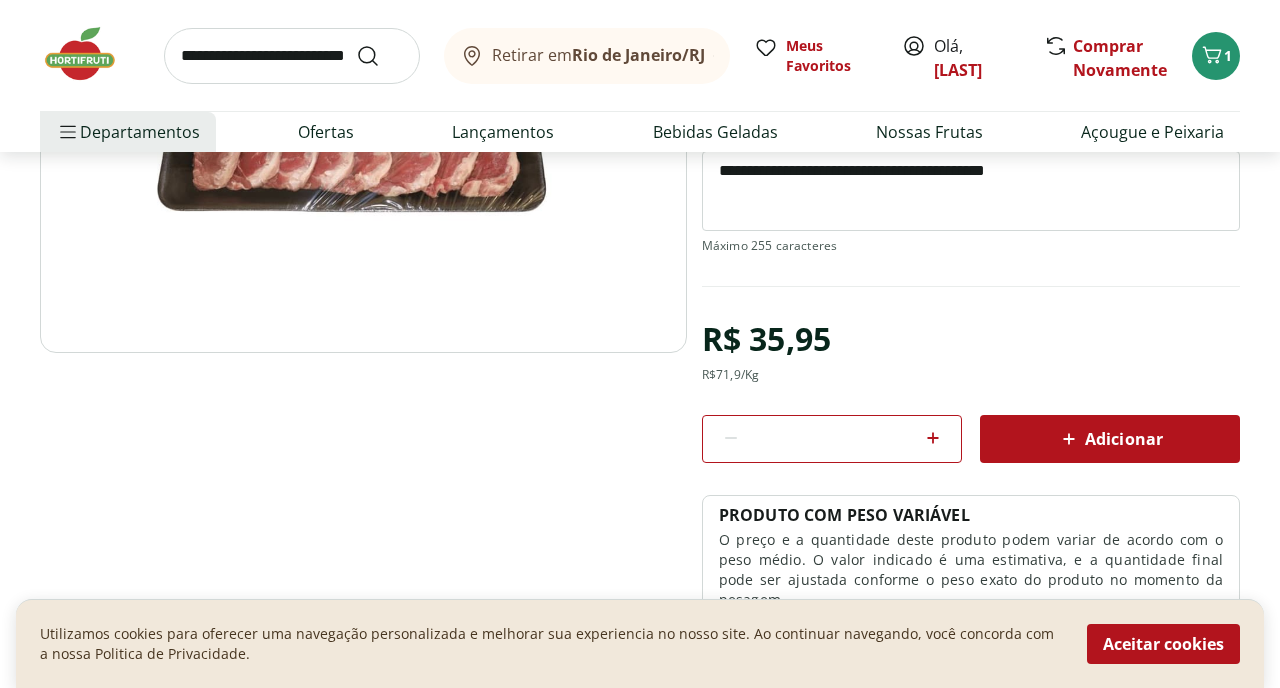 type on "**********" 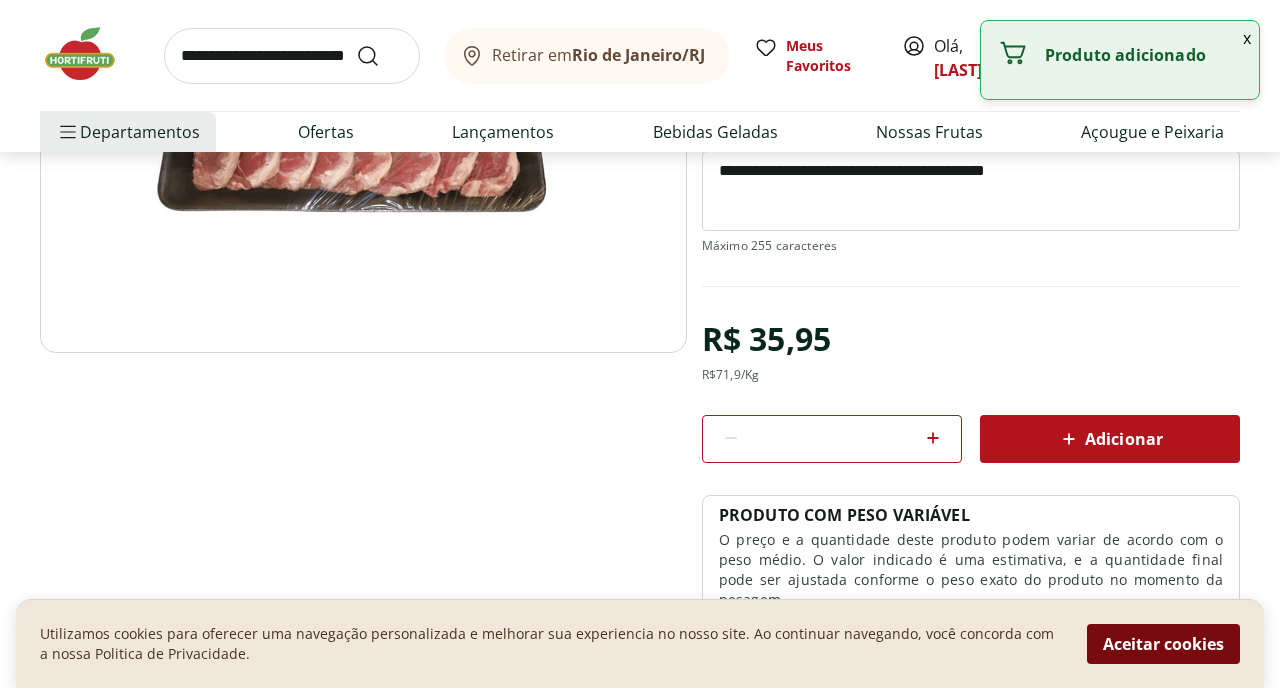 click on "Aceitar cookies" at bounding box center (1163, 644) 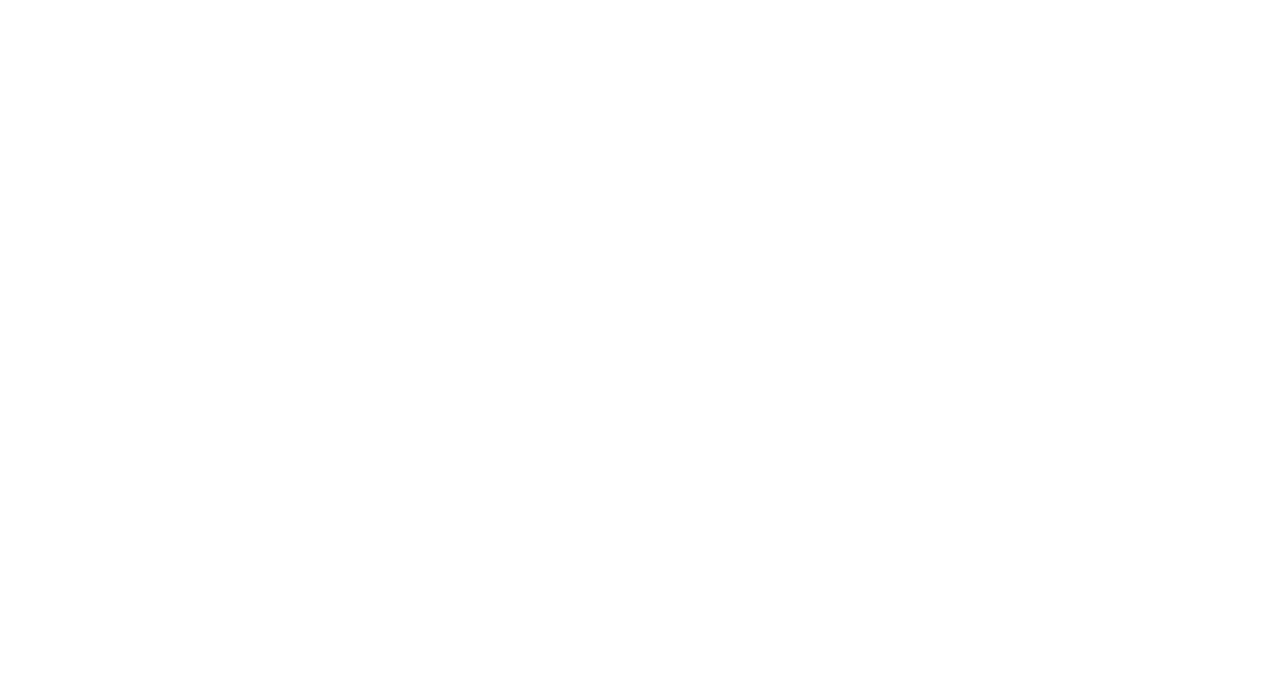 scroll, scrollTop: 0, scrollLeft: 0, axis: both 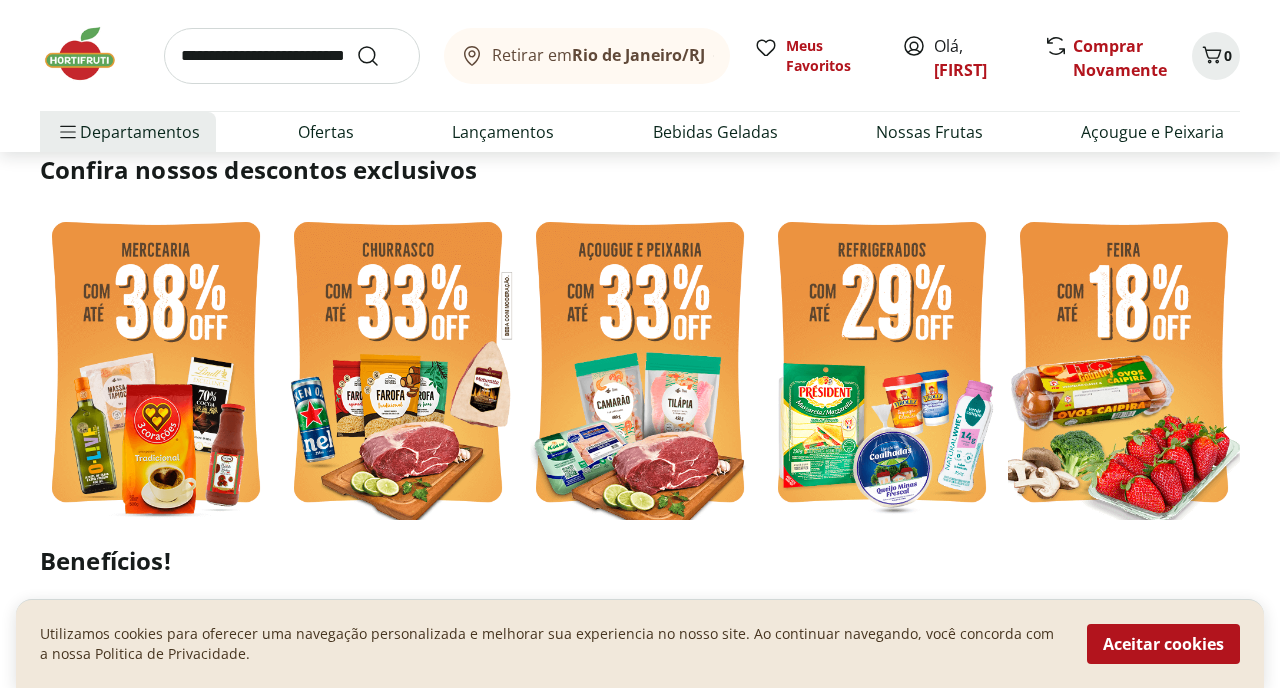 click at bounding box center (156, 365) 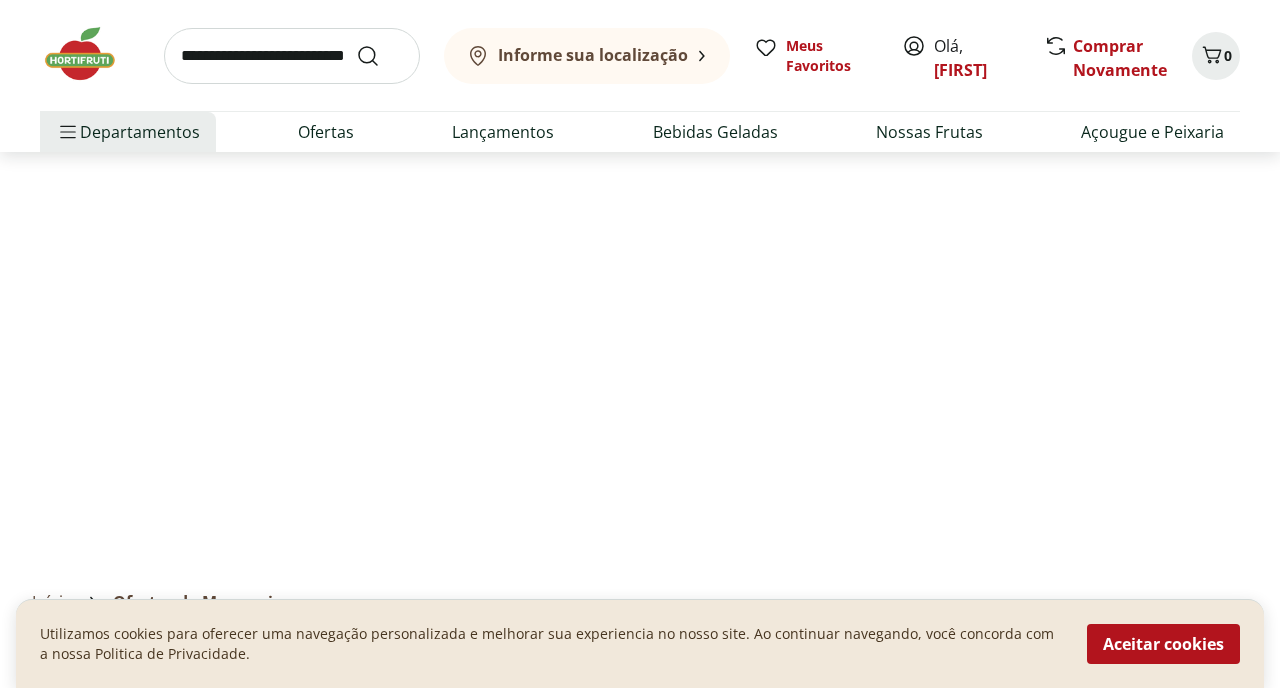 scroll, scrollTop: 0, scrollLeft: 0, axis: both 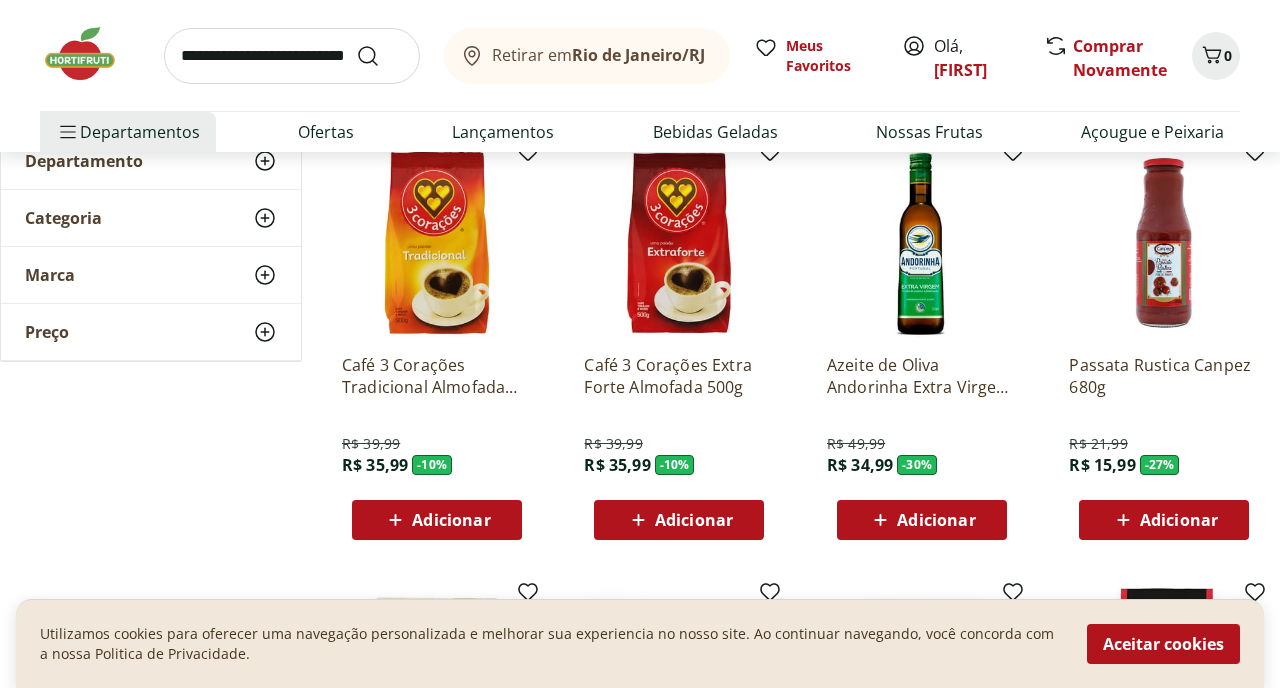 click on "Adicionar" at bounding box center [921, 520] 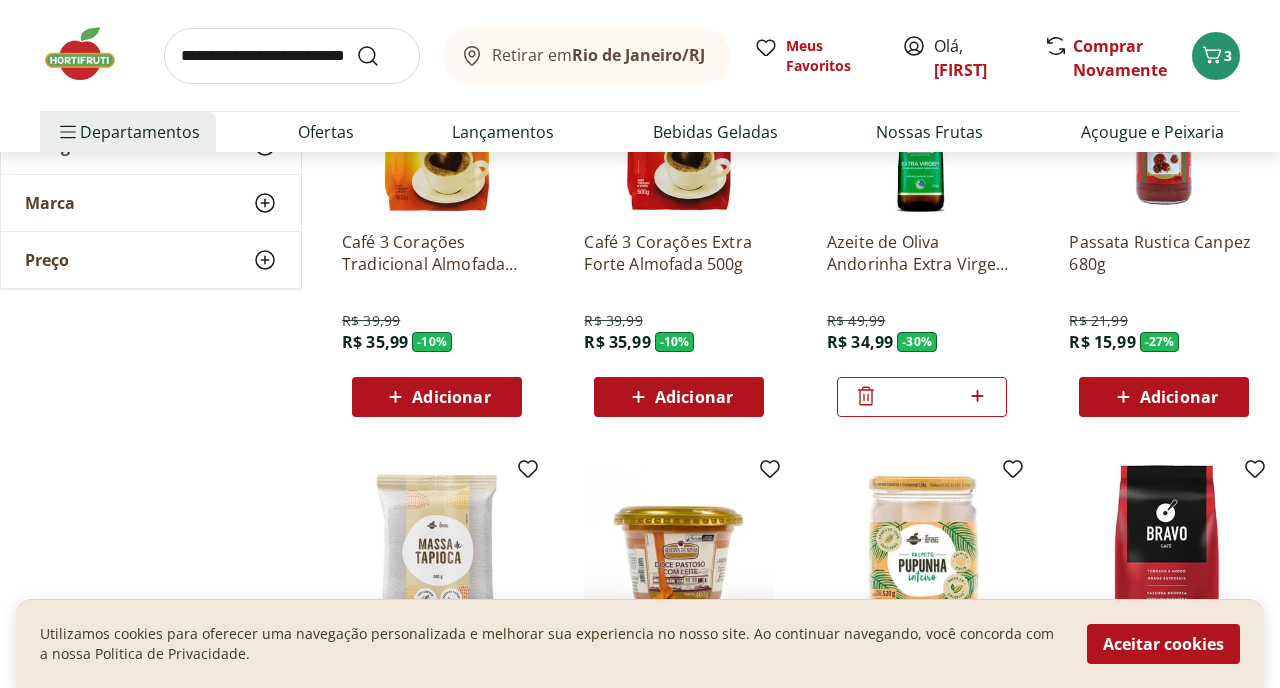 scroll, scrollTop: 0, scrollLeft: 0, axis: both 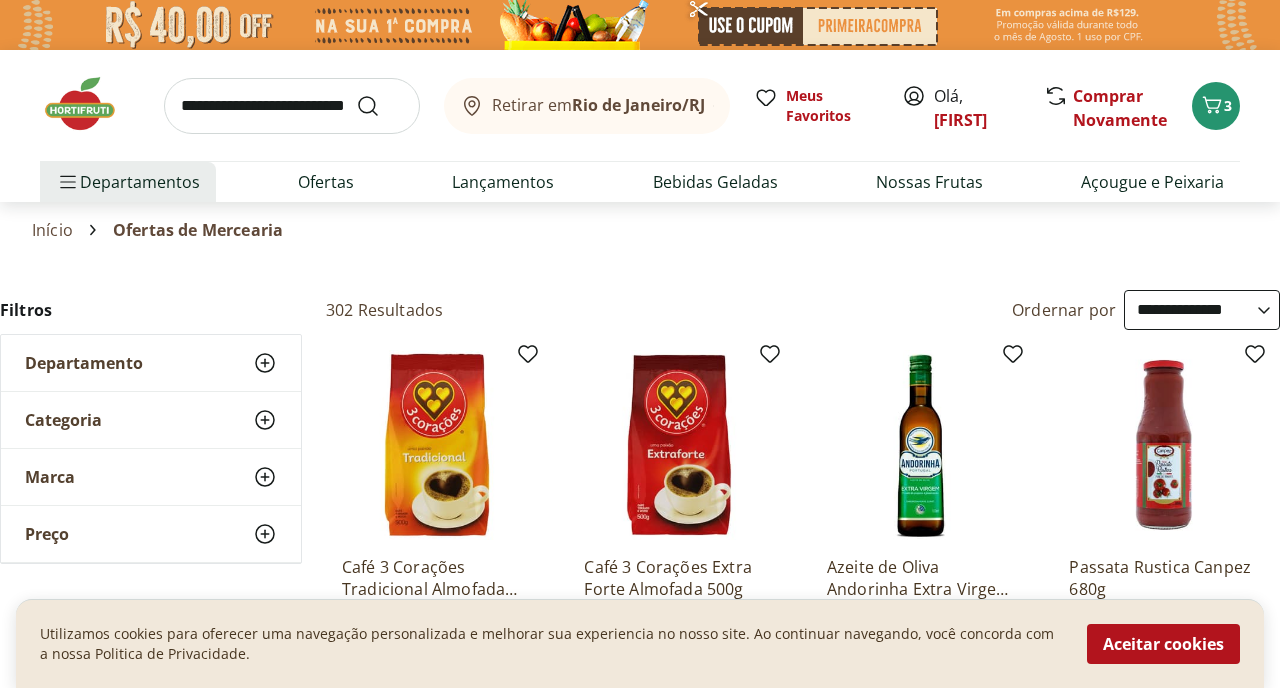 click at bounding box center [90, 104] 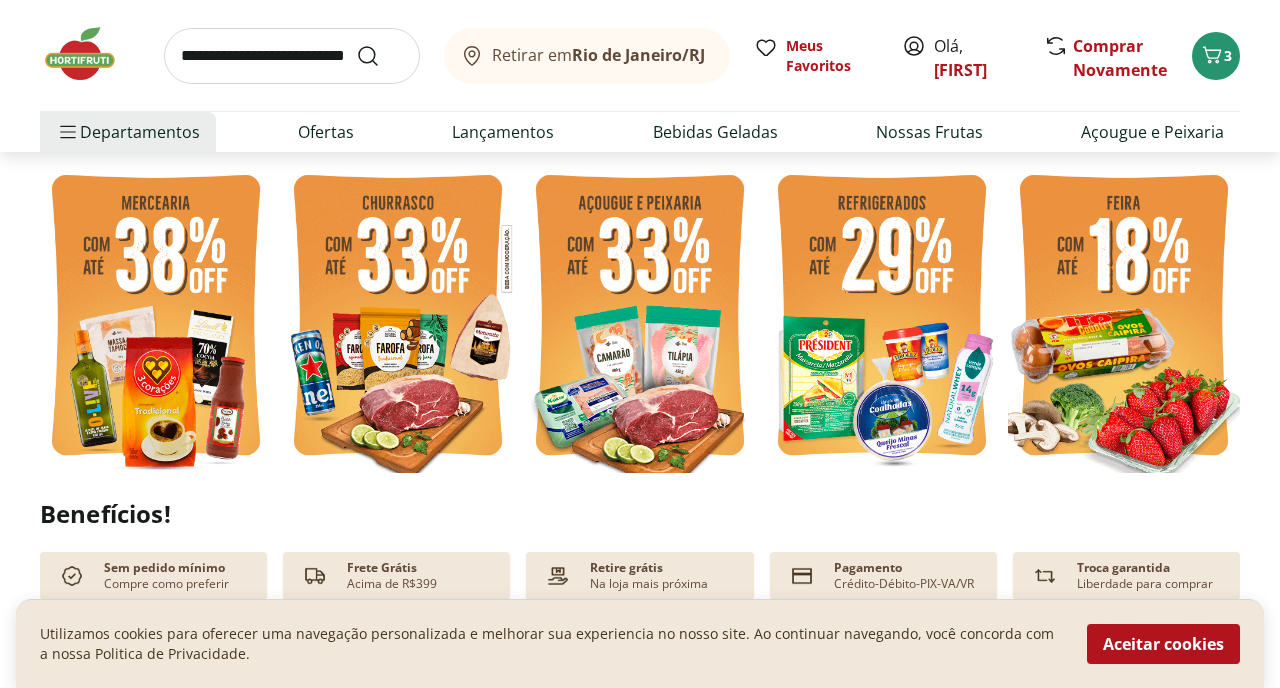 scroll, scrollTop: 499, scrollLeft: 0, axis: vertical 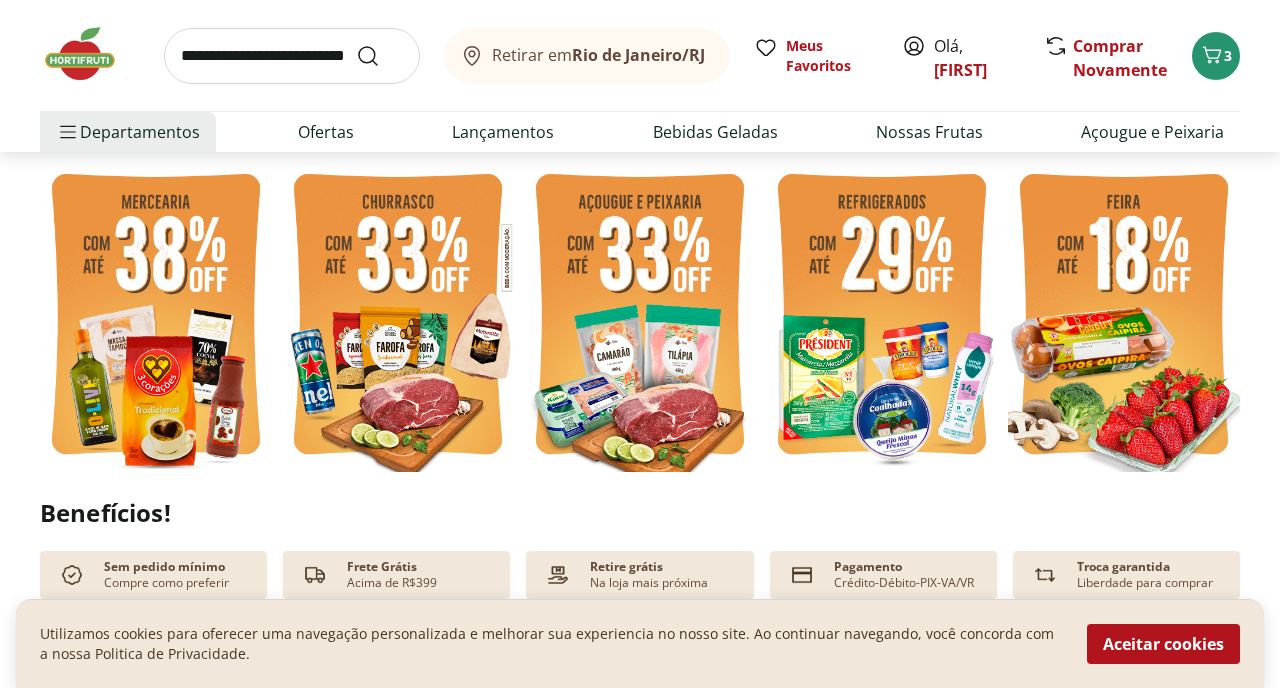click at bounding box center (640, 317) 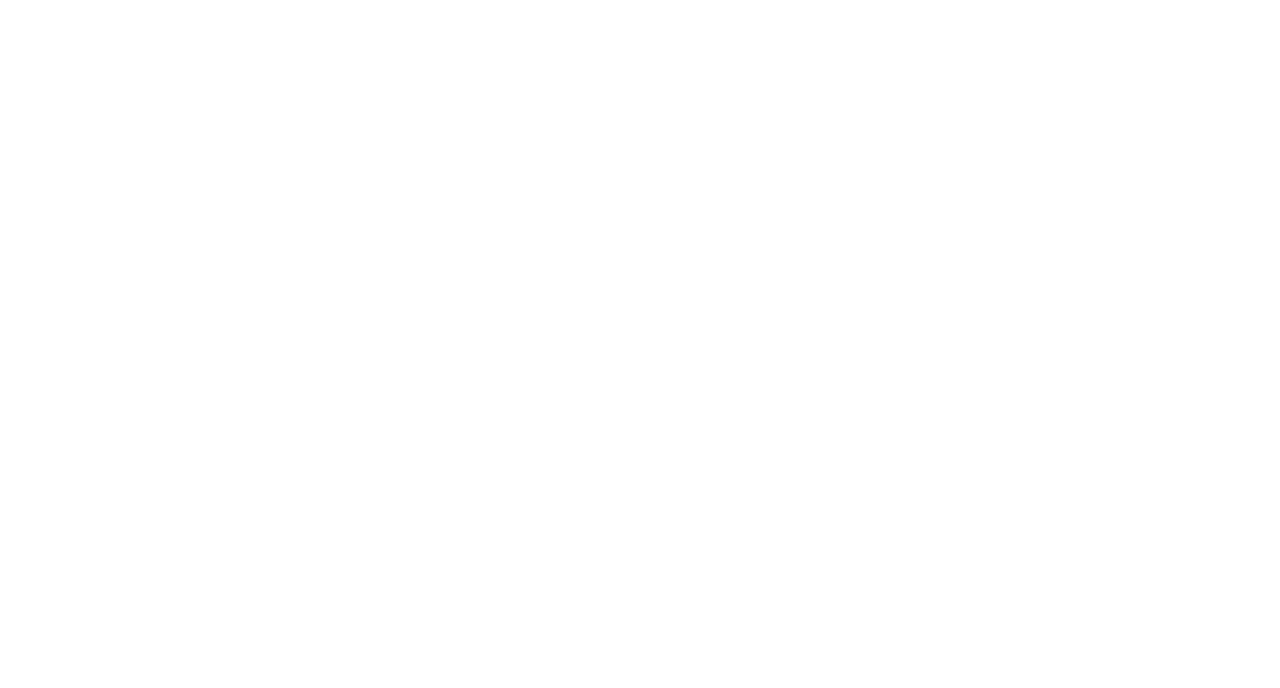 scroll, scrollTop: 0, scrollLeft: 0, axis: both 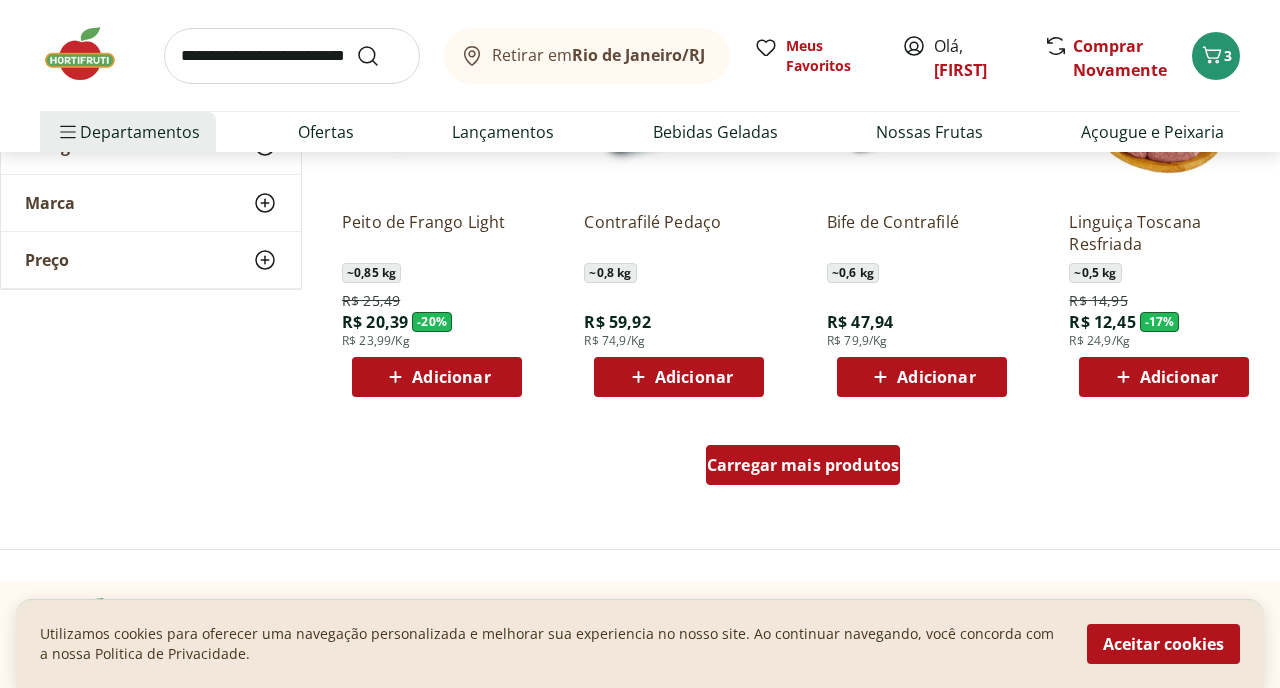 click on "Carregar mais produtos" at bounding box center [803, 465] 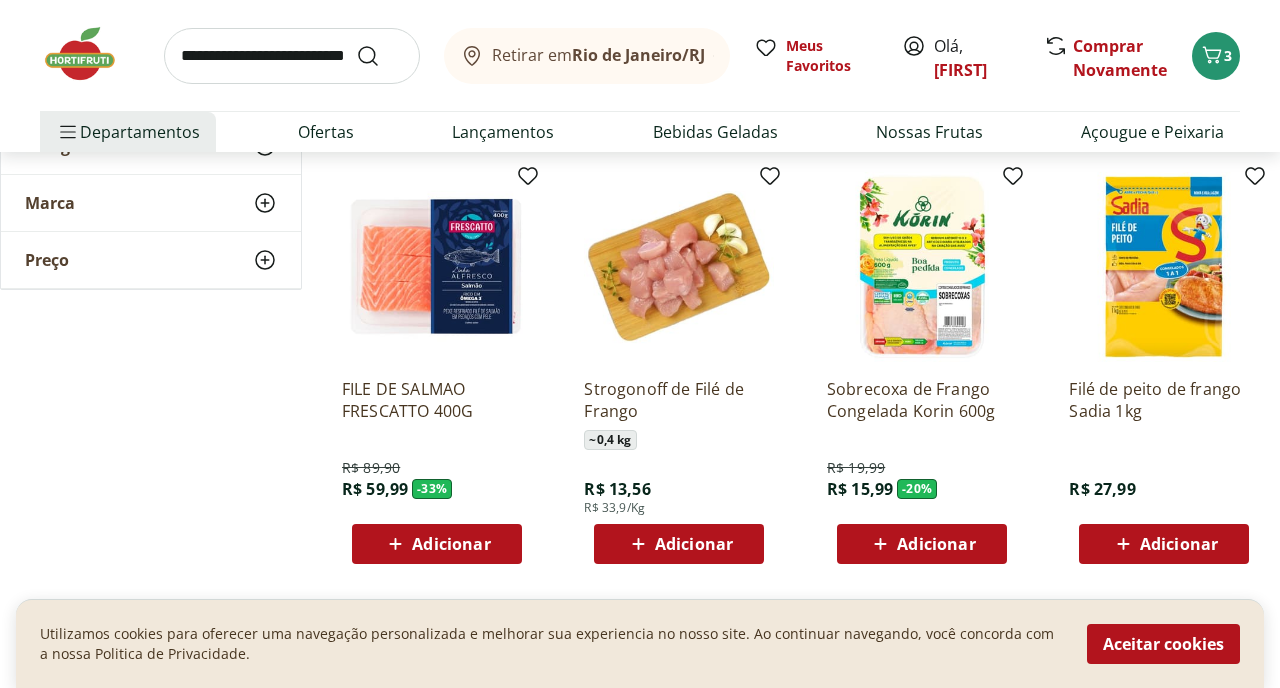 scroll, scrollTop: 2367, scrollLeft: 0, axis: vertical 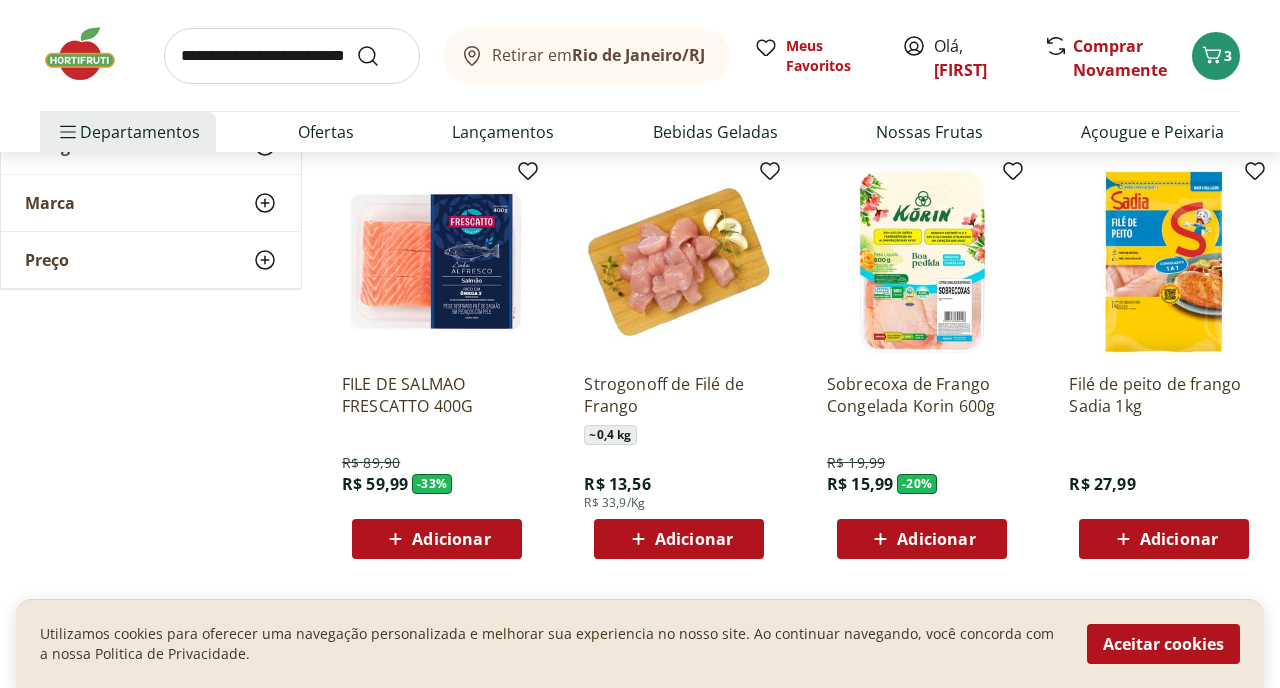 click on "Adicionar" at bounding box center (694, 539) 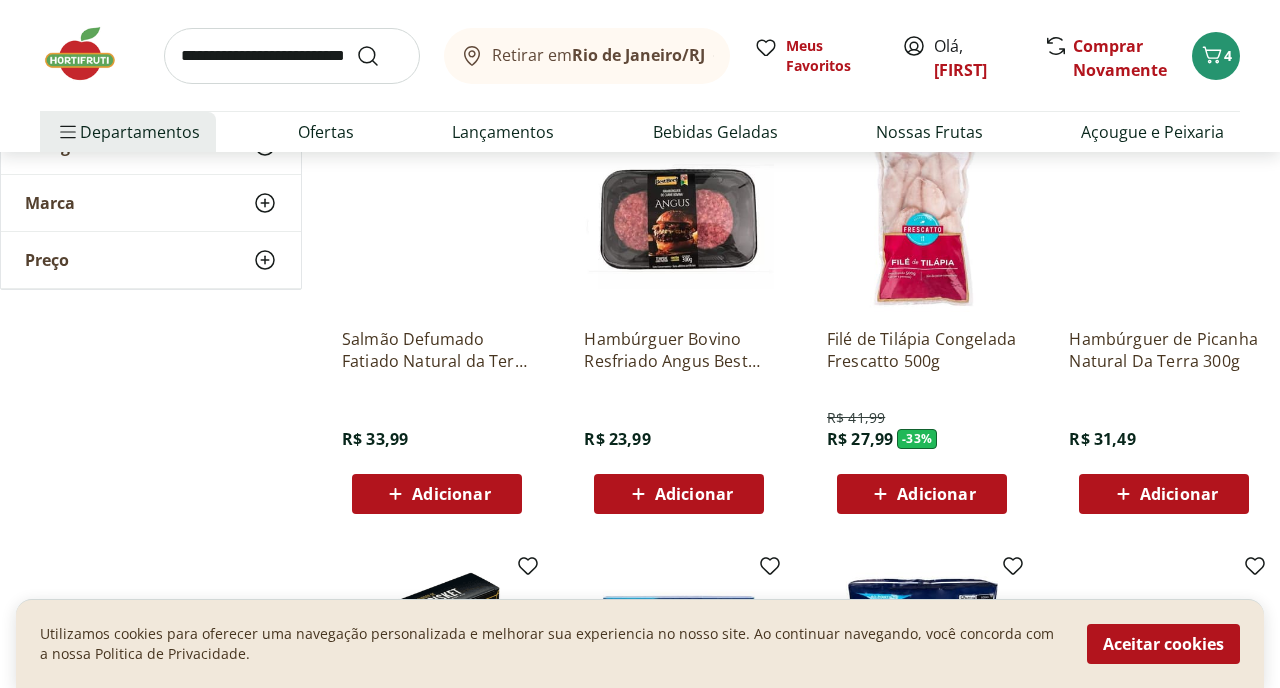 scroll, scrollTop: 1530, scrollLeft: 0, axis: vertical 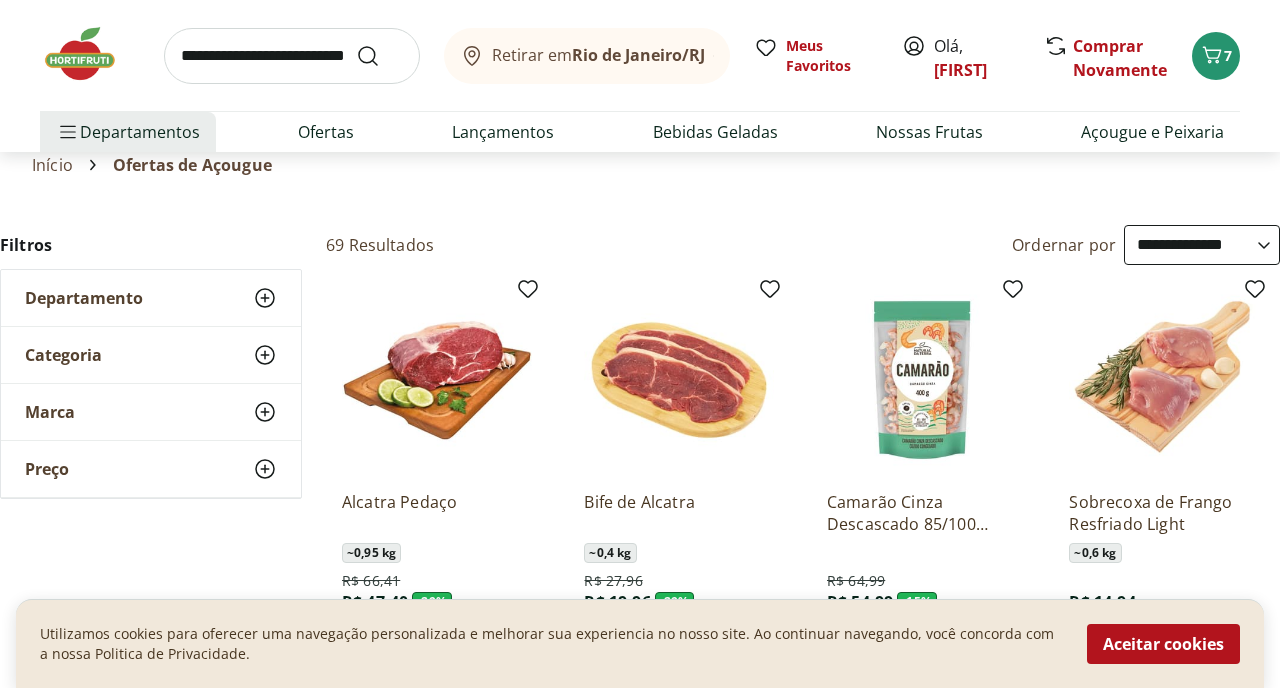 click at bounding box center [292, 56] 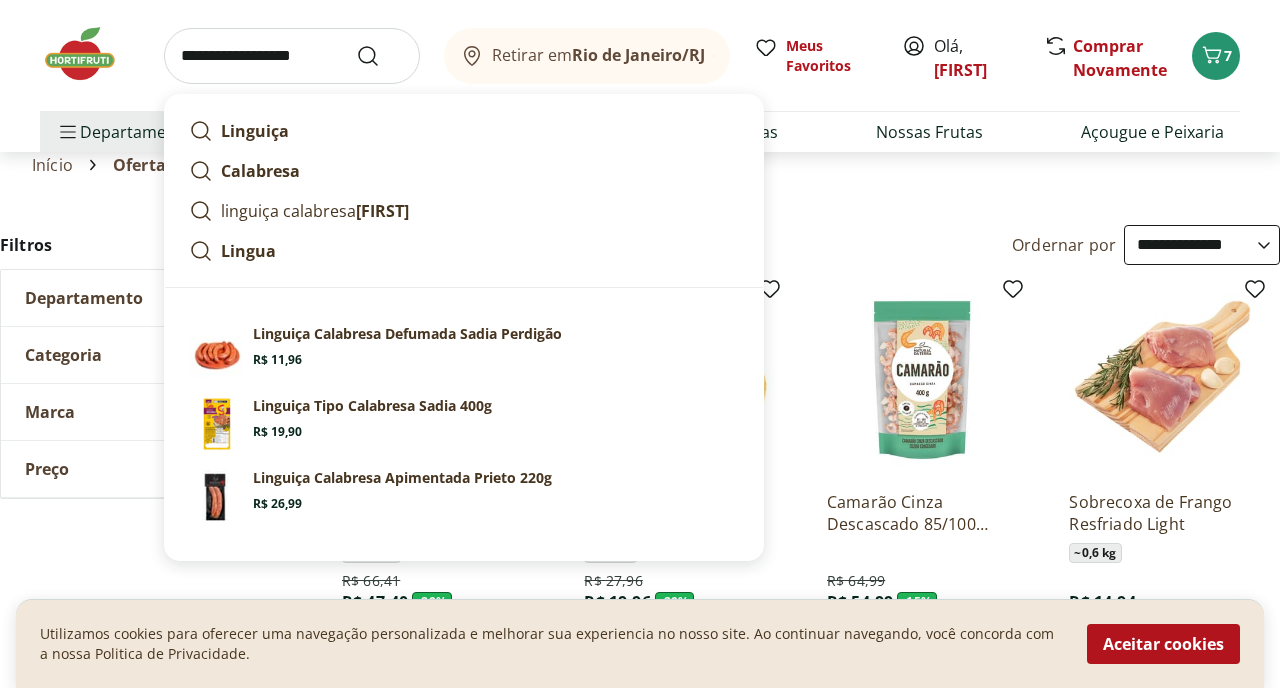 type on "**********" 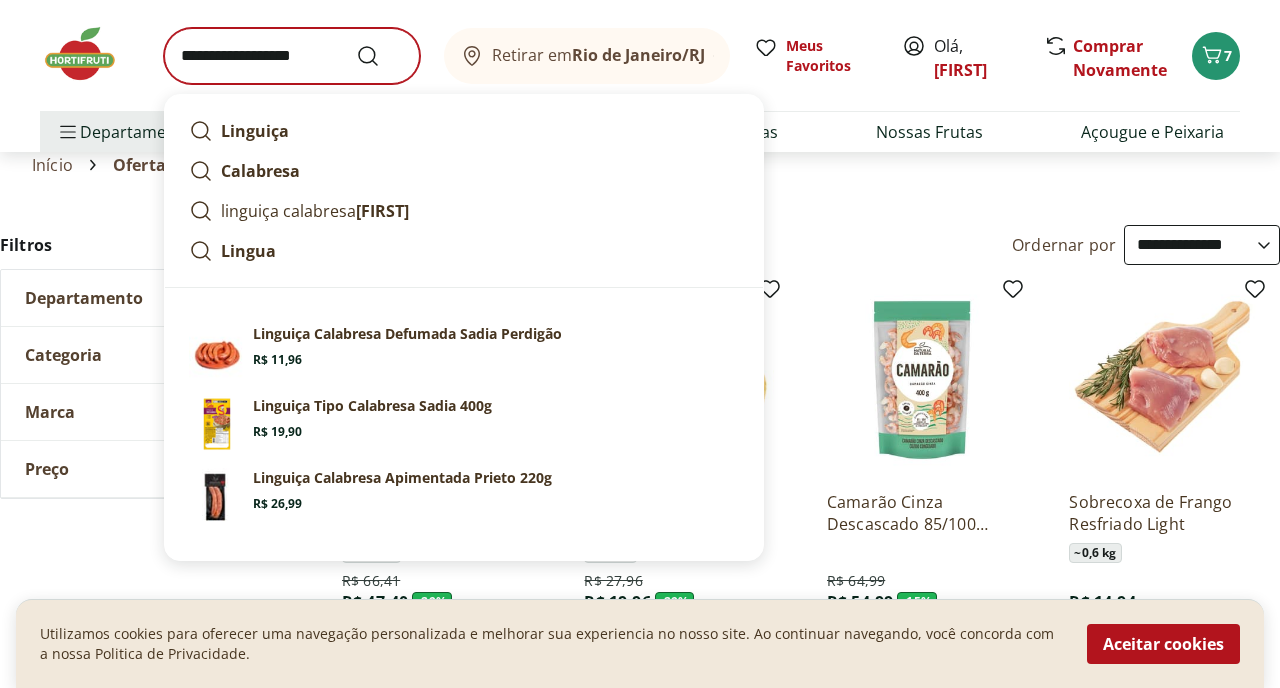 scroll, scrollTop: 0, scrollLeft: 0, axis: both 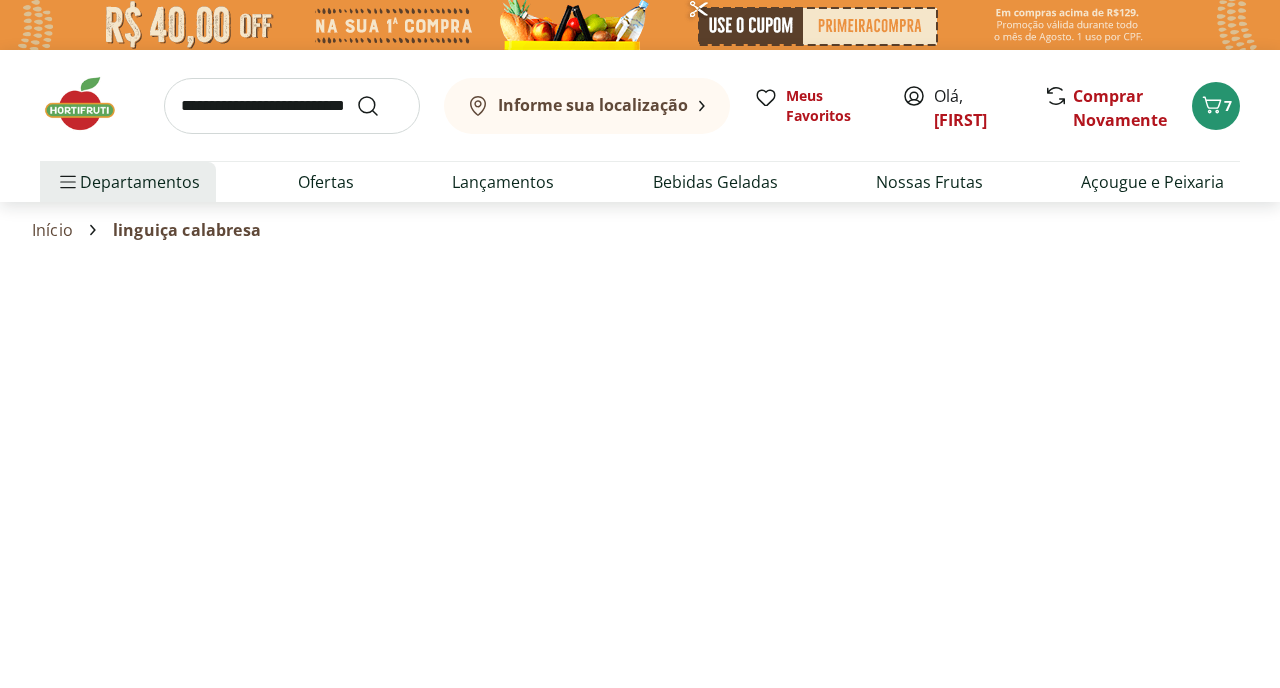 select on "**********" 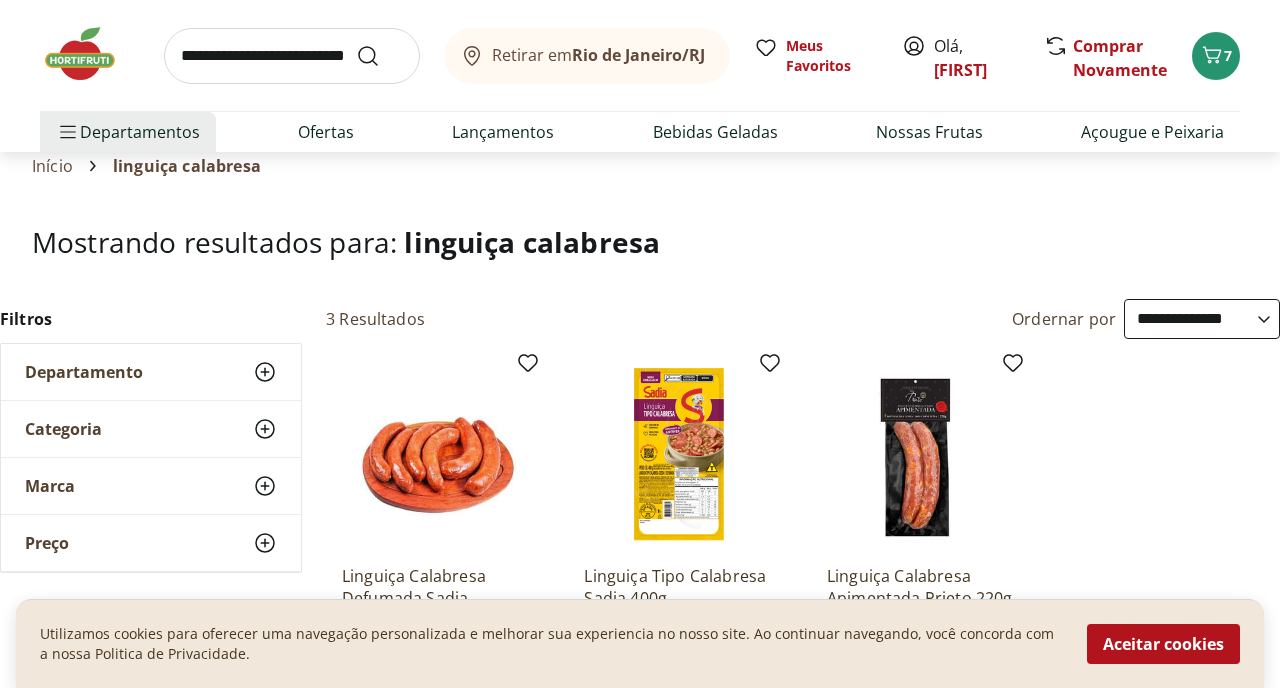 scroll, scrollTop: 0, scrollLeft: 0, axis: both 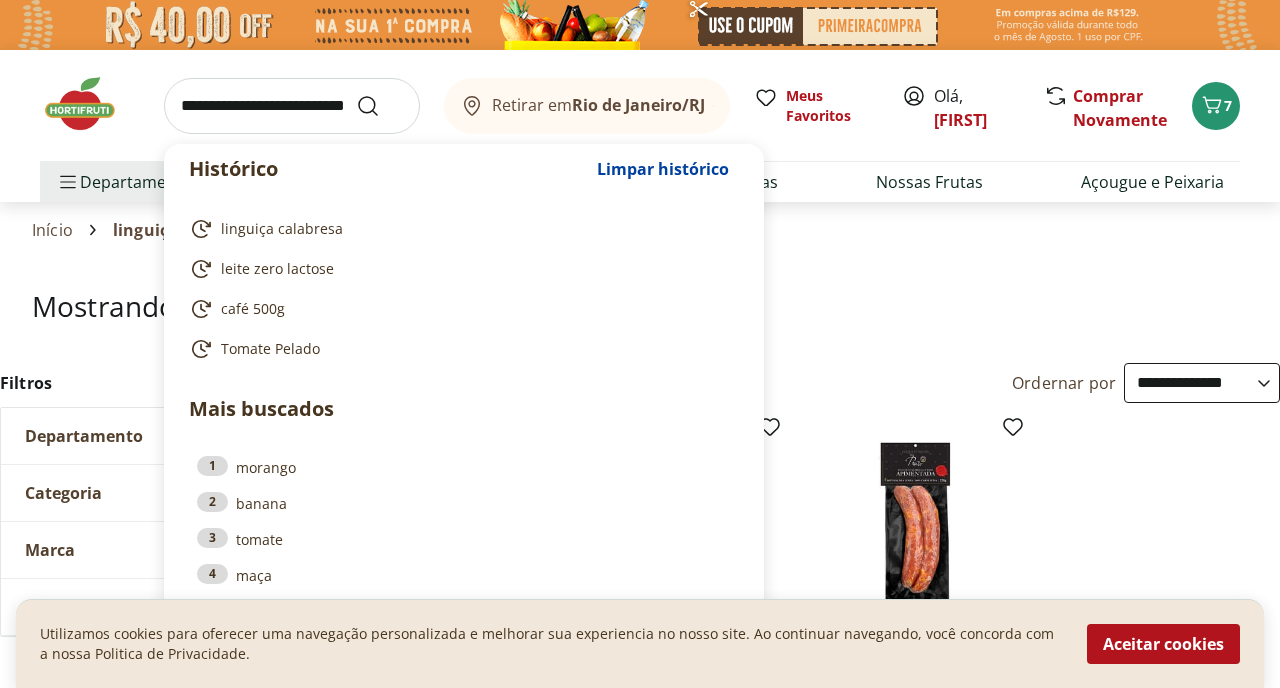 click at bounding box center [292, 106] 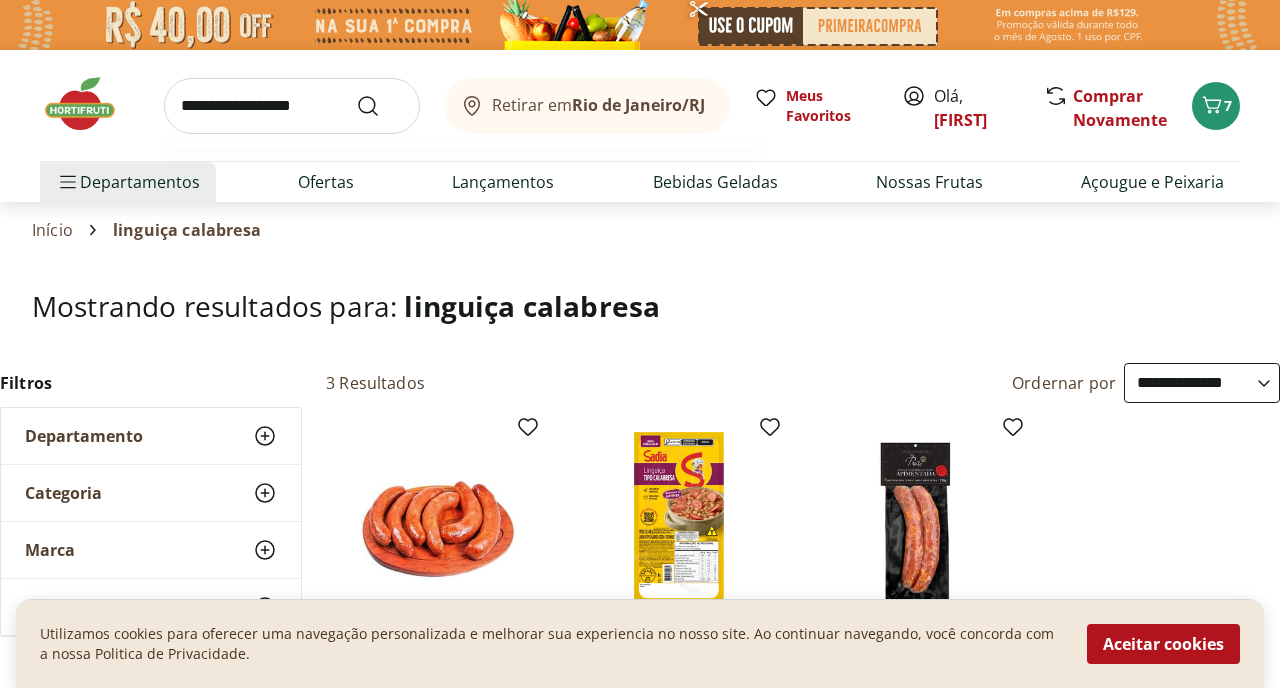 type on "**********" 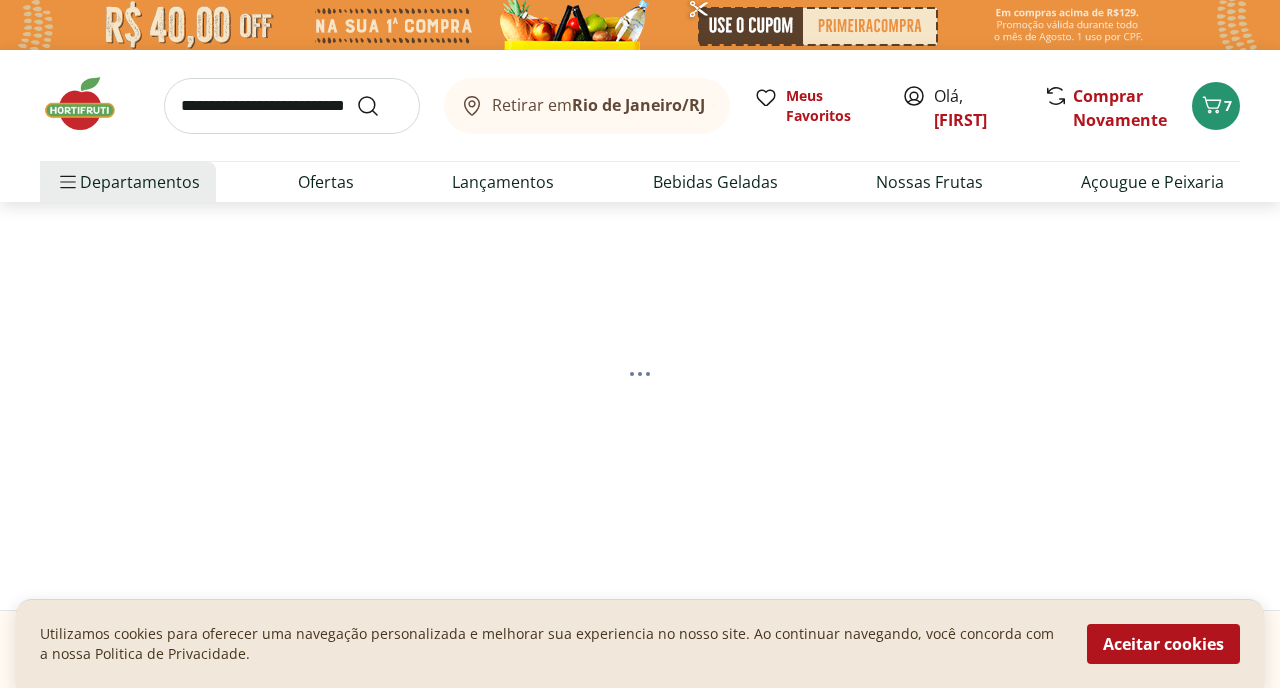 select on "**********" 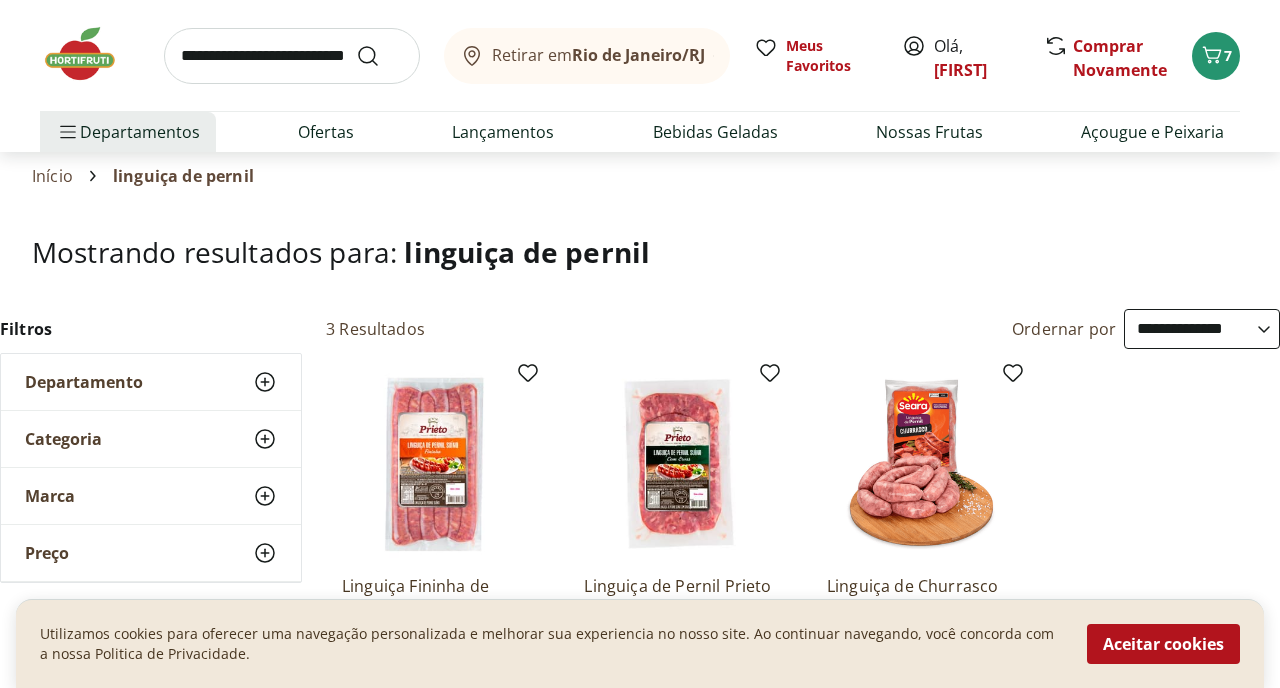 scroll, scrollTop: 0, scrollLeft: 0, axis: both 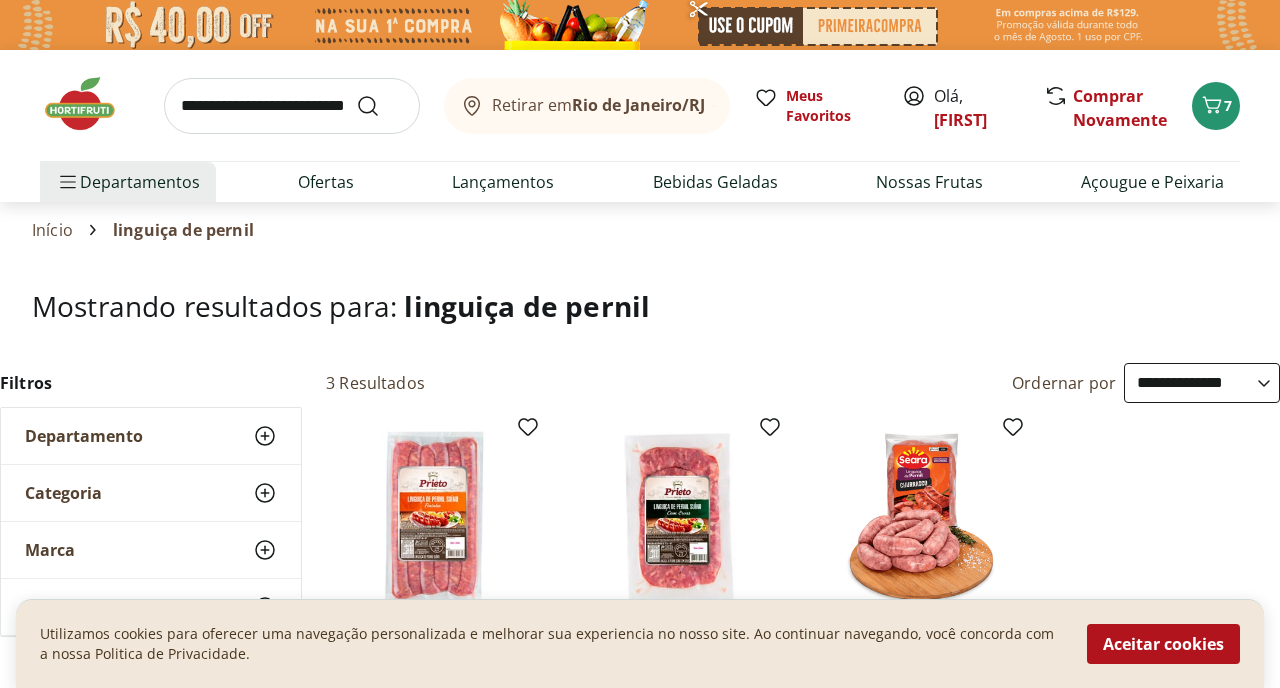 click at bounding box center (292, 106) 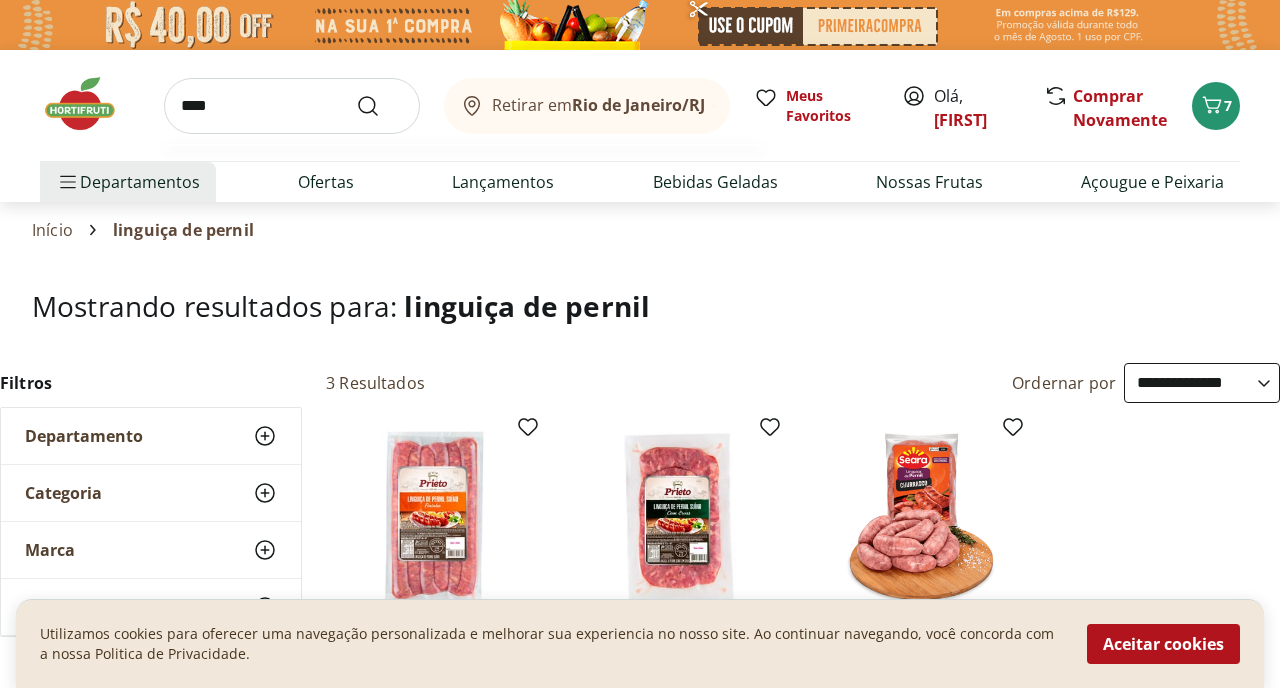 type on "****" 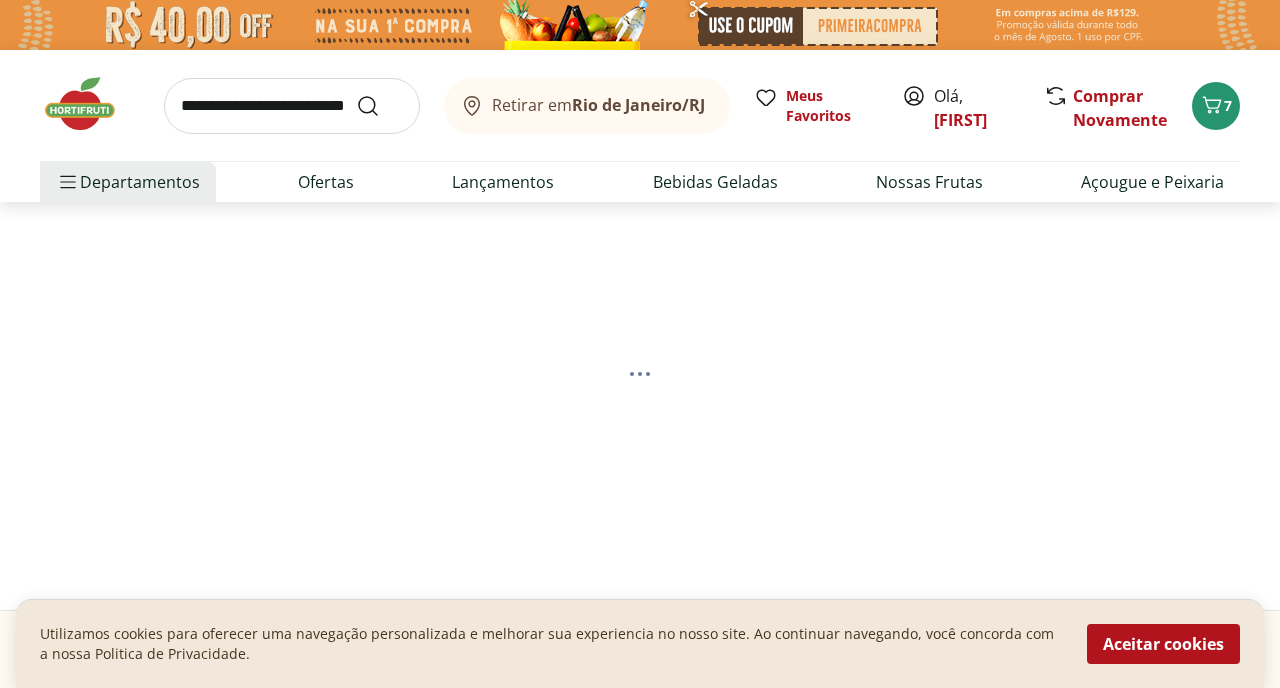select on "**********" 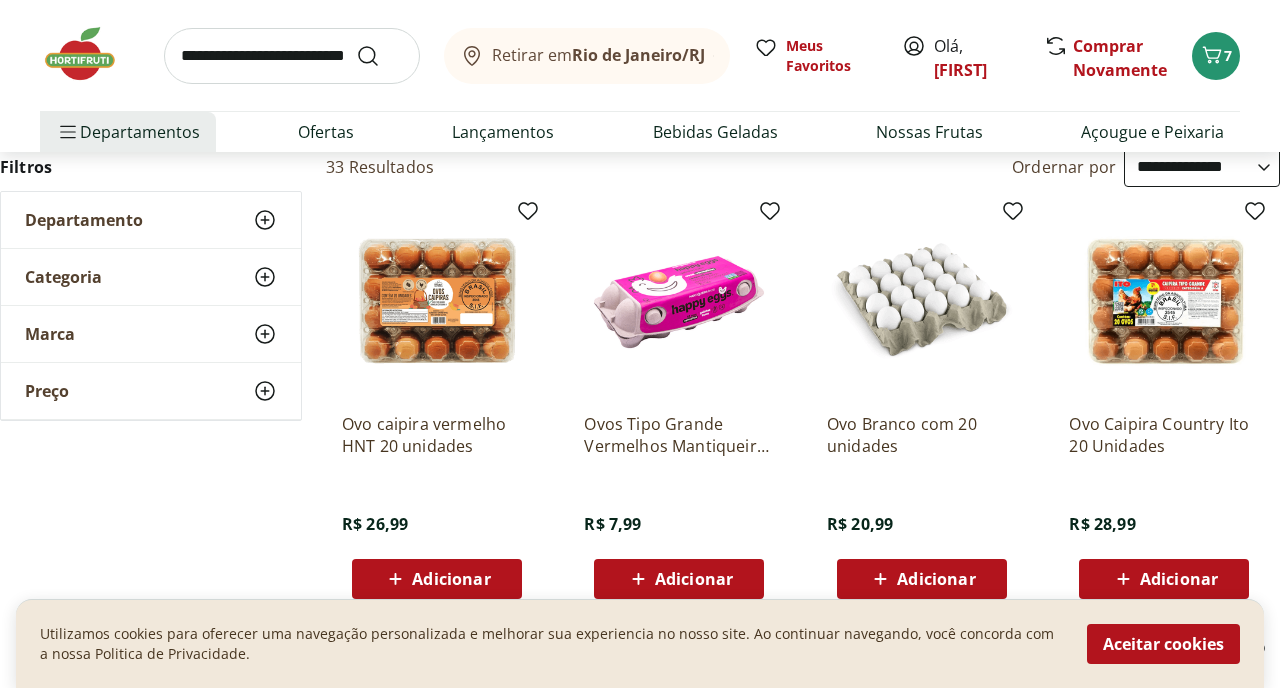 scroll, scrollTop: 219, scrollLeft: 0, axis: vertical 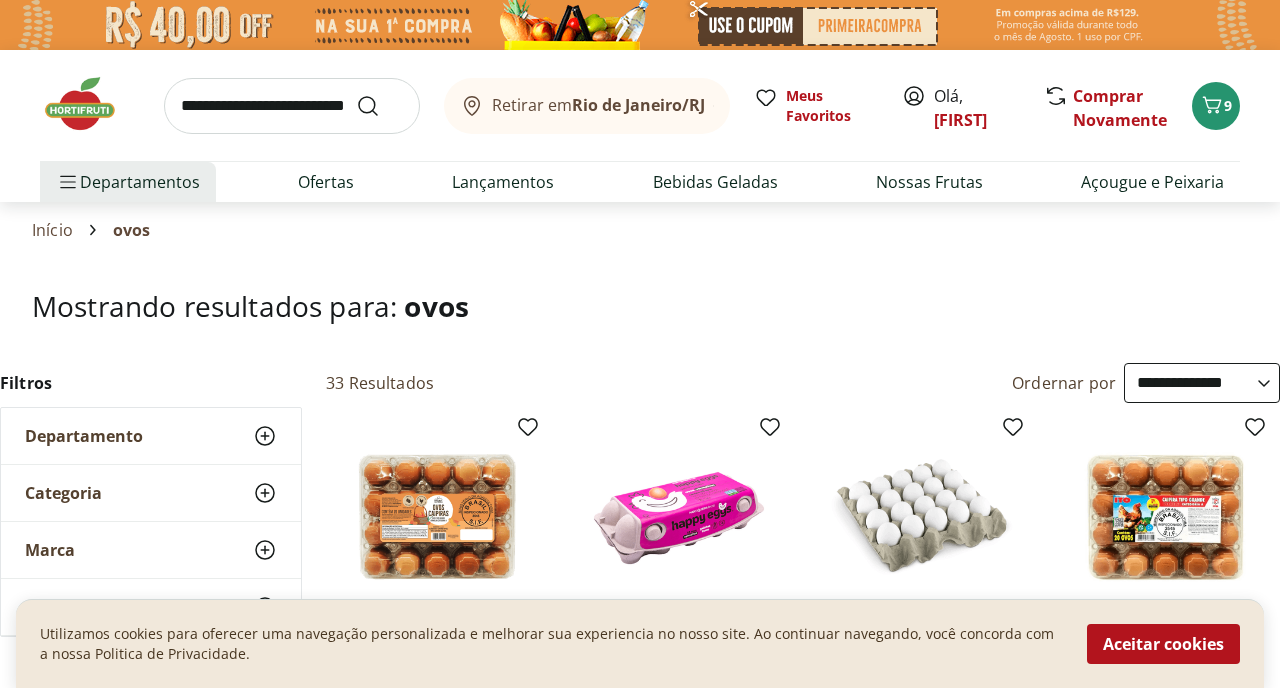 click at bounding box center [90, 104] 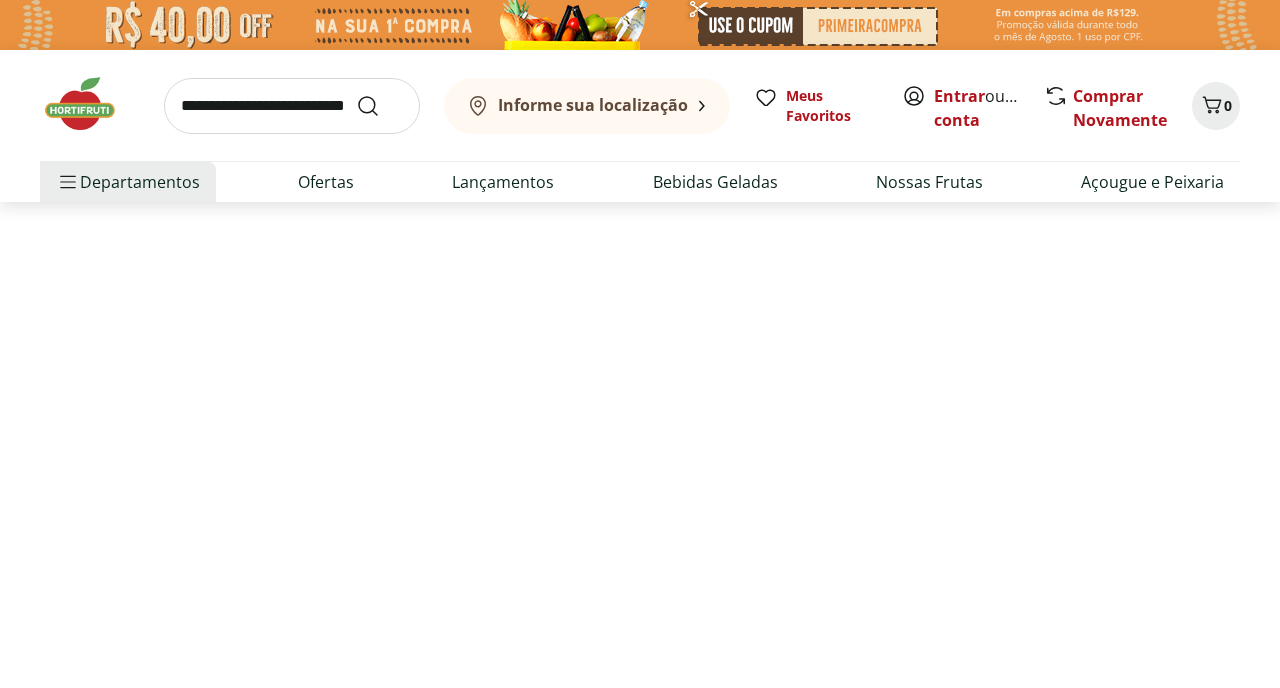 scroll, scrollTop: 0, scrollLeft: 0, axis: both 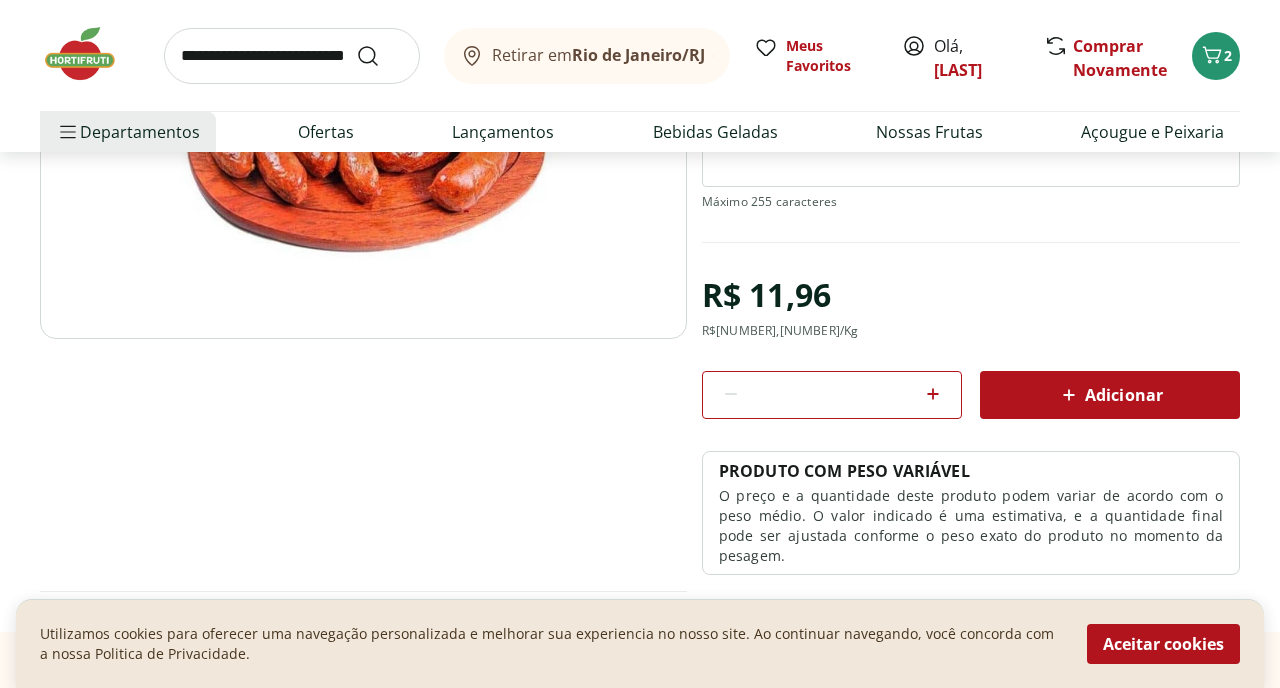 click on "Adicionar" at bounding box center [1110, 395] 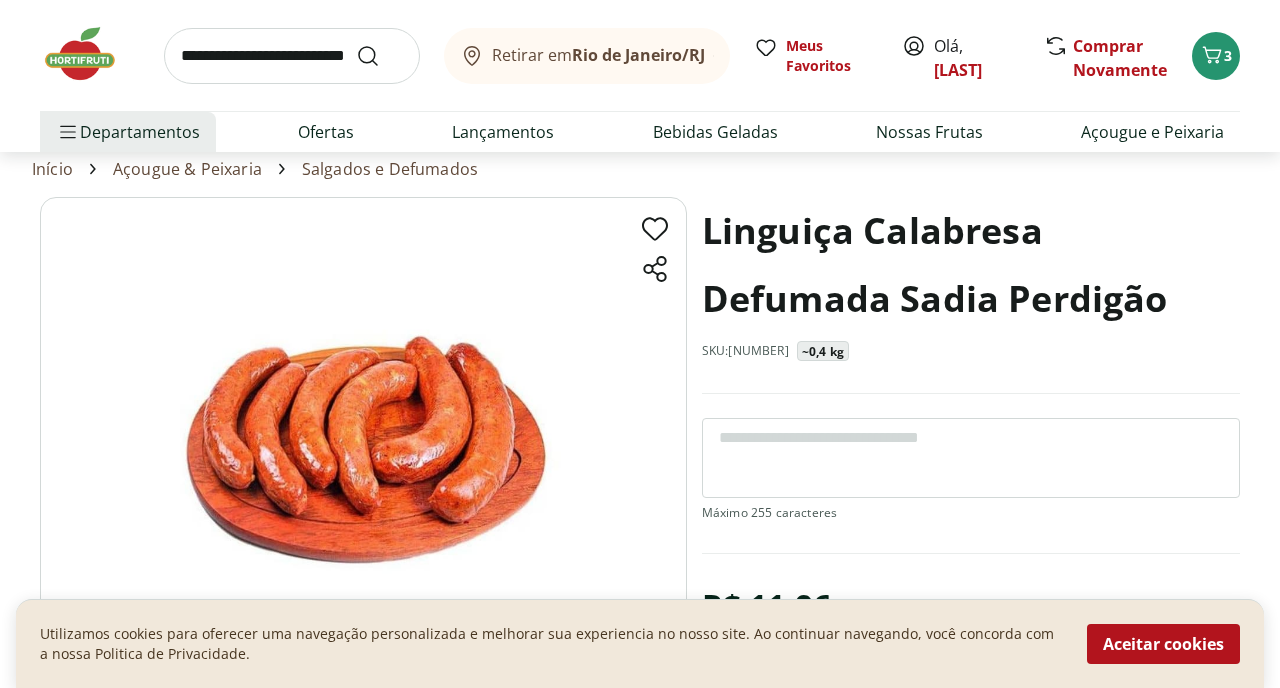 scroll, scrollTop: 0, scrollLeft: 0, axis: both 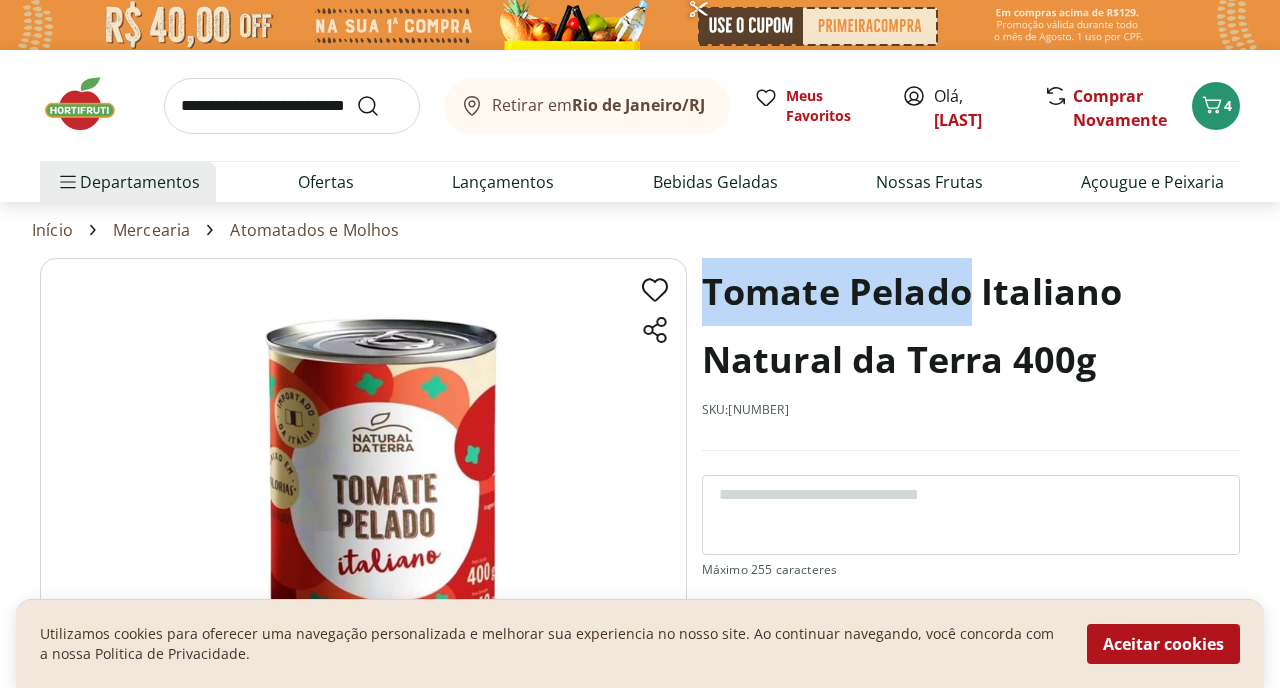 drag, startPoint x: 708, startPoint y: 289, endPoint x: 968, endPoint y: 285, distance: 260.03076 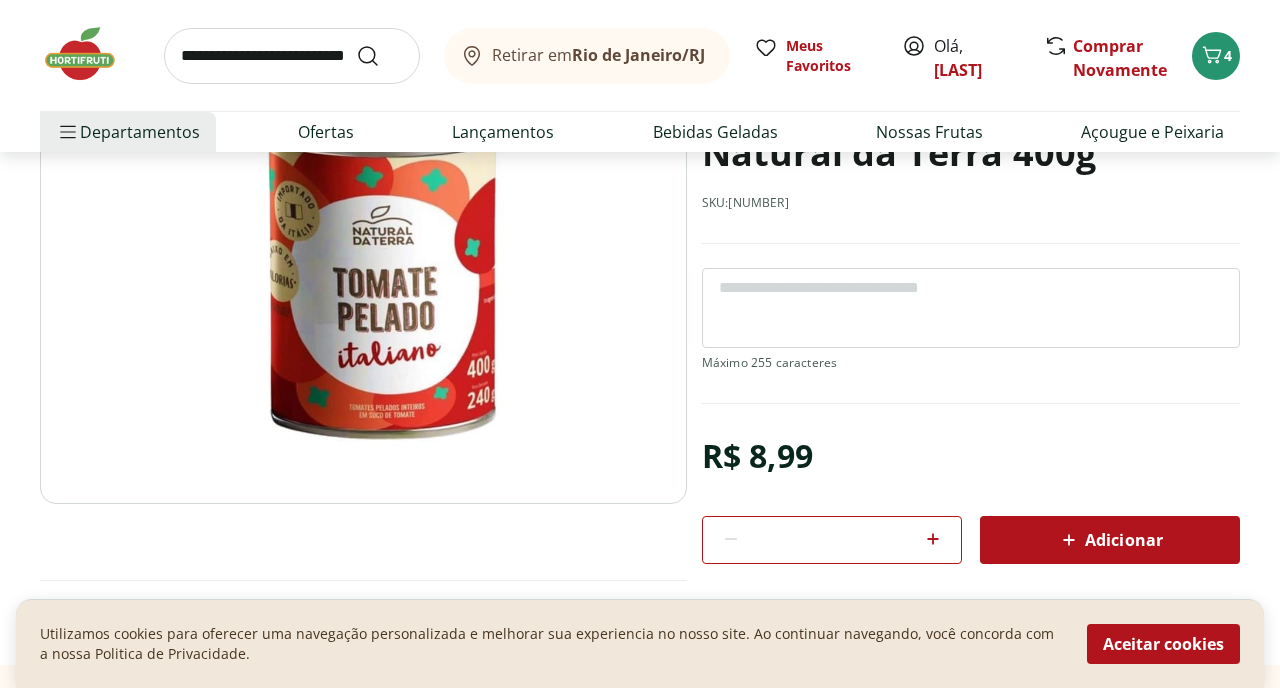 scroll, scrollTop: 221, scrollLeft: 0, axis: vertical 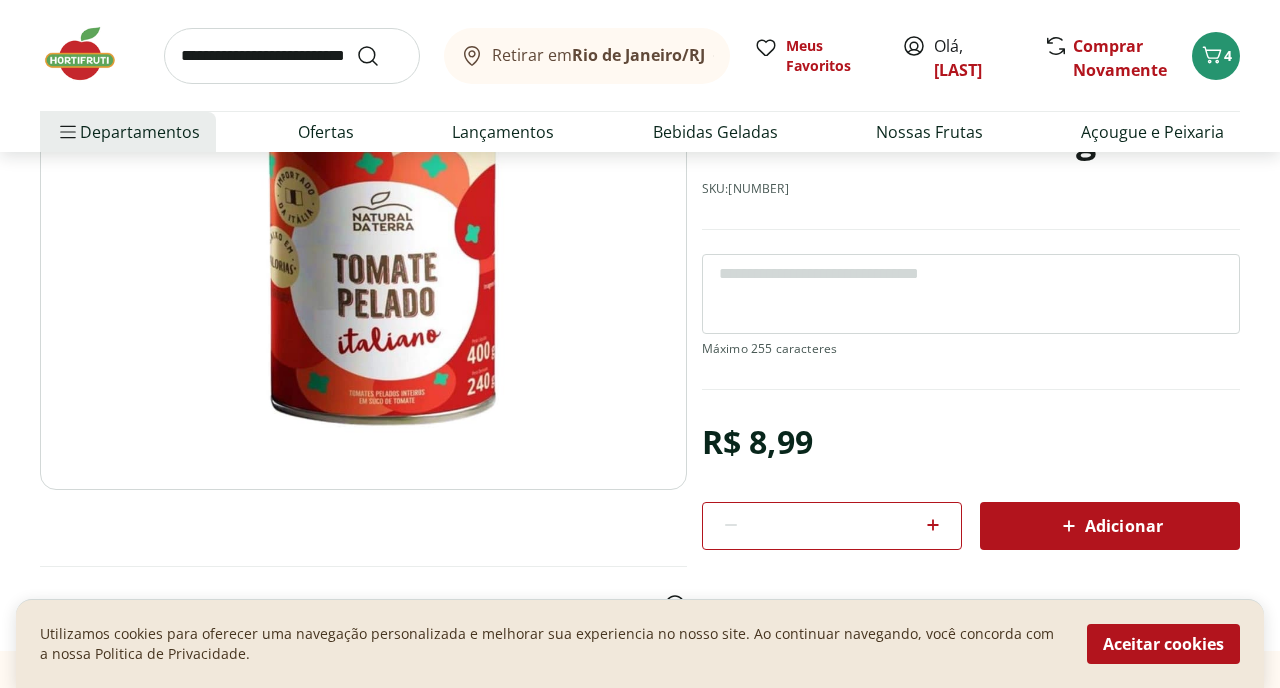 click on "Adicionar" at bounding box center [1110, 526] 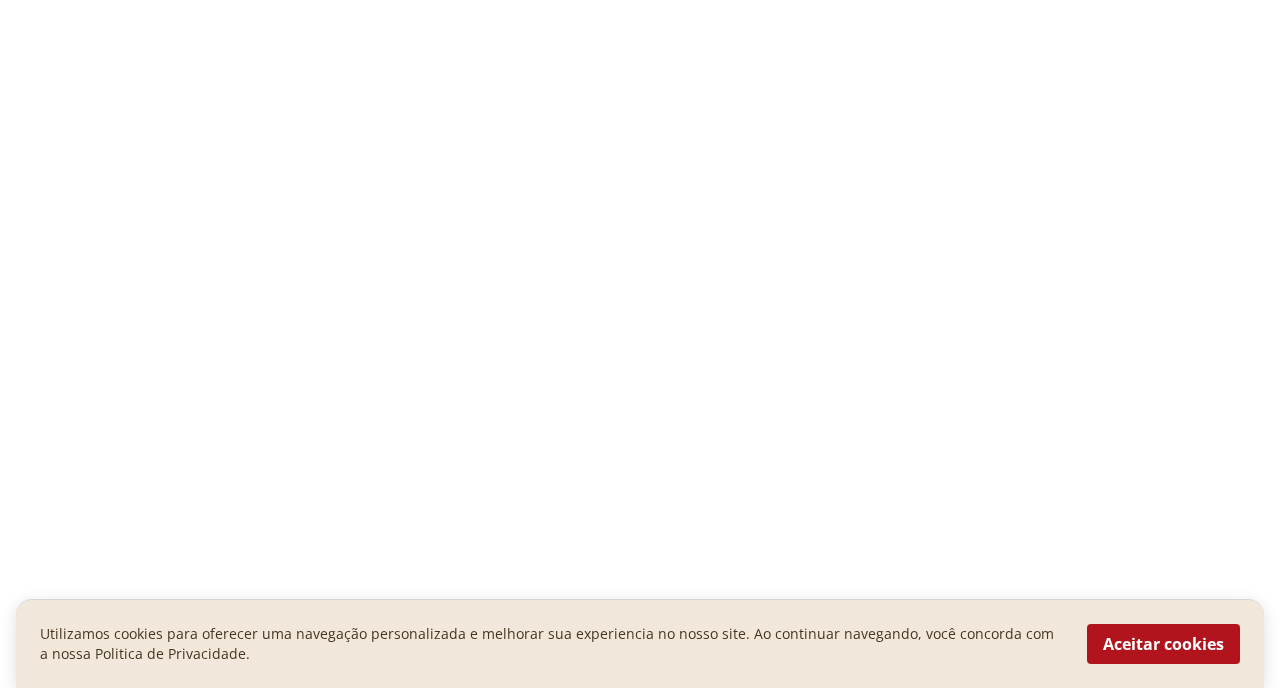scroll, scrollTop: 0, scrollLeft: 0, axis: both 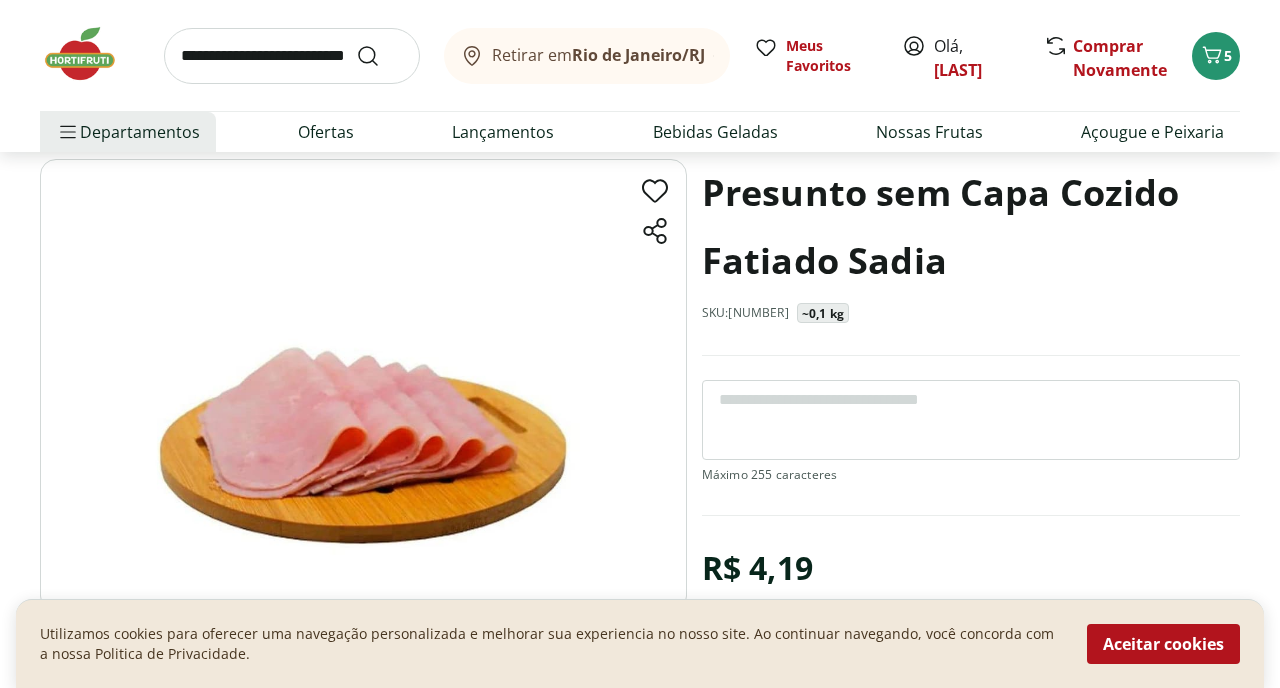 click at bounding box center [971, 420] 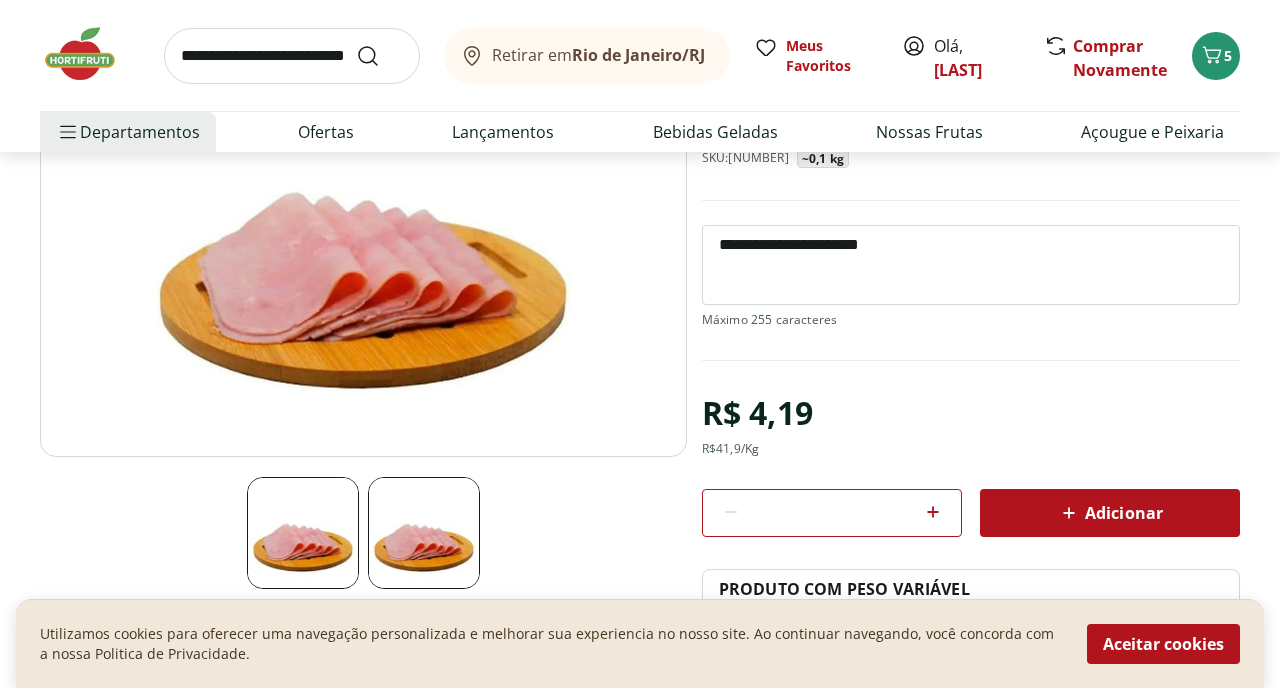 scroll, scrollTop: 269, scrollLeft: 0, axis: vertical 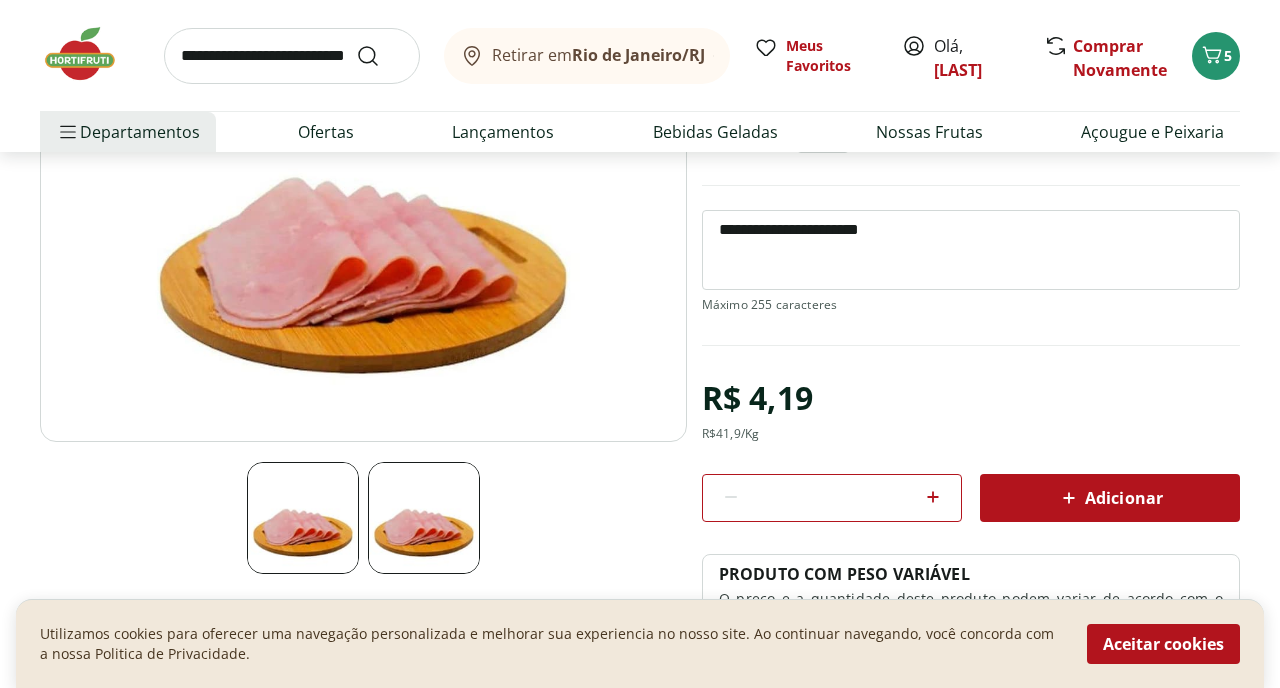 type on "**********" 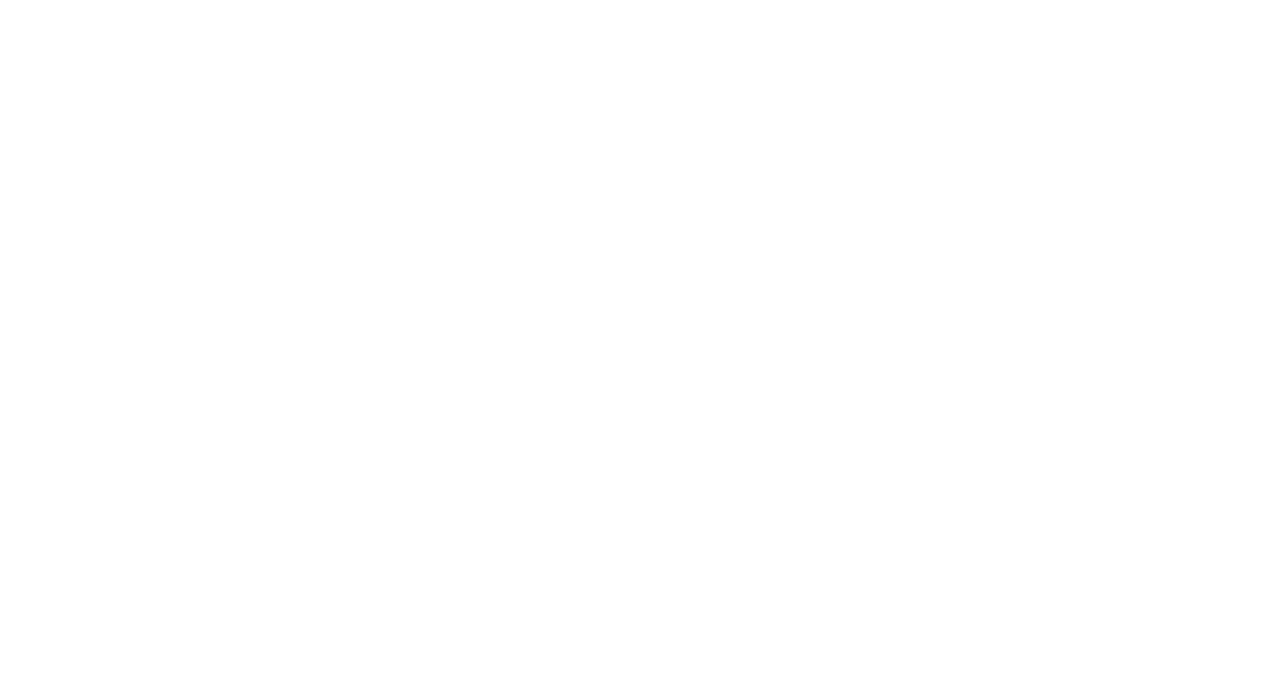 scroll, scrollTop: 0, scrollLeft: 0, axis: both 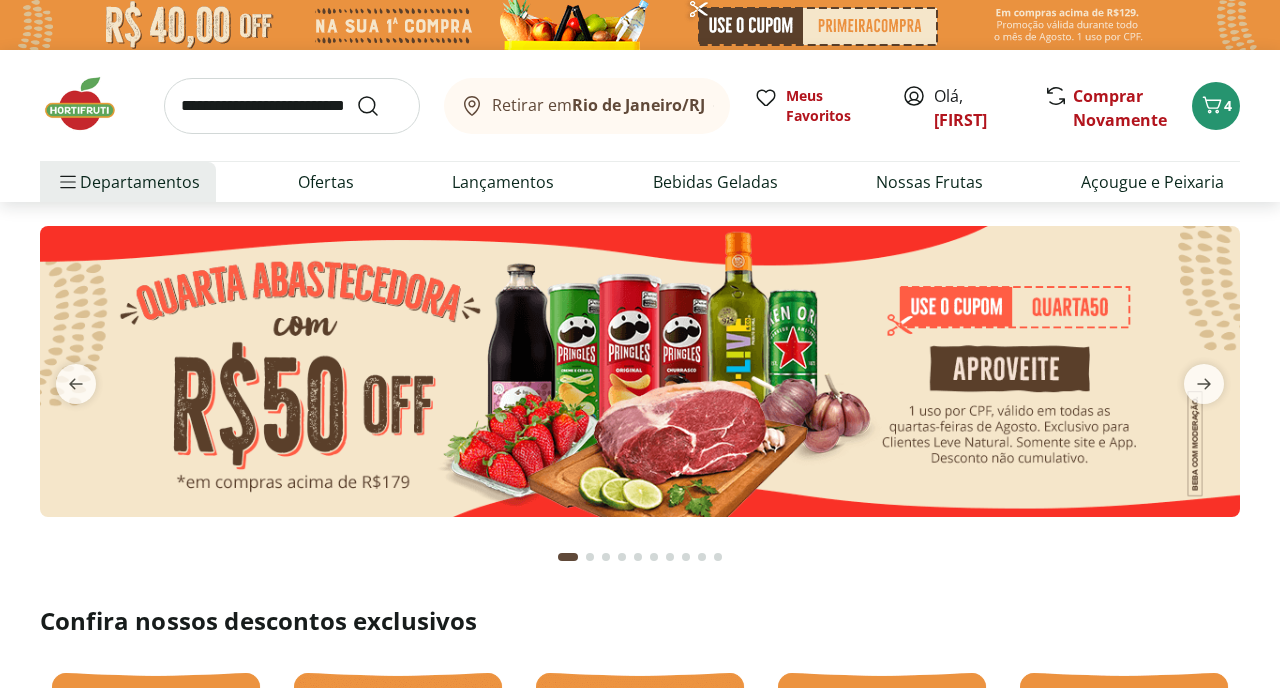 click at bounding box center (292, 106) 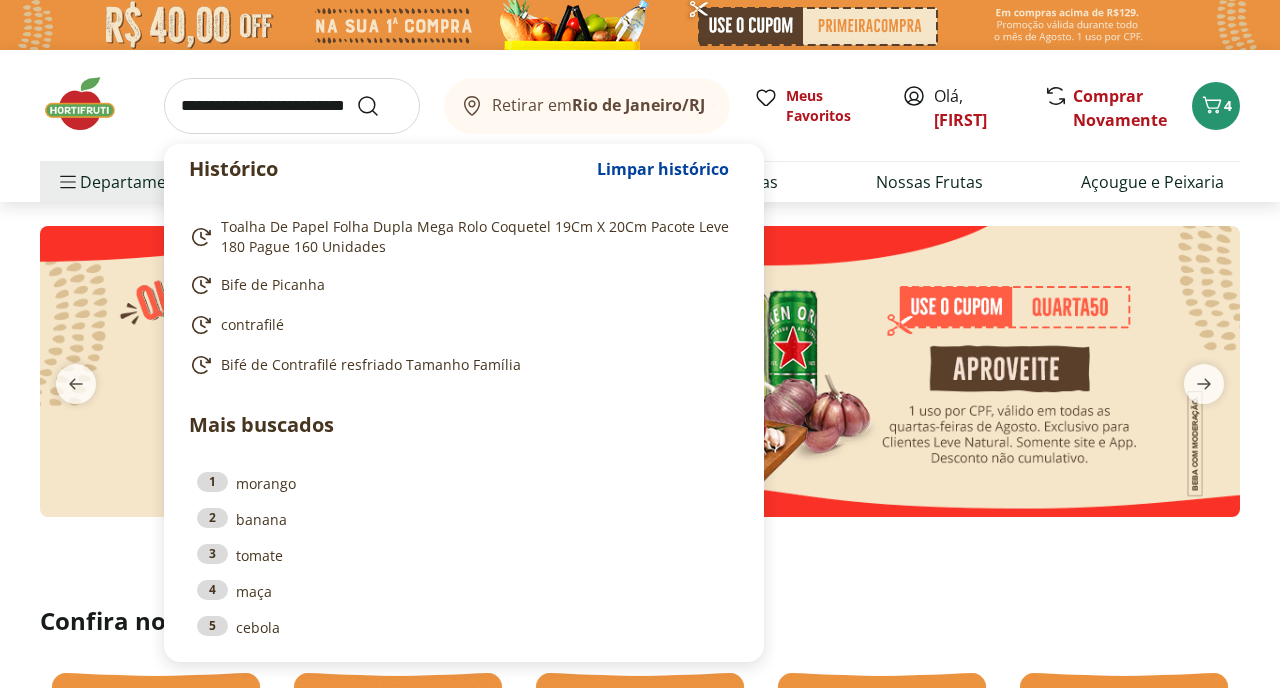 paste on "**********" 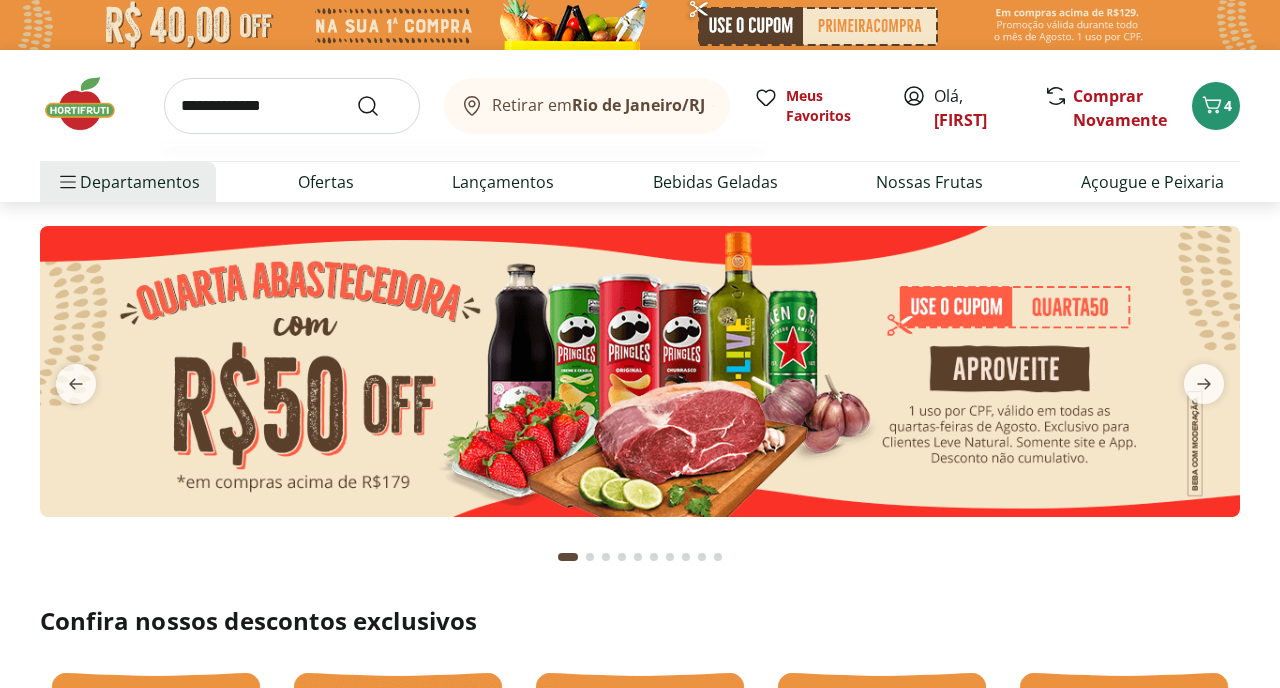 type on "**********" 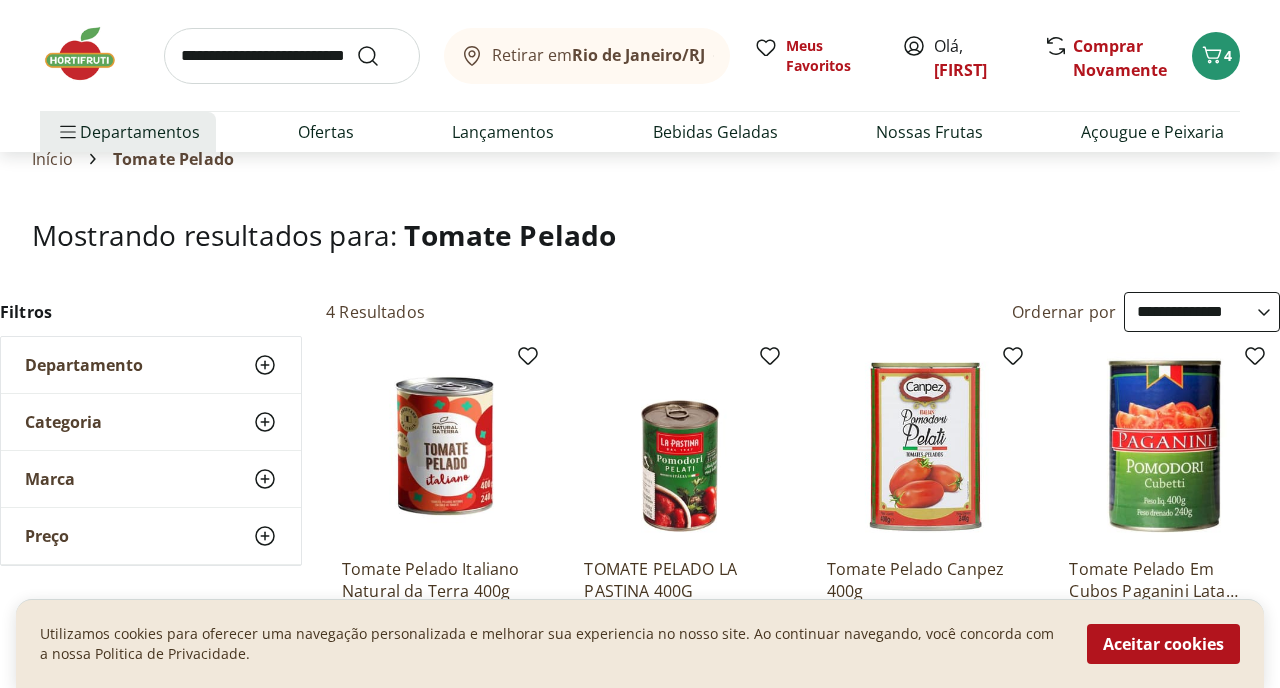scroll, scrollTop: 108, scrollLeft: 0, axis: vertical 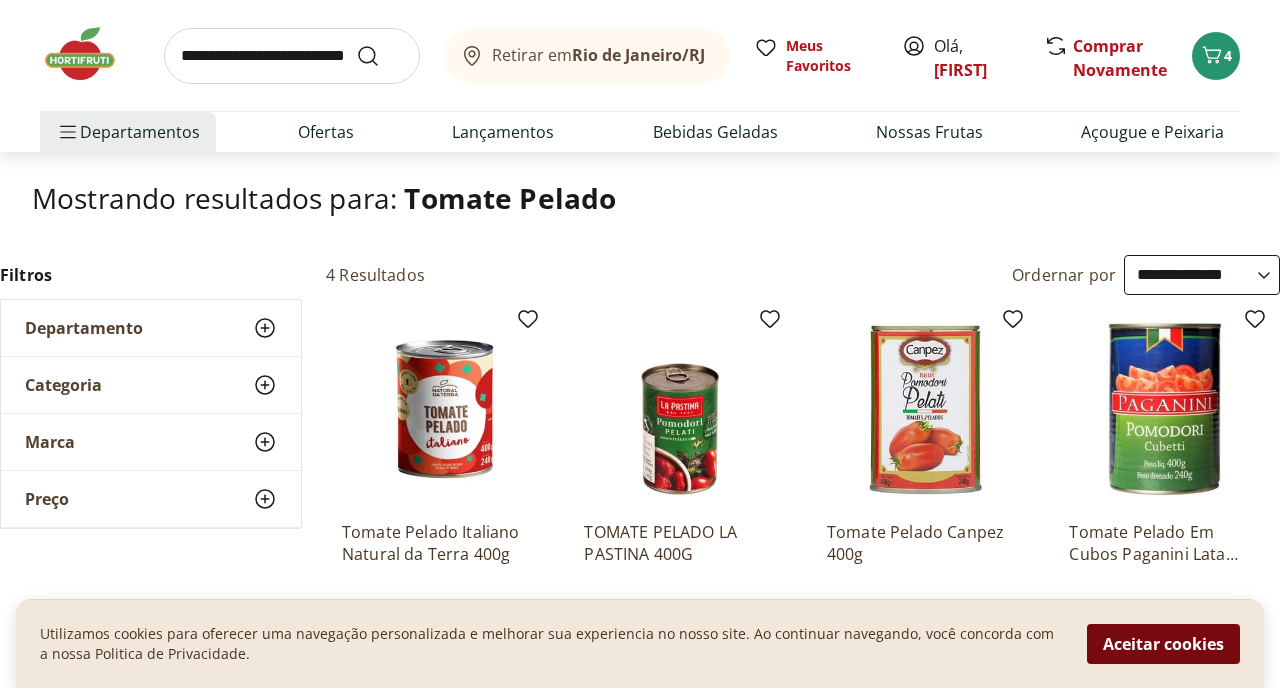 click on "Aceitar cookies" at bounding box center [1163, 644] 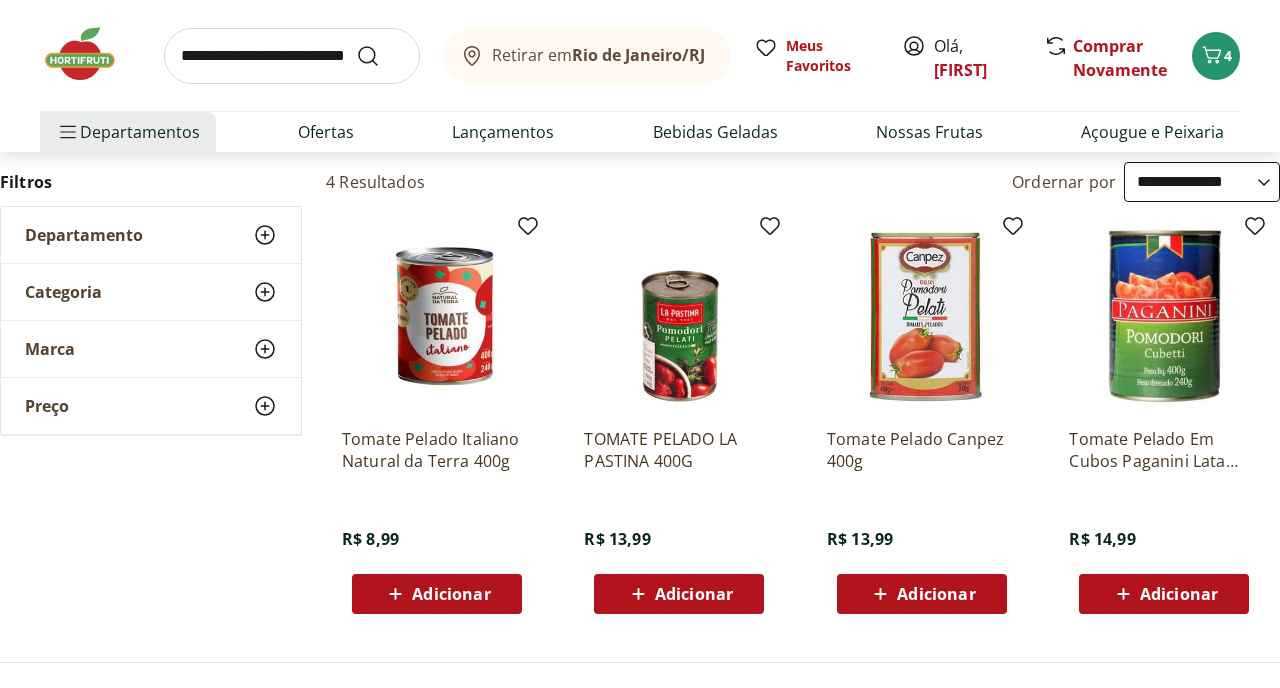 scroll, scrollTop: 208, scrollLeft: 0, axis: vertical 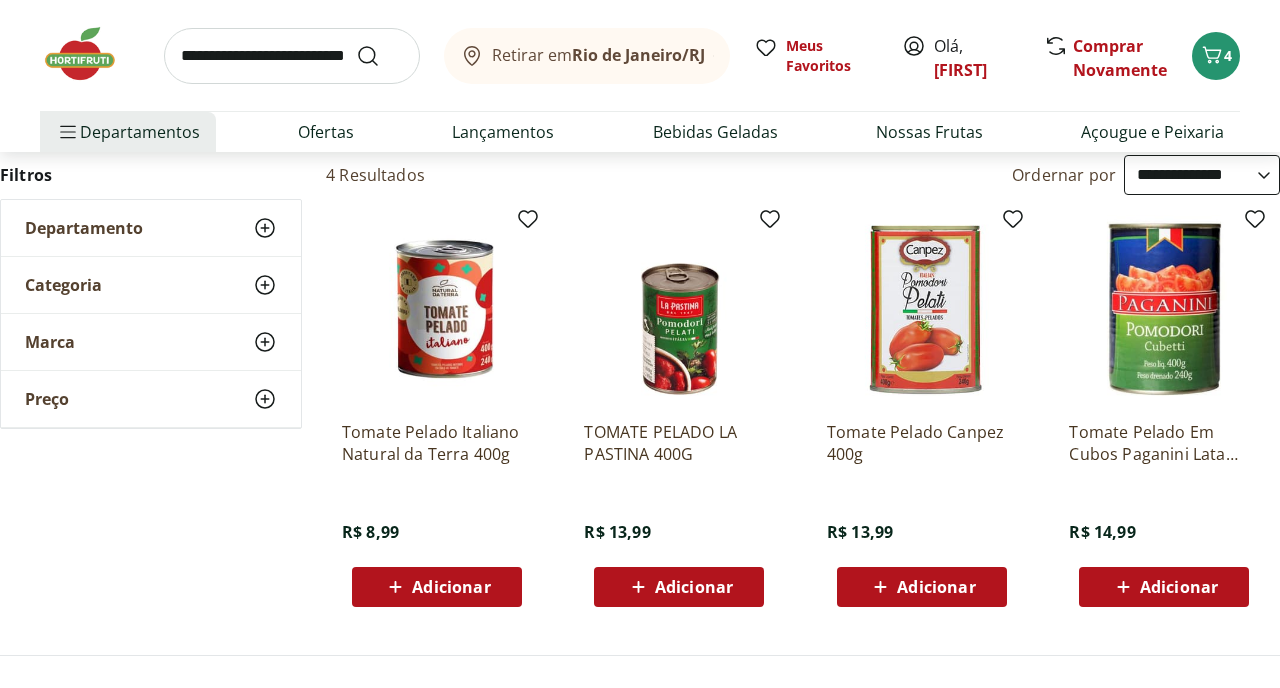 click on "**********" at bounding box center [1202, 175] 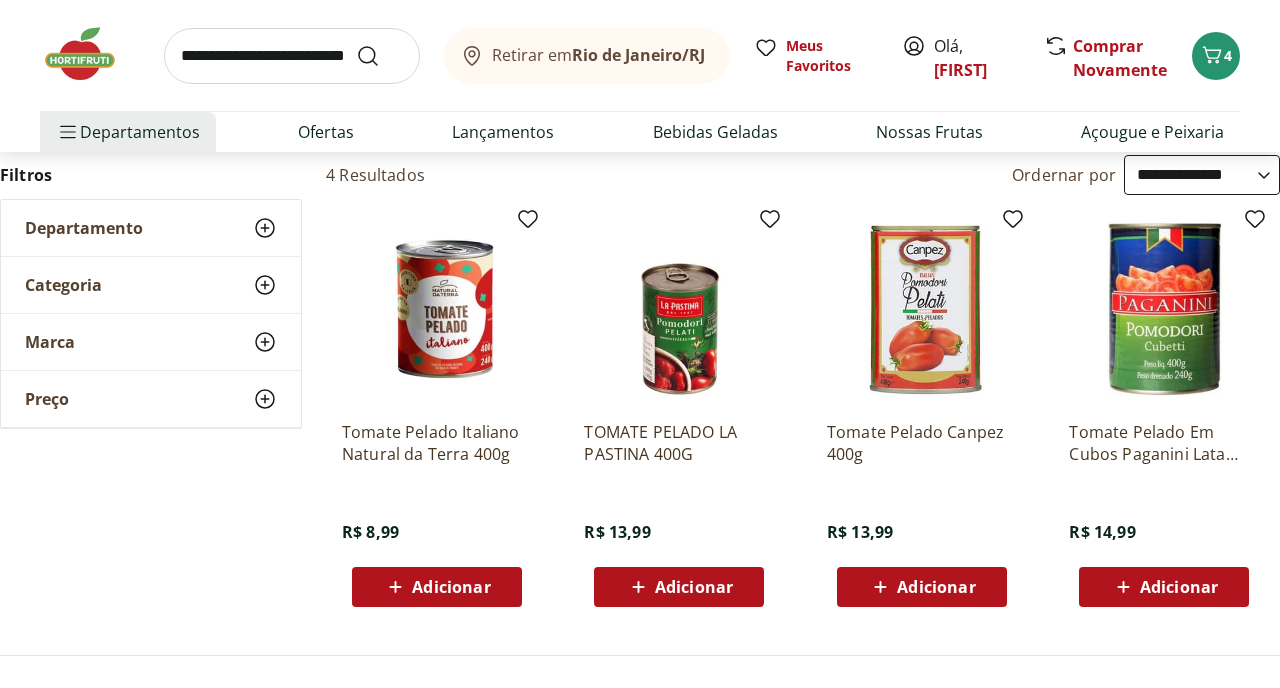 select on "**********" 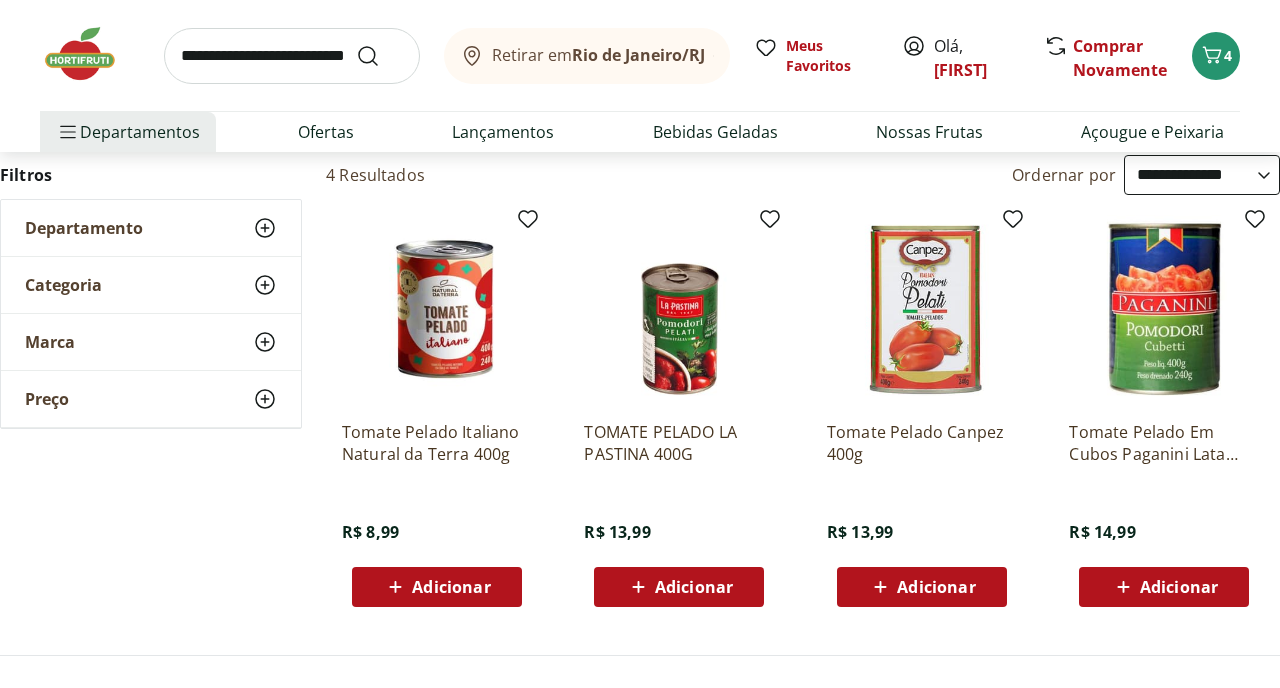 scroll, scrollTop: 0, scrollLeft: 0, axis: both 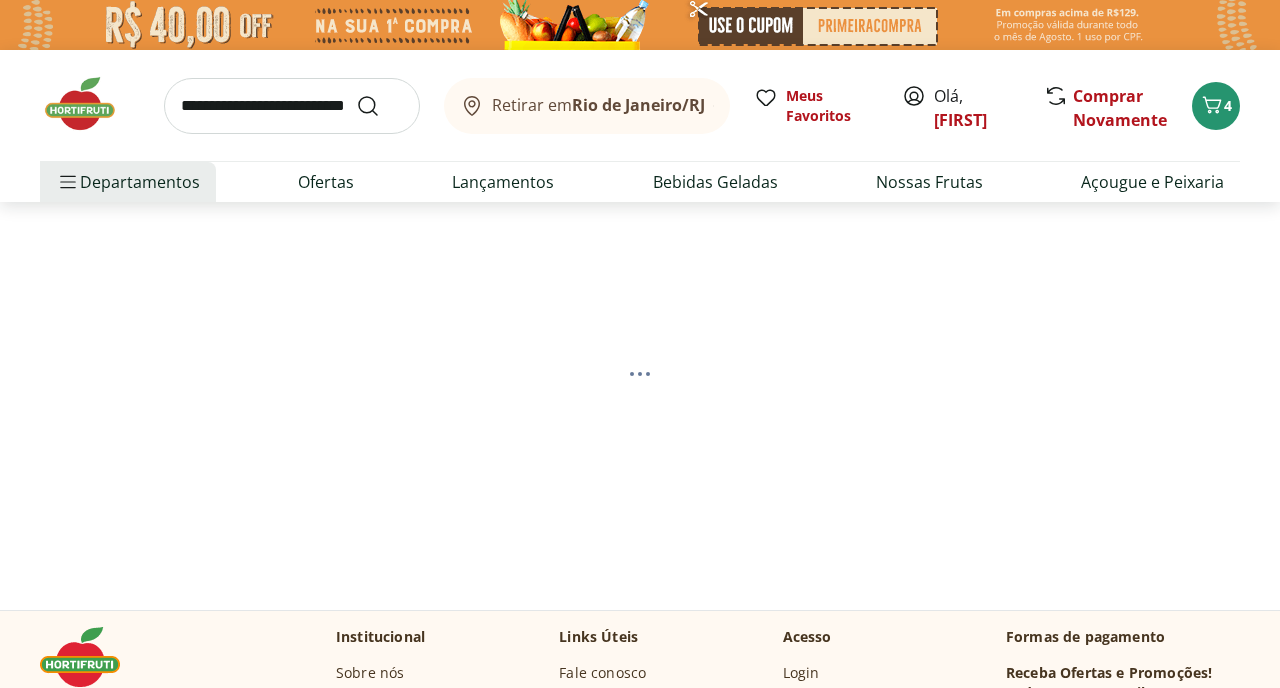 select on "*********" 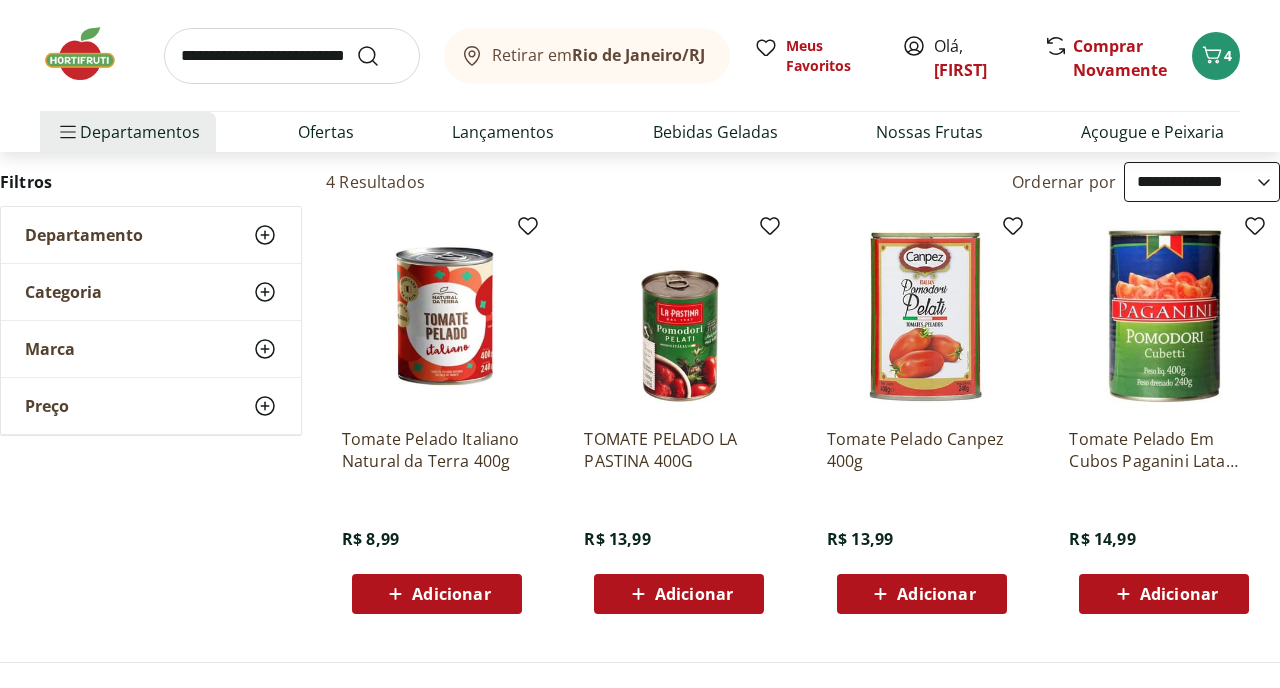 scroll, scrollTop: 183, scrollLeft: 0, axis: vertical 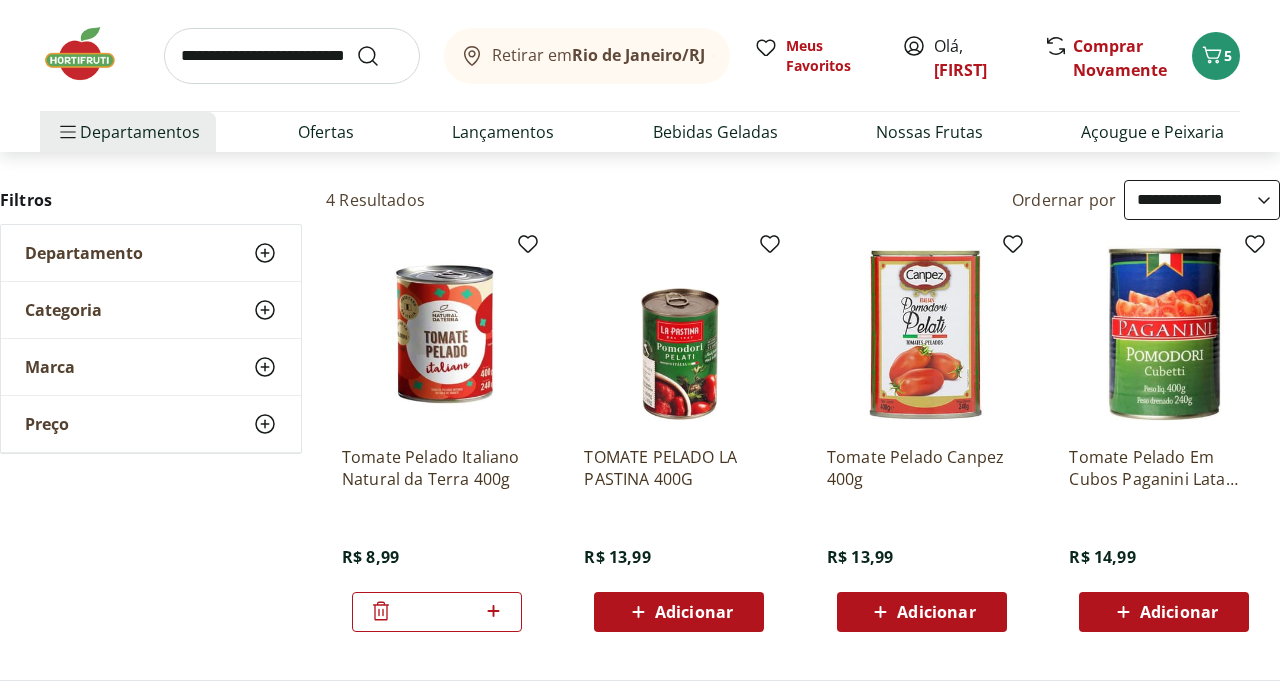 click at bounding box center (292, 56) 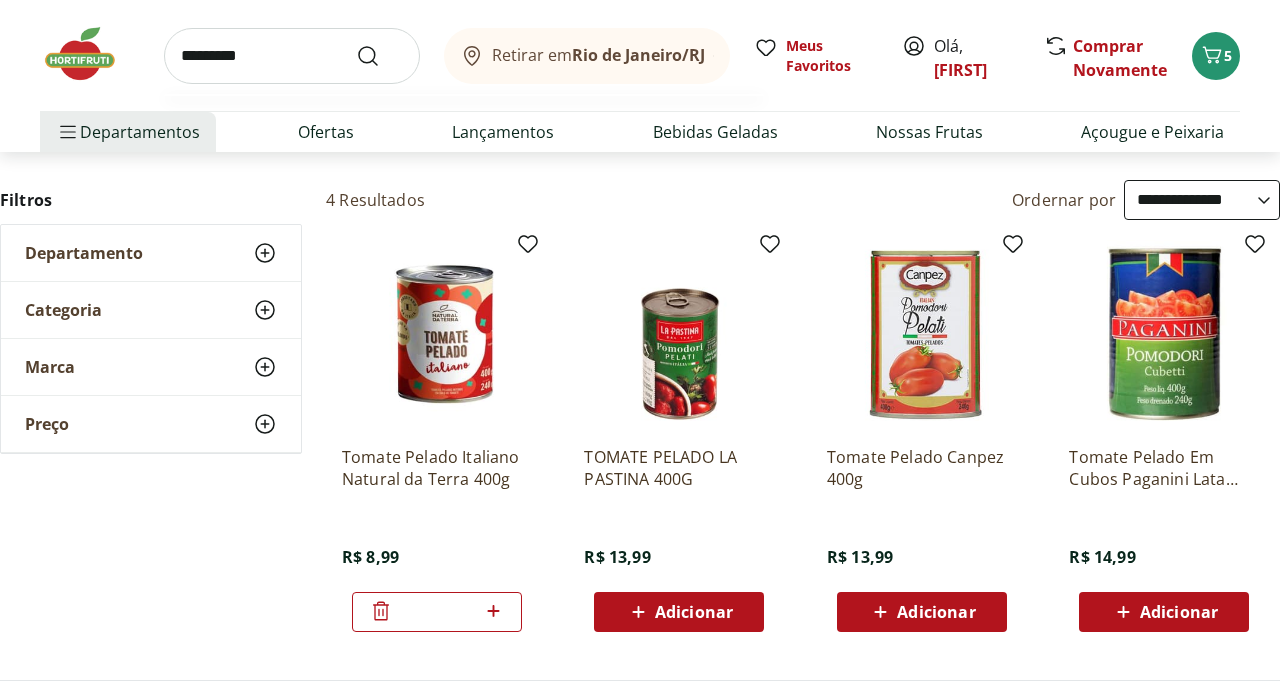 type on "*********" 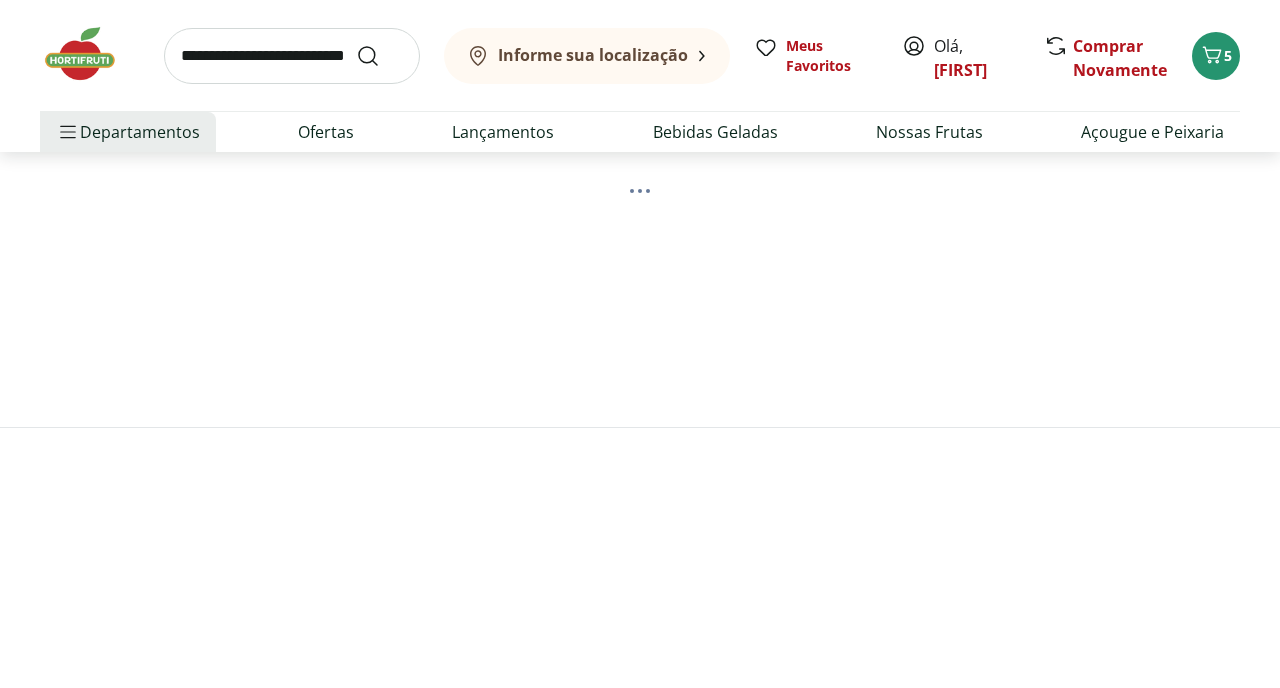 scroll, scrollTop: 0, scrollLeft: 0, axis: both 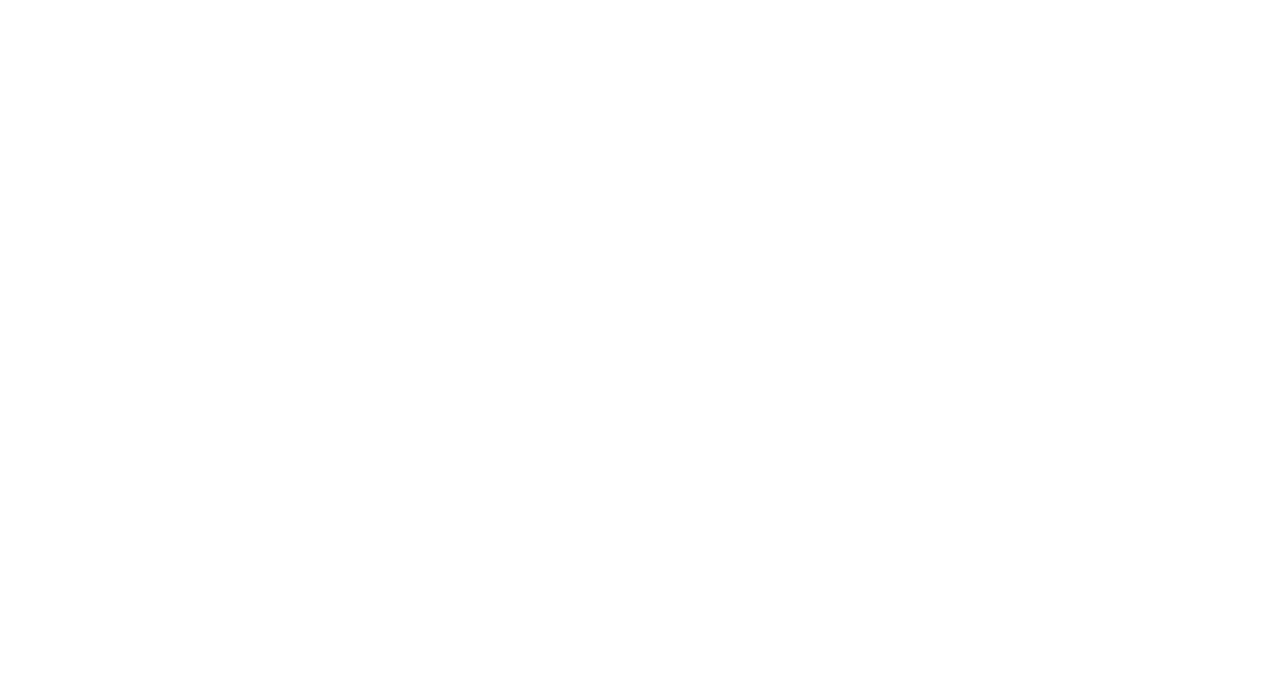 select on "**********" 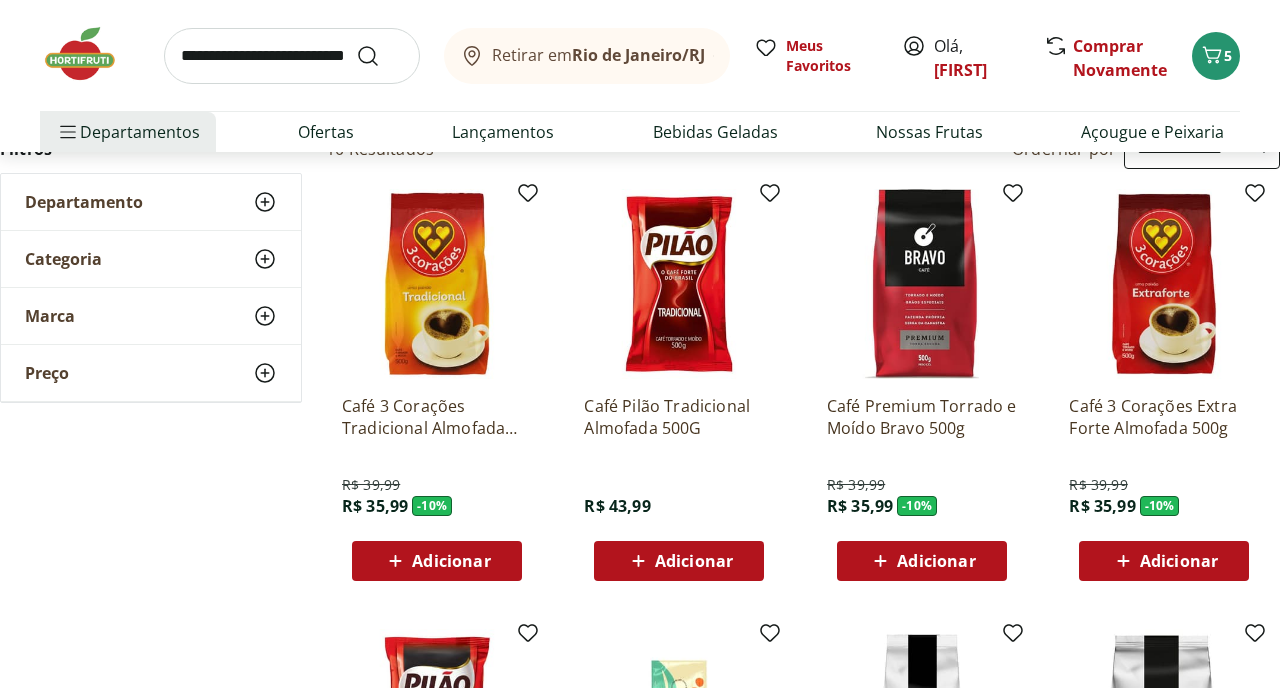 scroll, scrollTop: 0, scrollLeft: 0, axis: both 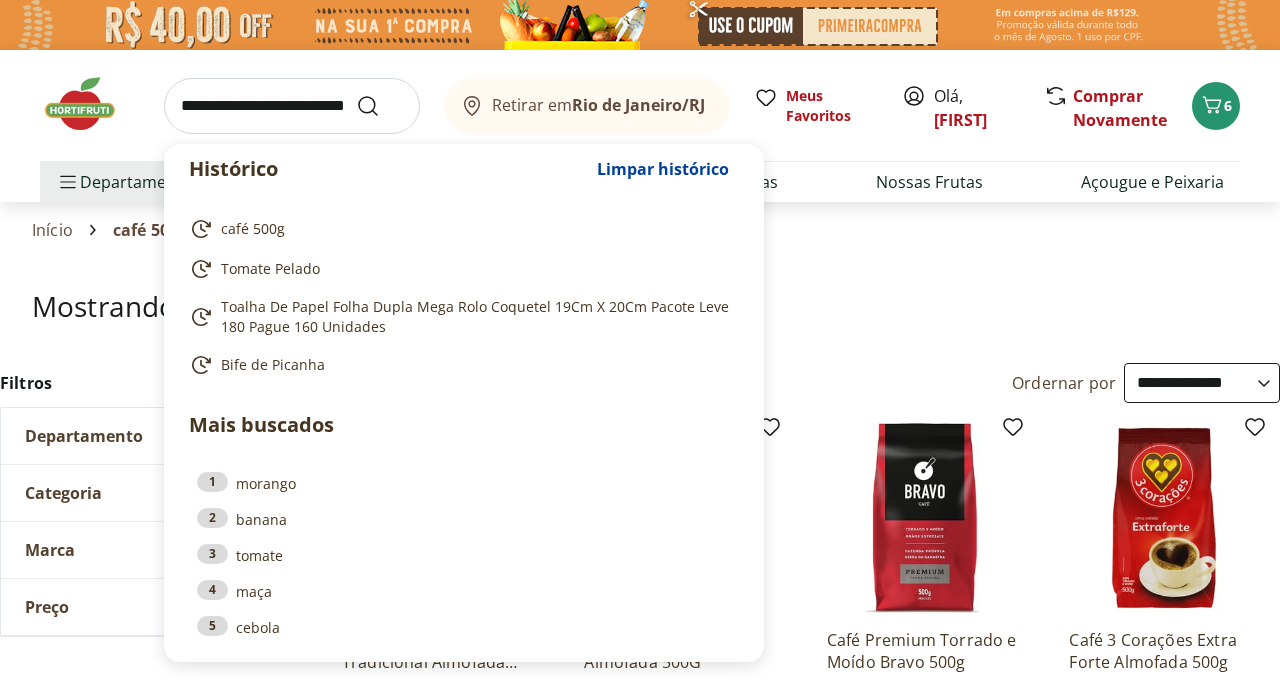 click at bounding box center (292, 106) 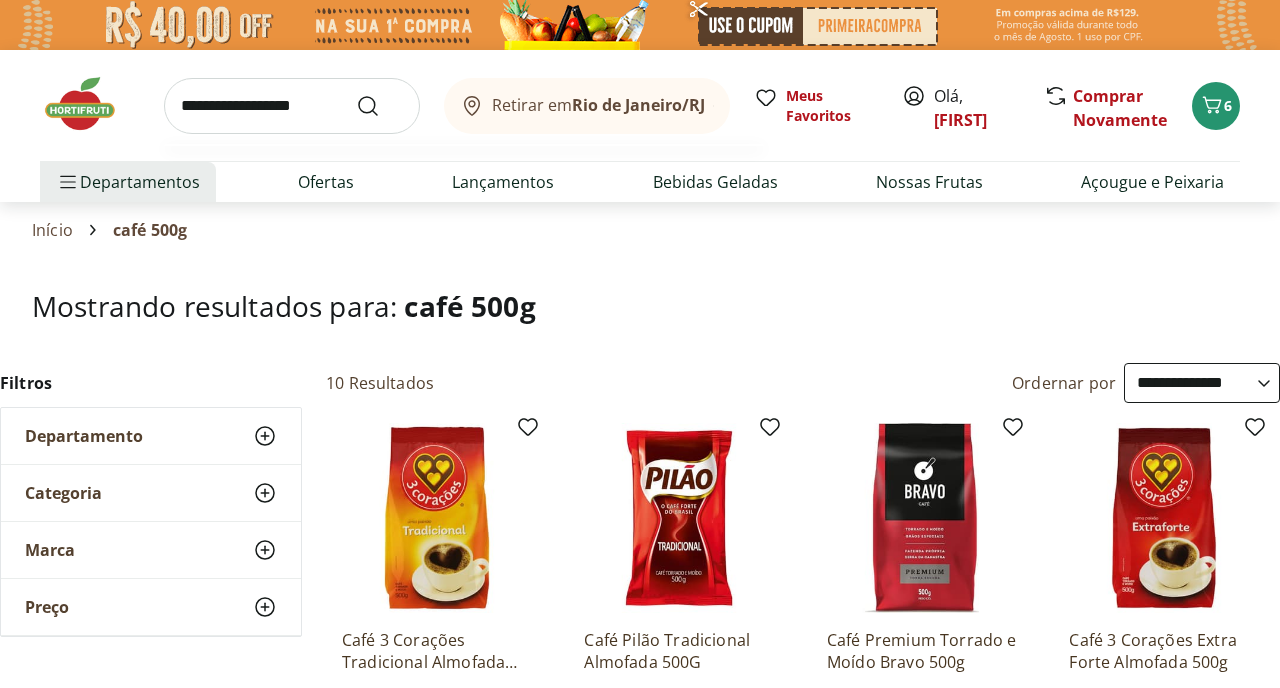 type on "**********" 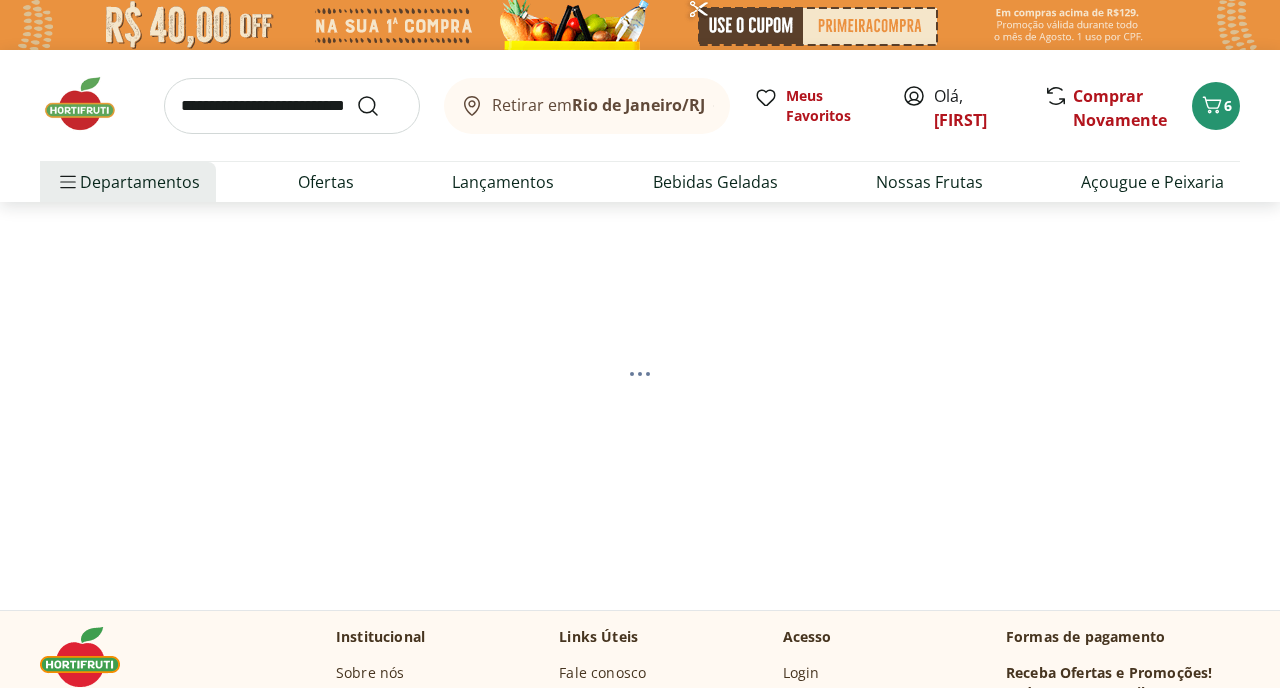select on "**********" 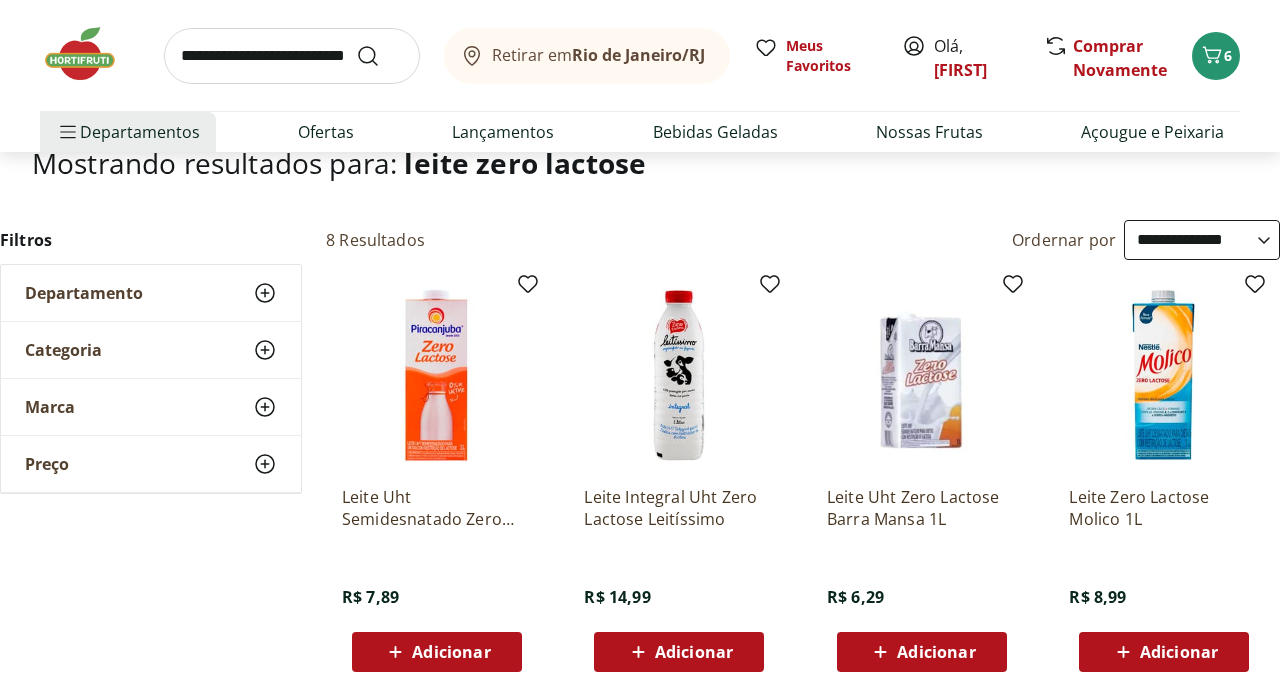 scroll, scrollTop: 148, scrollLeft: 0, axis: vertical 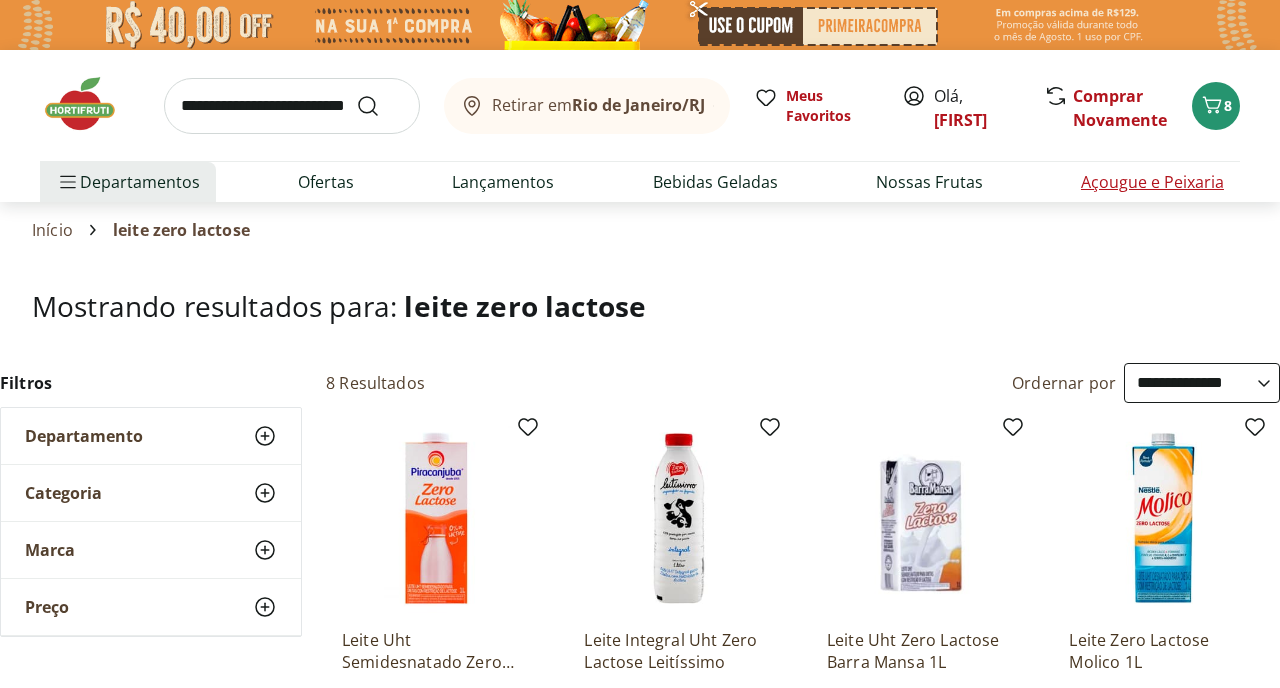click on "Açougue e Peixaria" at bounding box center (1152, 182) 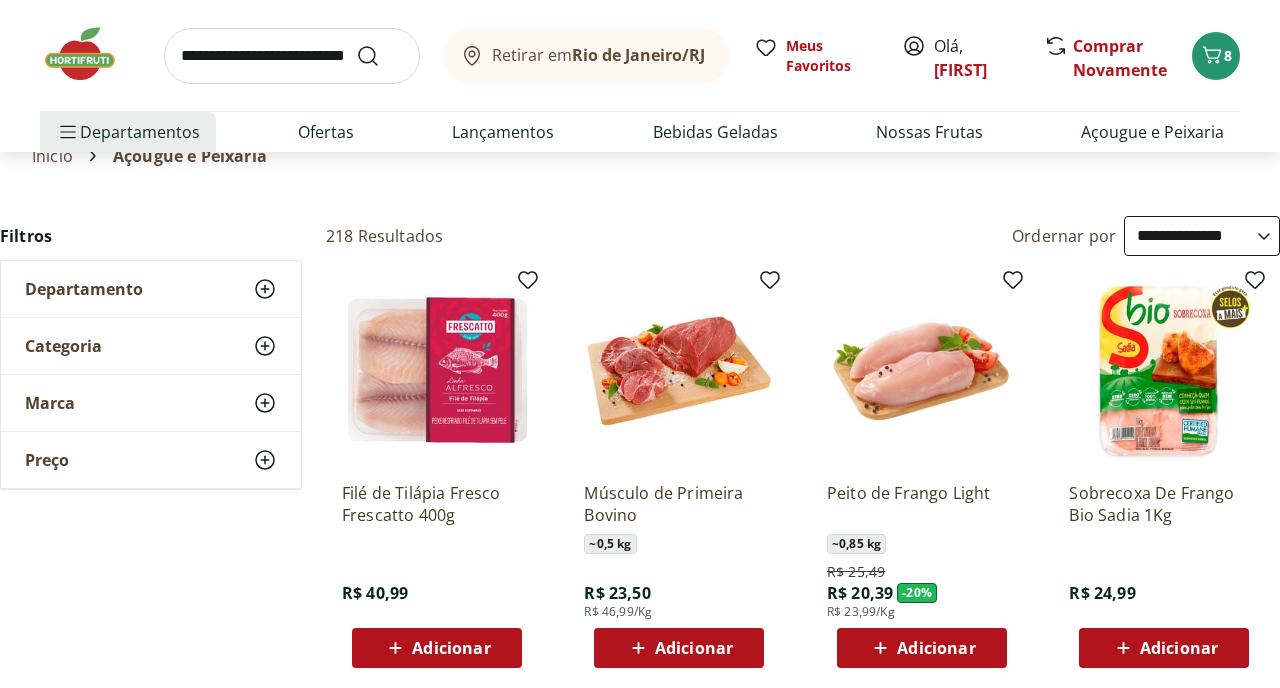 scroll, scrollTop: 0, scrollLeft: 0, axis: both 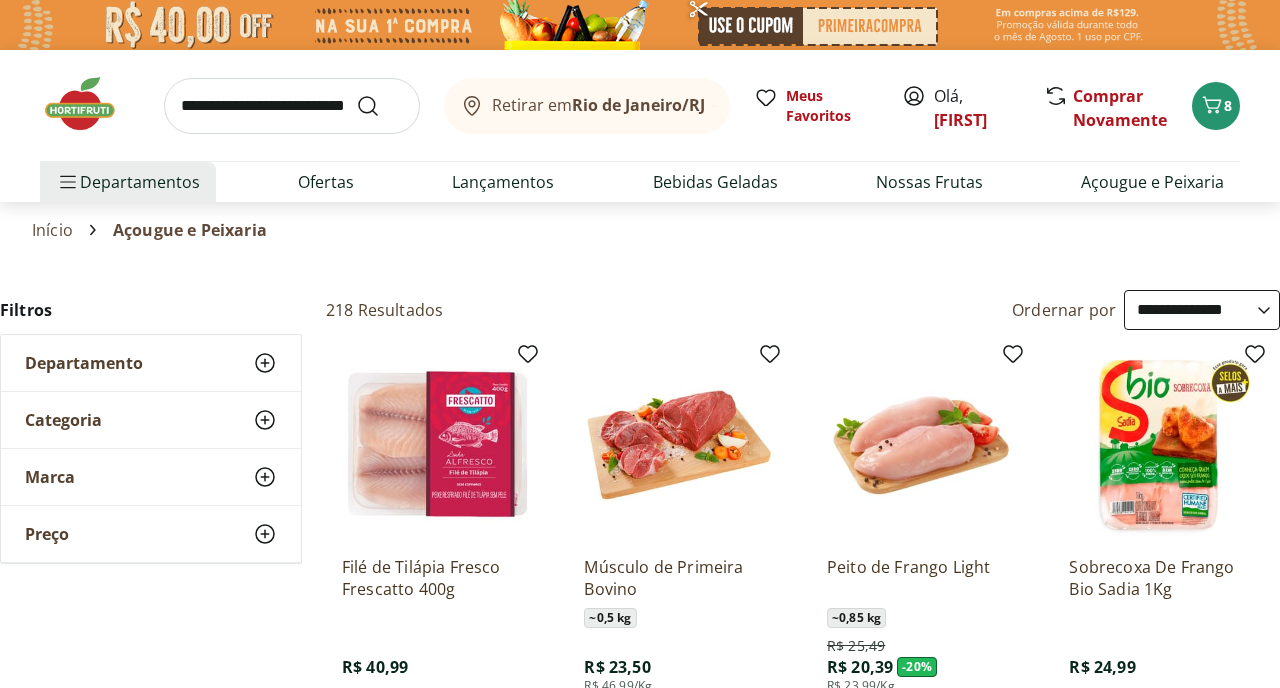 click 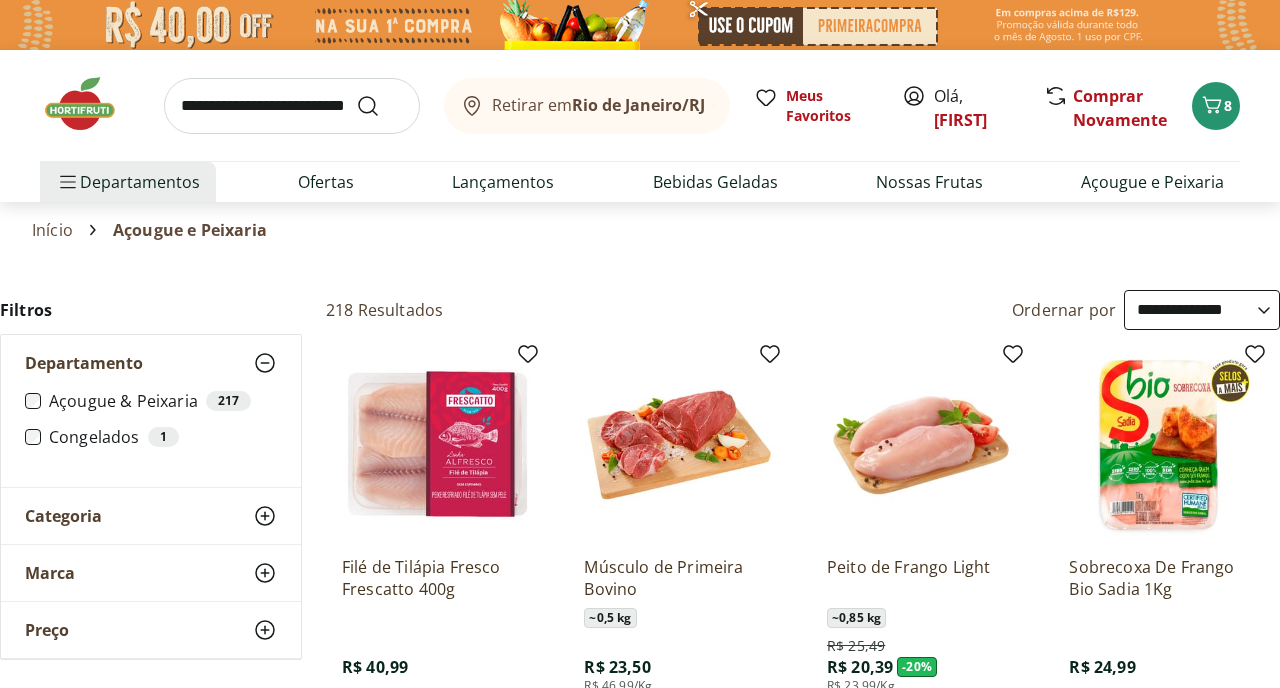 click 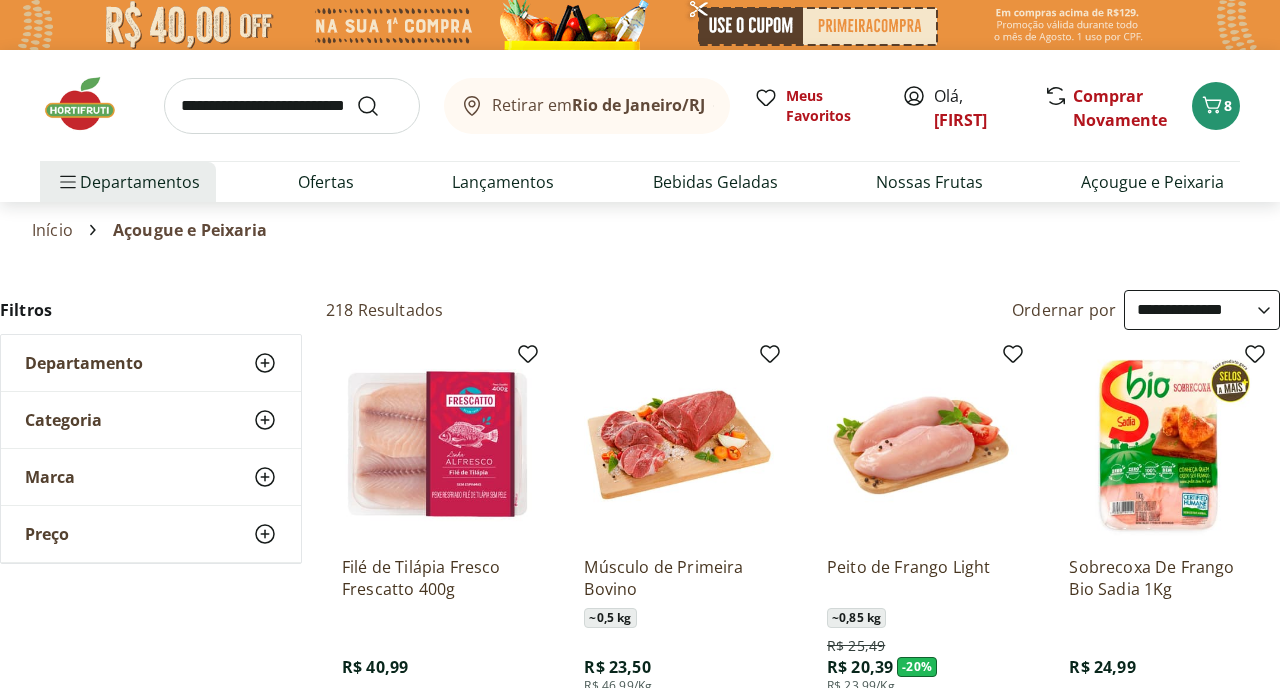 click 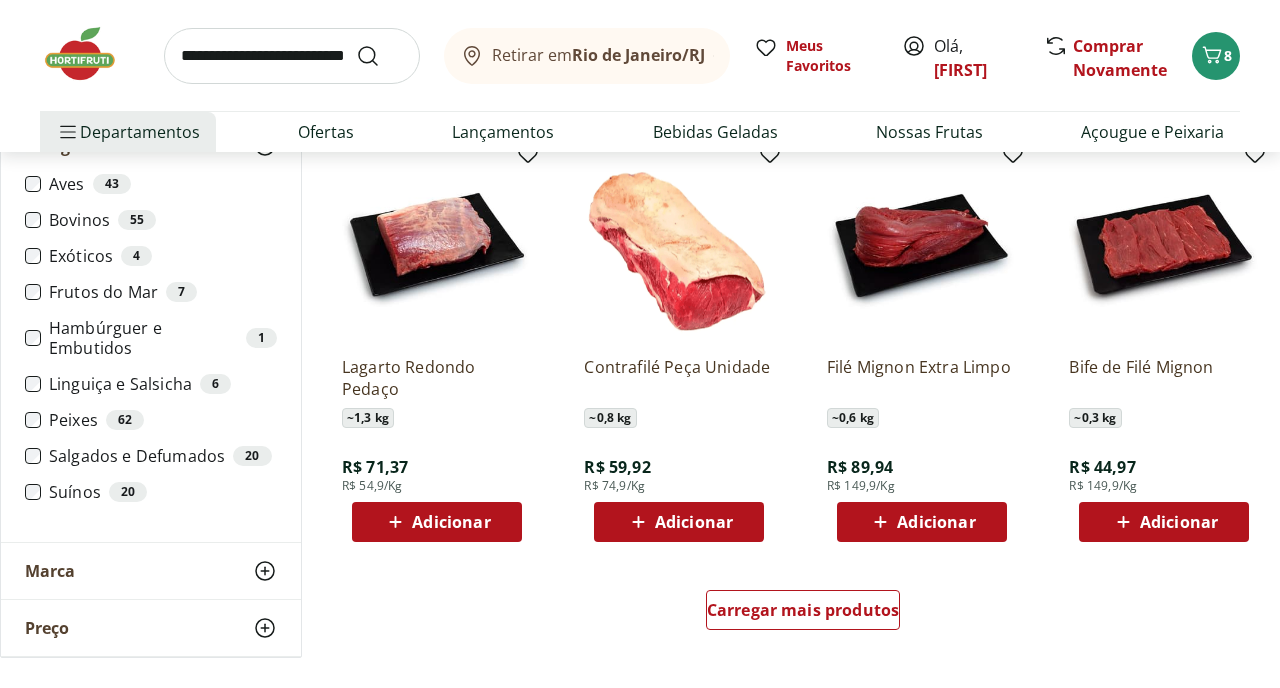 scroll, scrollTop: 1108, scrollLeft: 0, axis: vertical 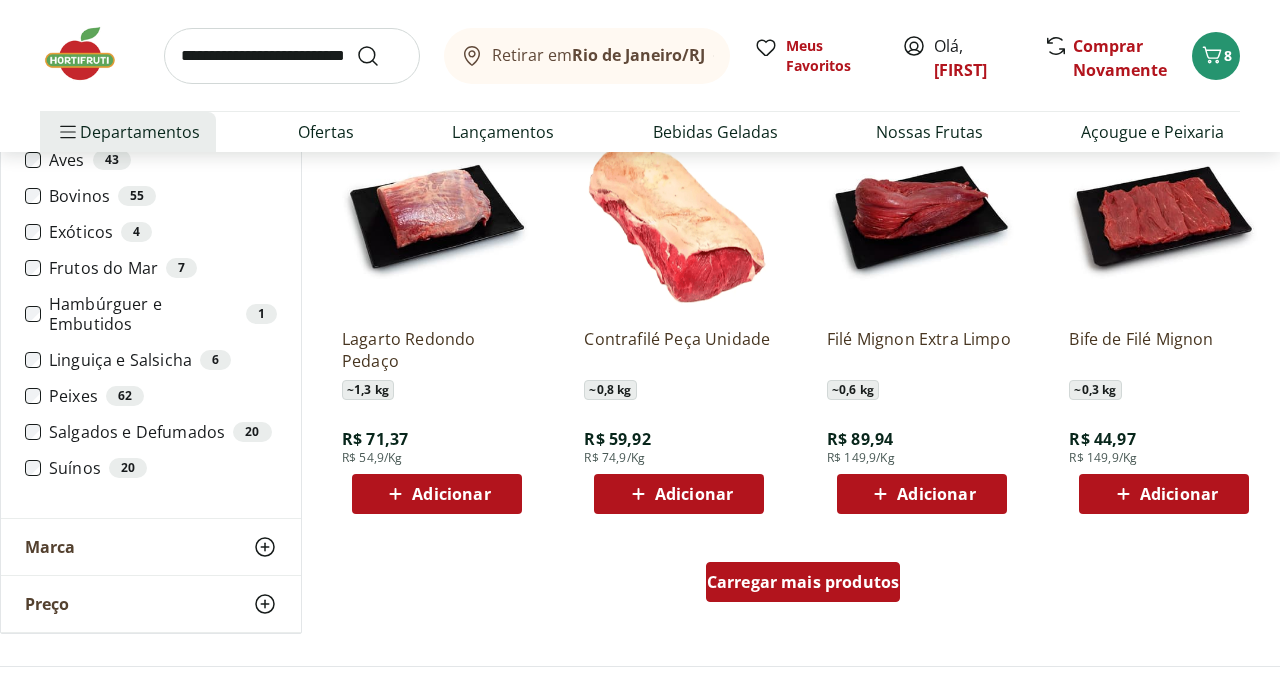 click on "Carregar mais produtos" at bounding box center (803, 582) 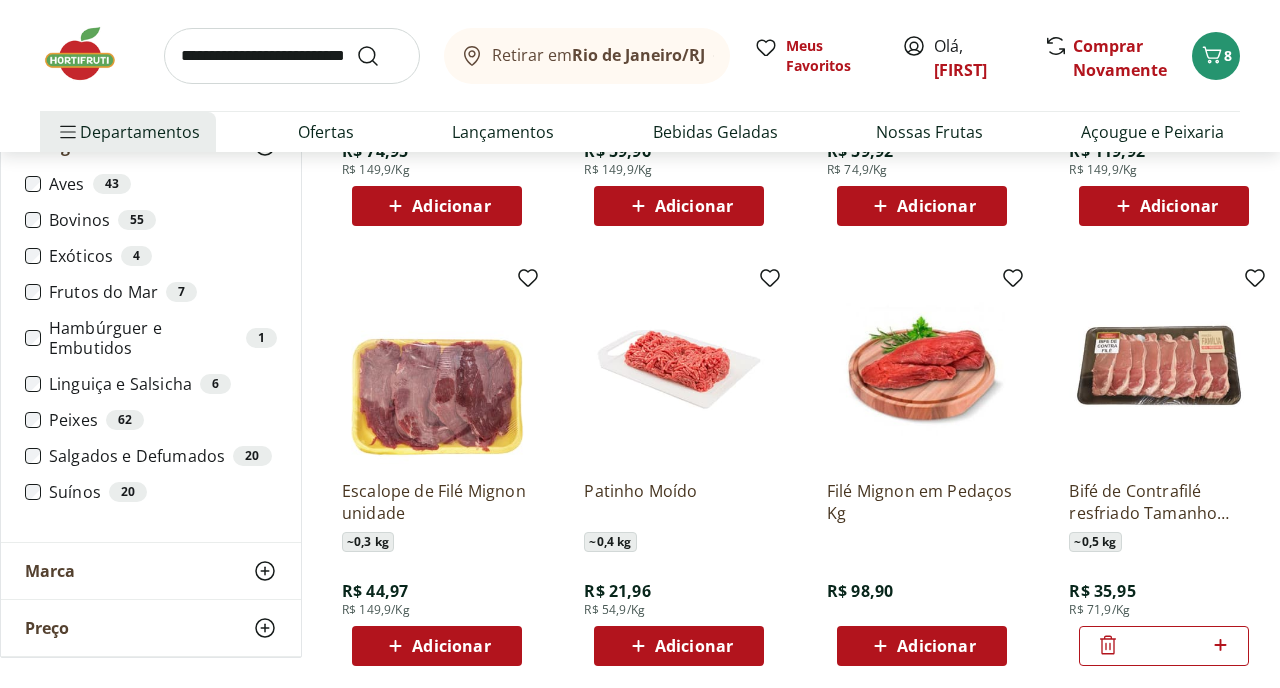 scroll, scrollTop: 1850, scrollLeft: 0, axis: vertical 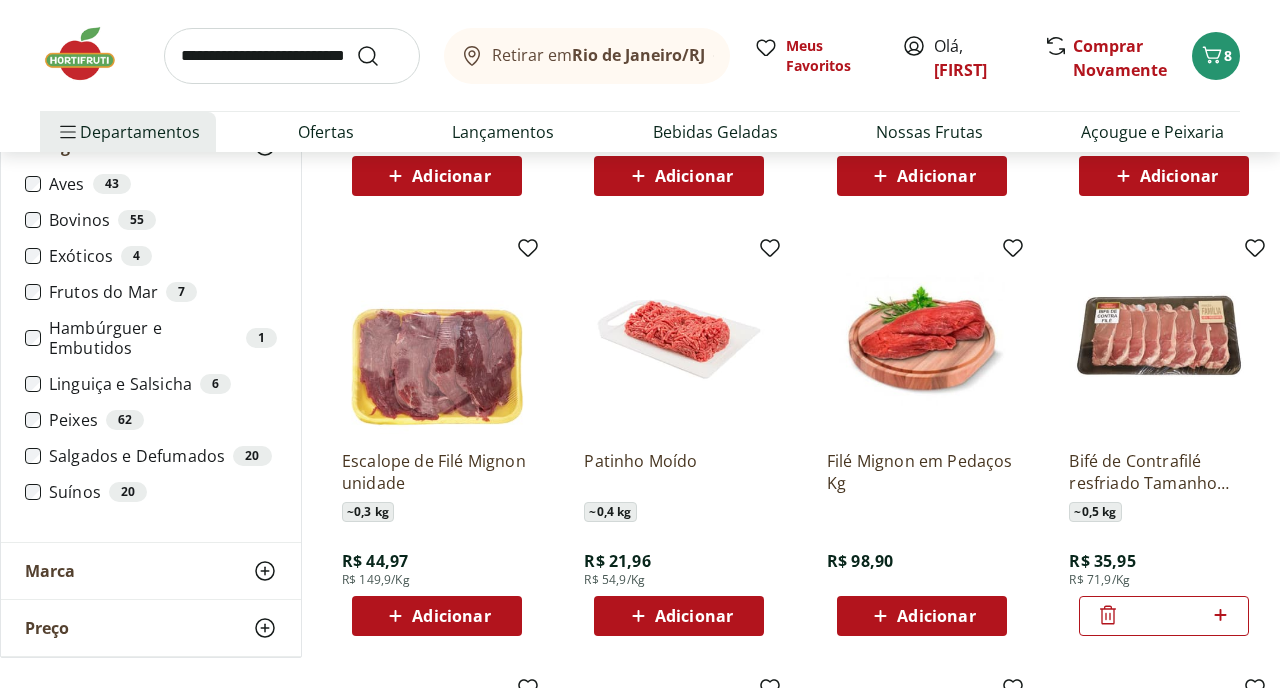 click on "Adicionar" at bounding box center (694, 616) 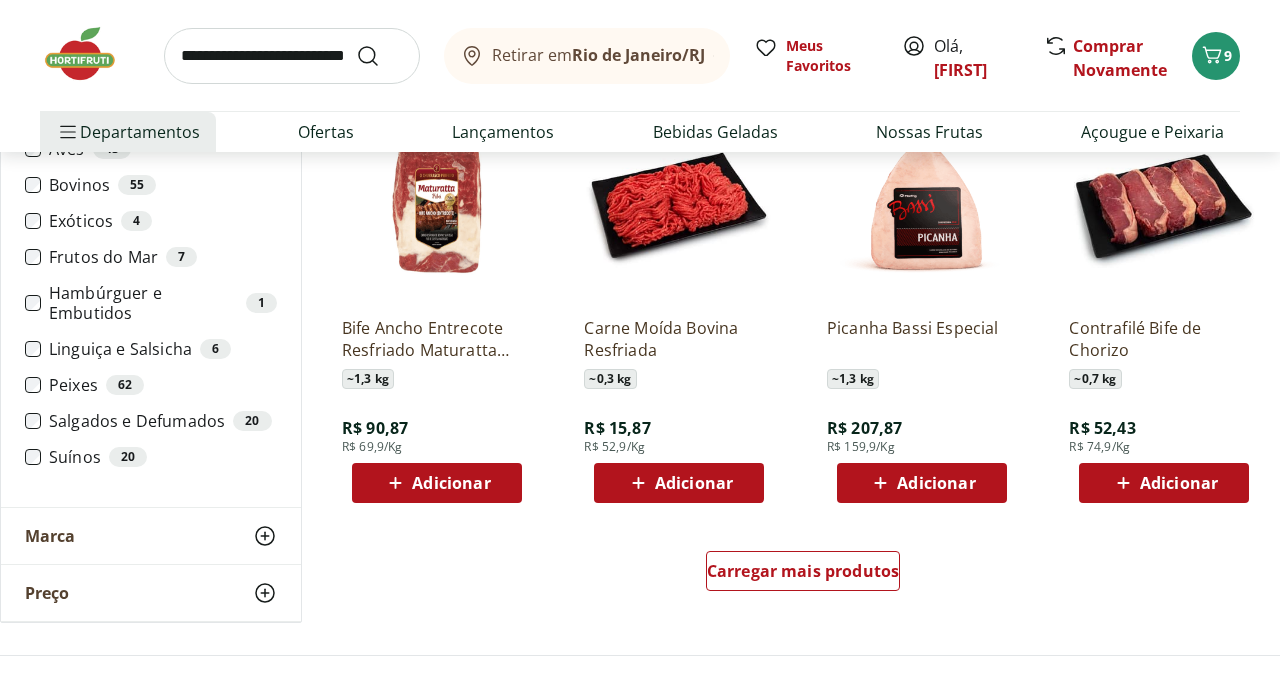 scroll, scrollTop: 2436, scrollLeft: 0, axis: vertical 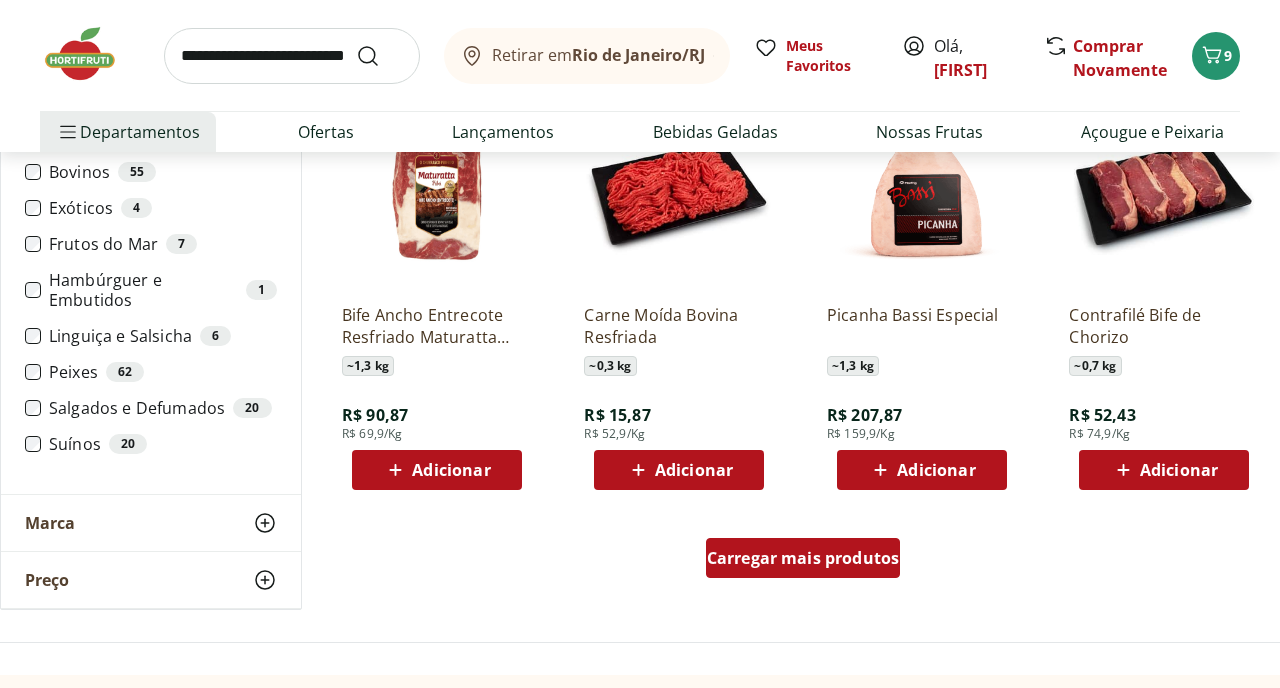 click on "Carregar mais produtos" at bounding box center [803, 558] 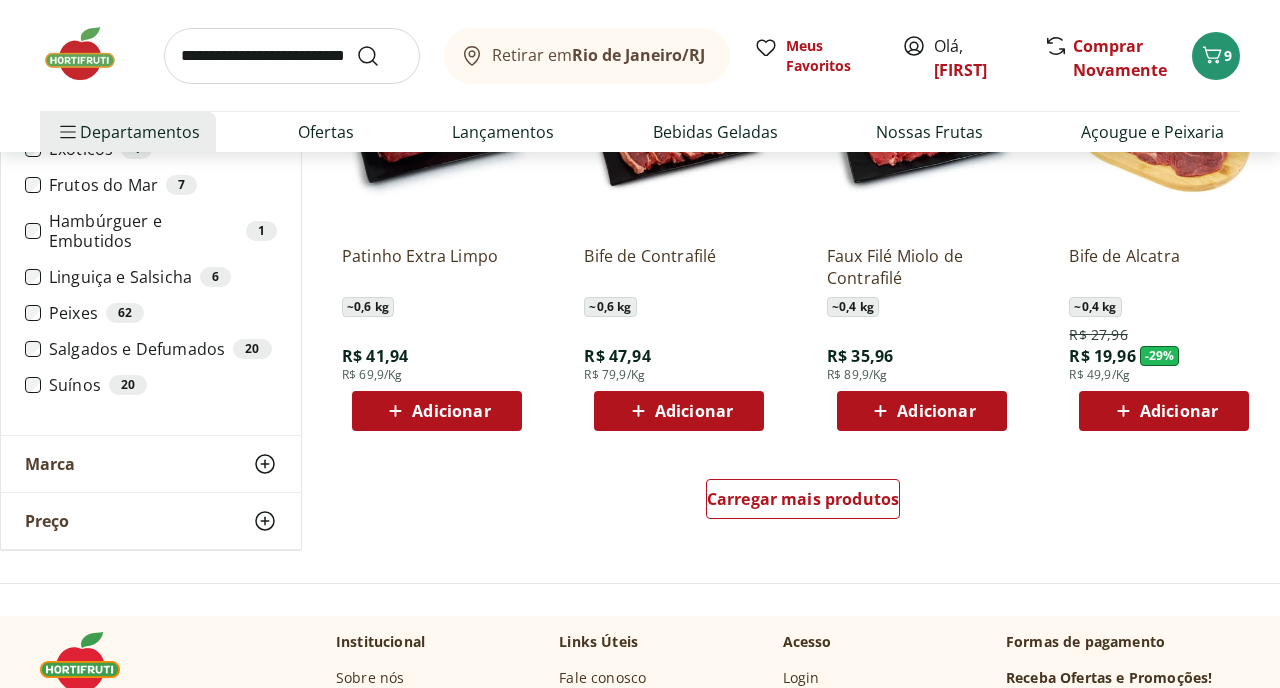 scroll, scrollTop: 3803, scrollLeft: 0, axis: vertical 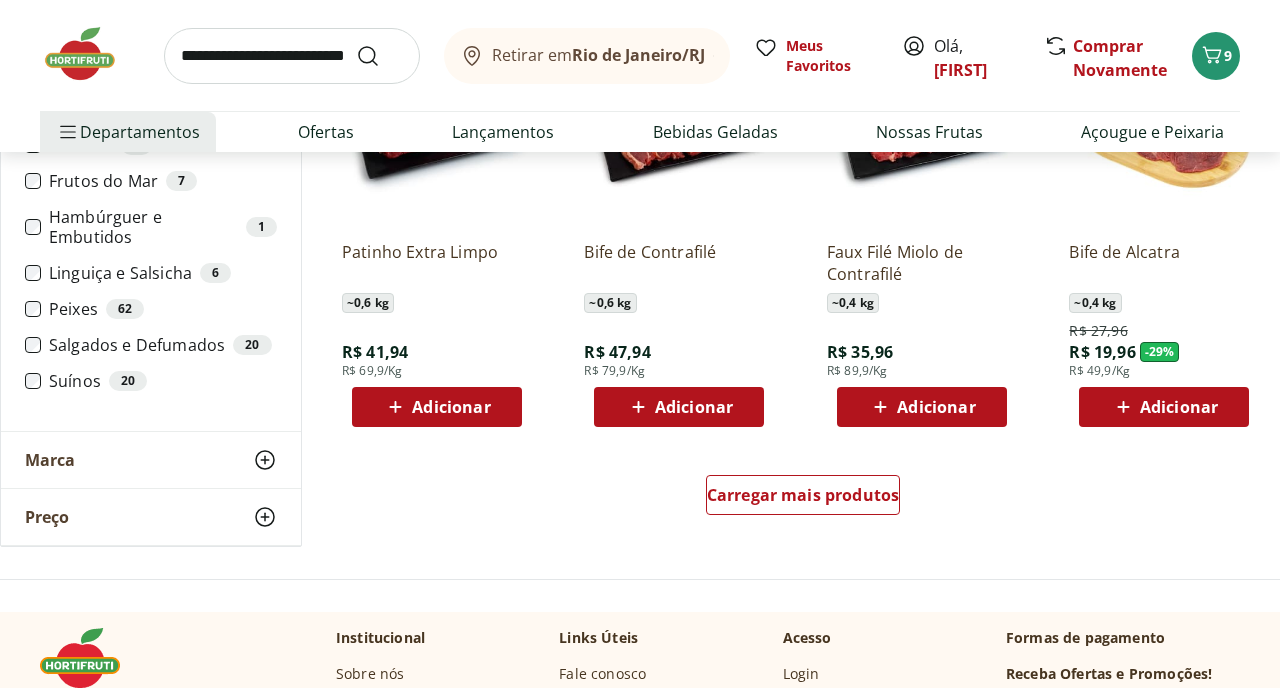 click at bounding box center [292, 56] 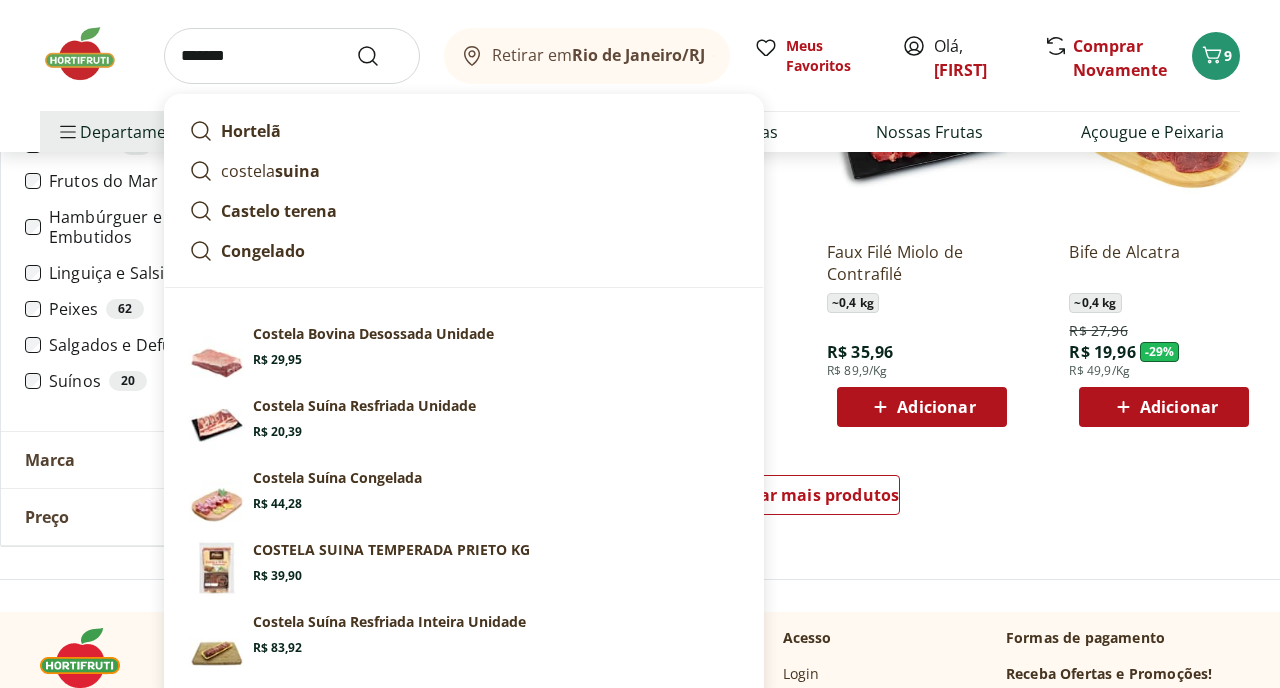 type on "*******" 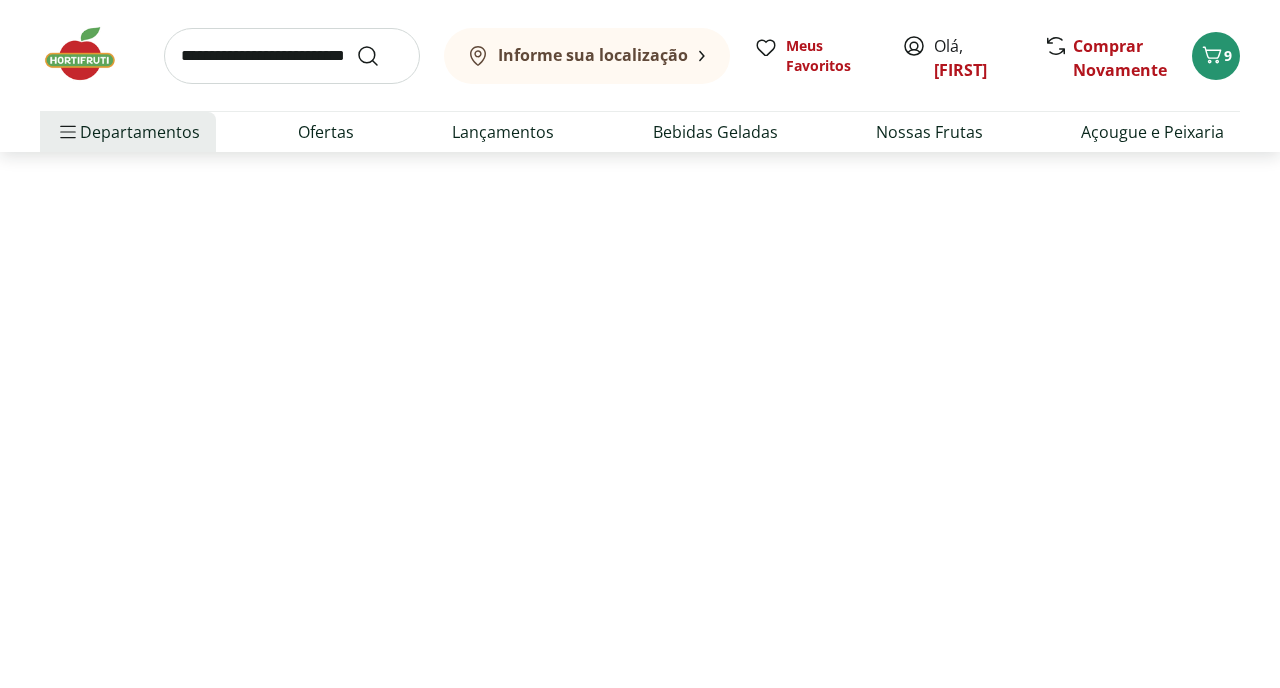 scroll, scrollTop: 0, scrollLeft: 0, axis: both 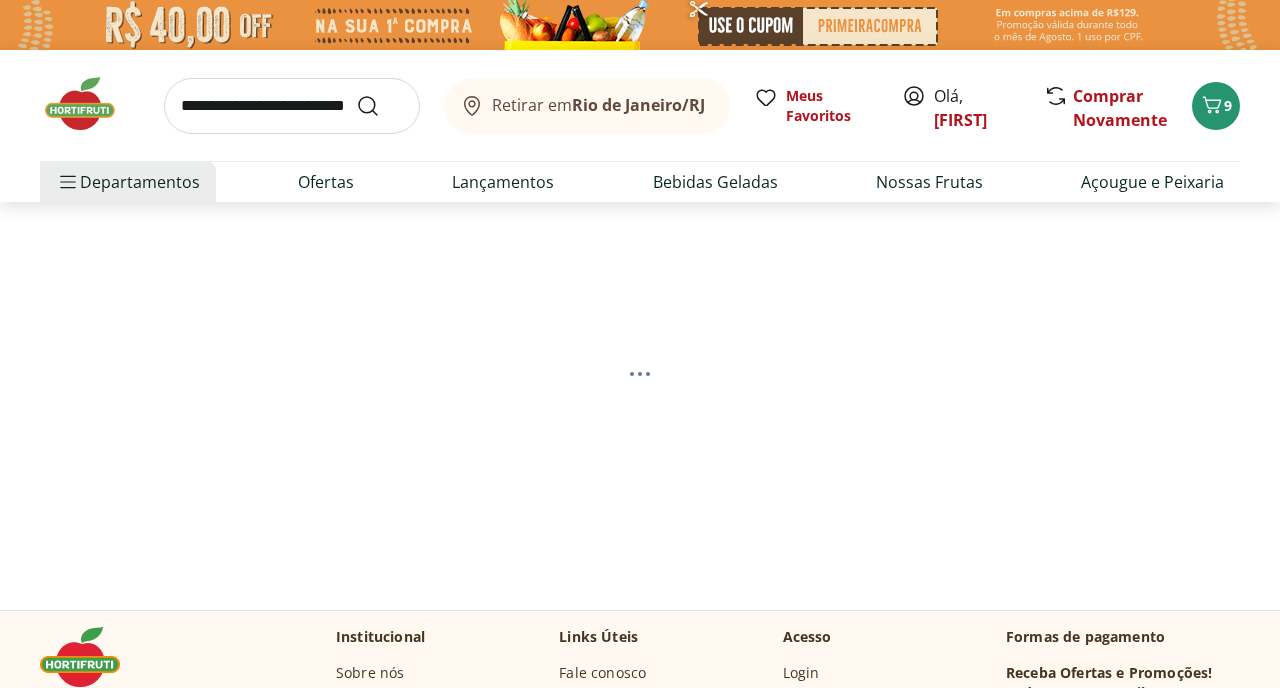select on "**********" 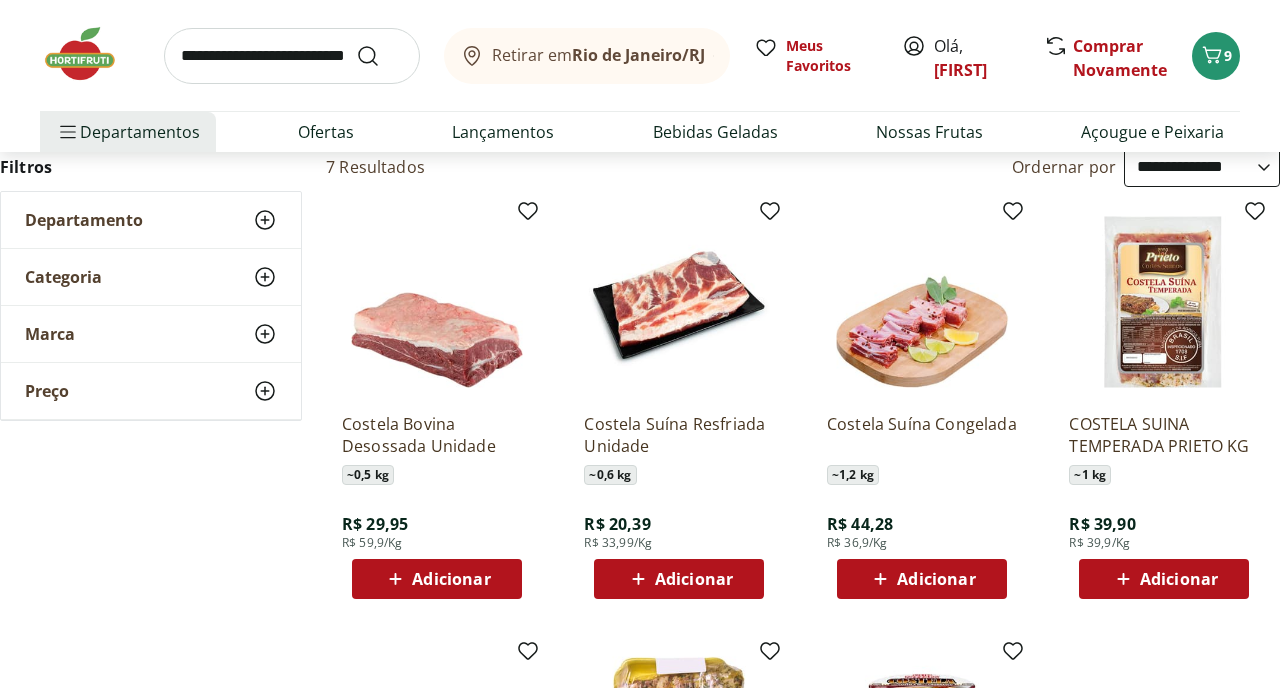 scroll, scrollTop: 211, scrollLeft: 0, axis: vertical 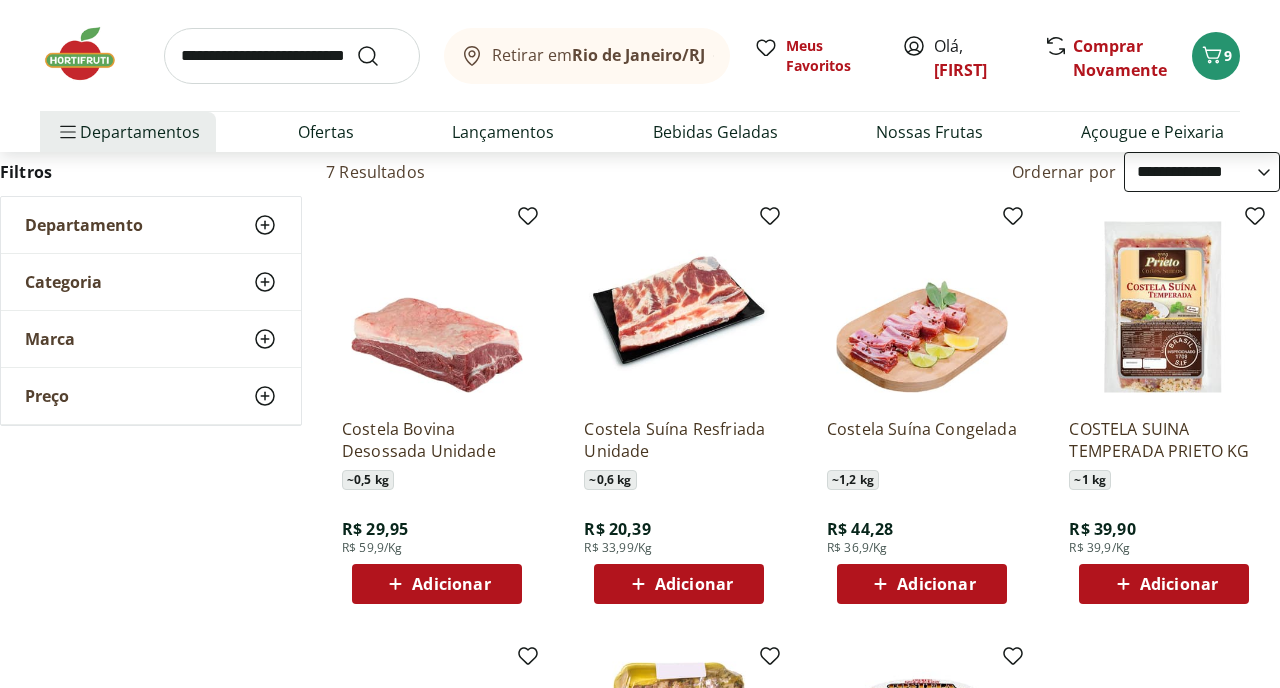 click on "Adicionar" at bounding box center (451, 584) 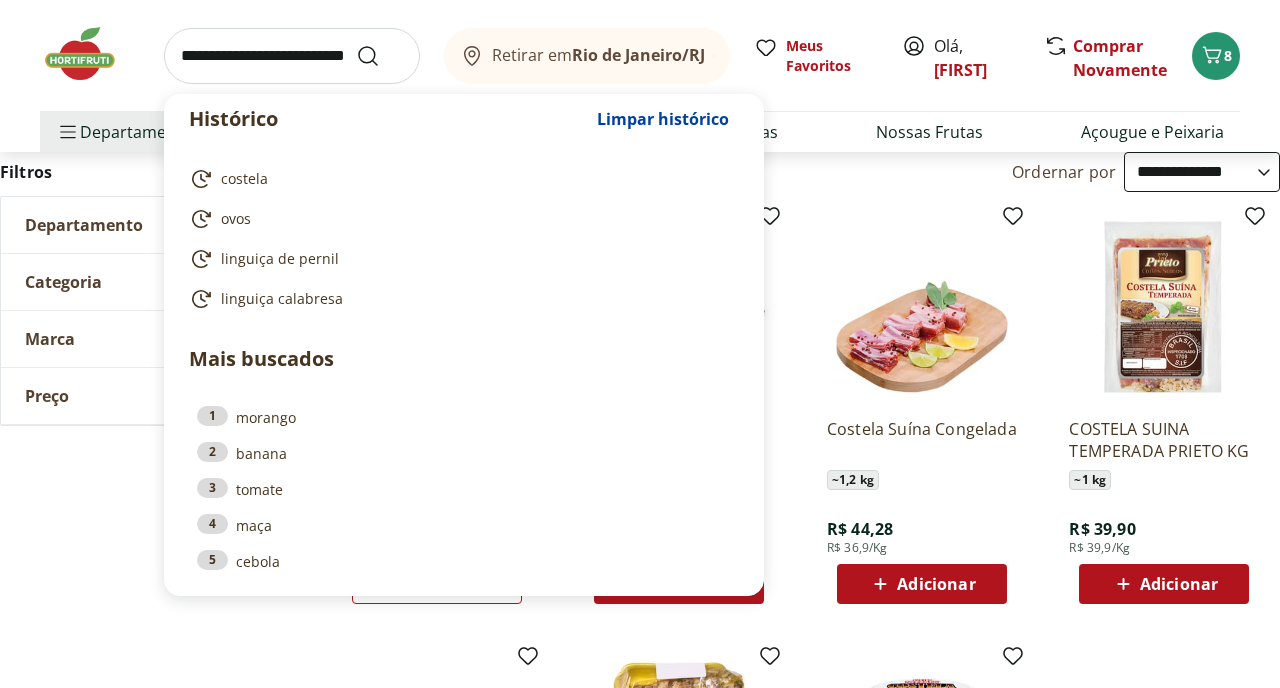 click at bounding box center [292, 56] 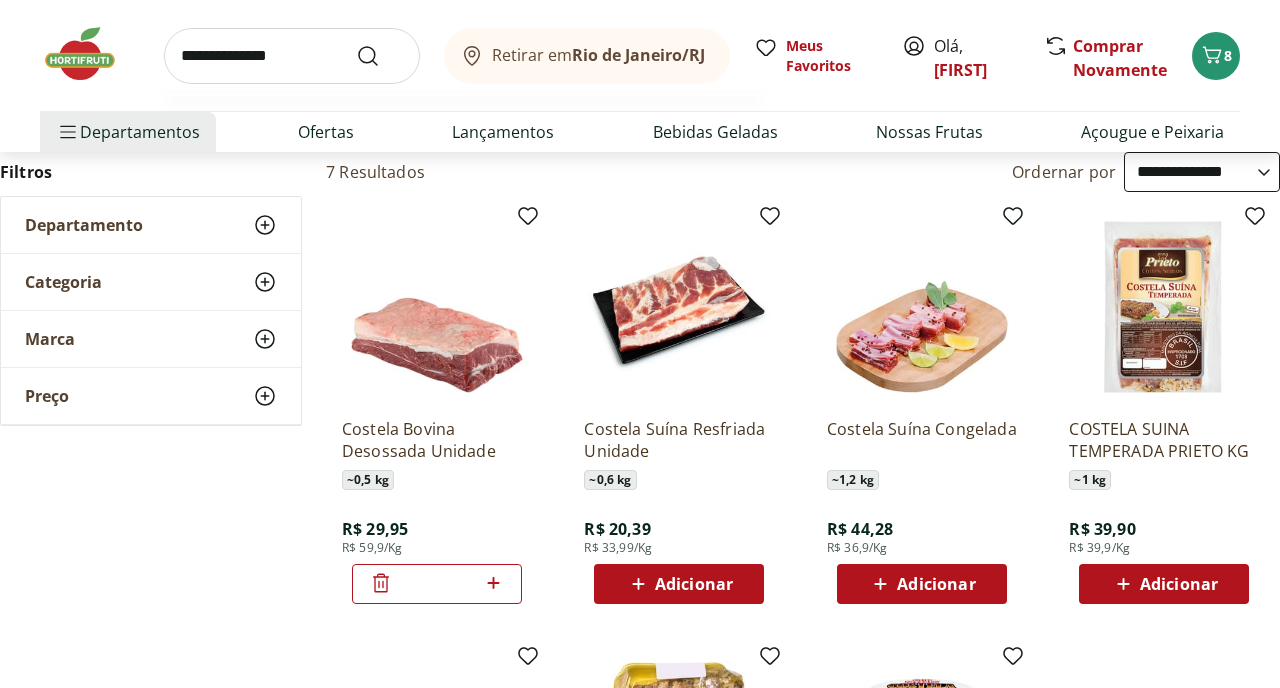 type on "**********" 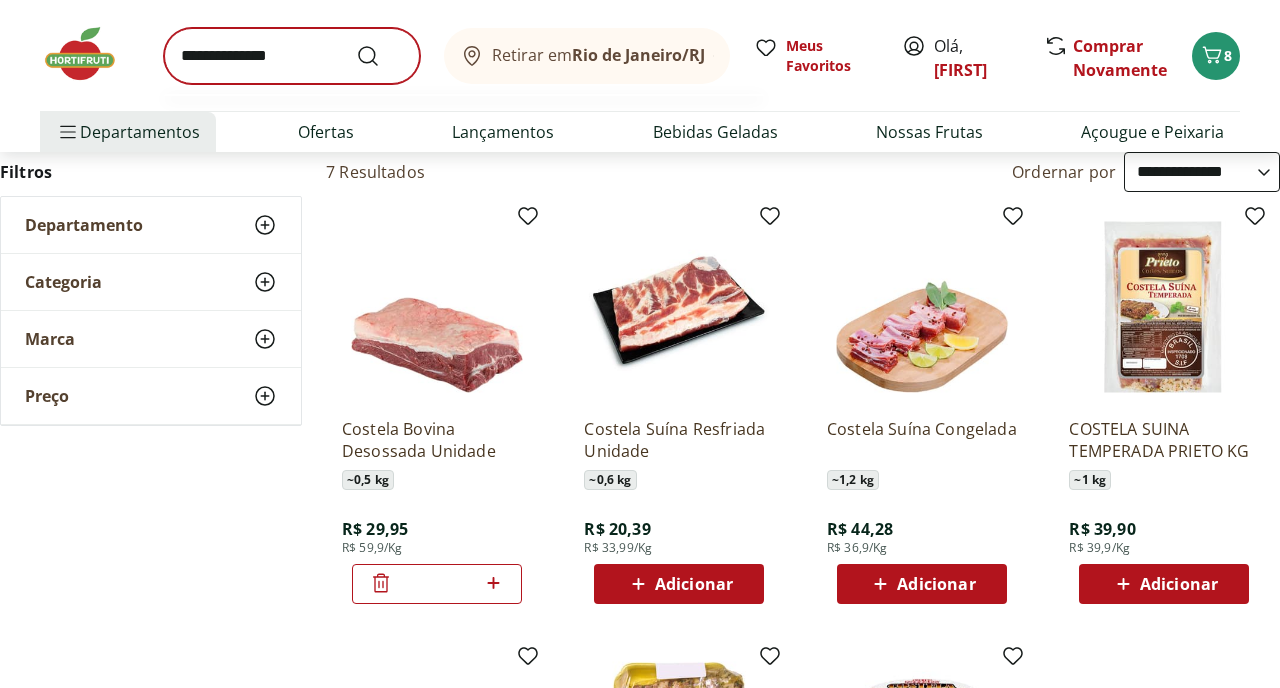 scroll, scrollTop: 0, scrollLeft: 0, axis: both 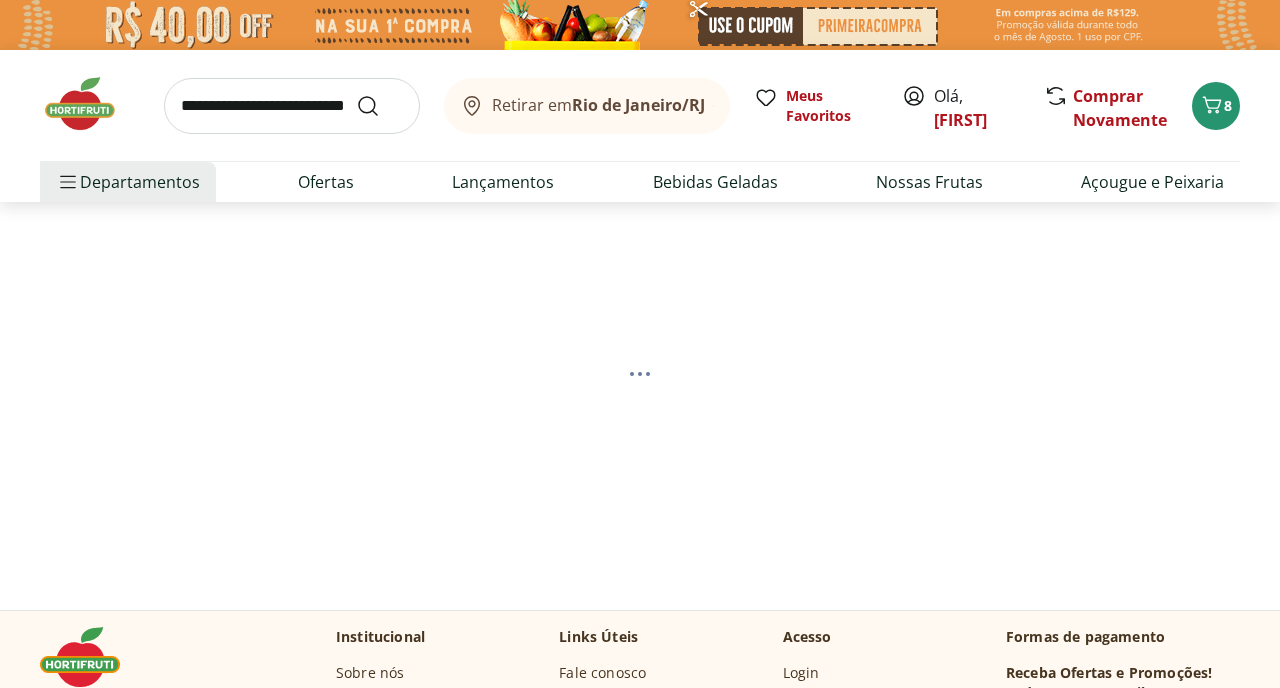 select on "**********" 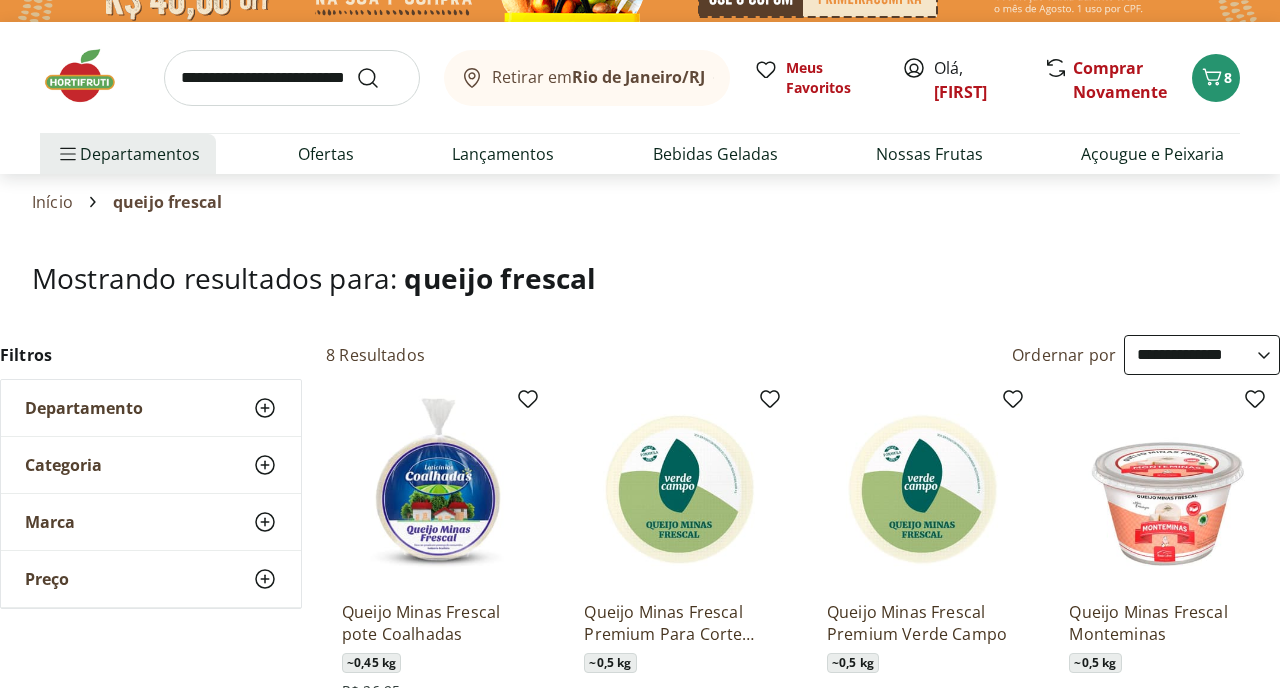 scroll, scrollTop: 26, scrollLeft: 0, axis: vertical 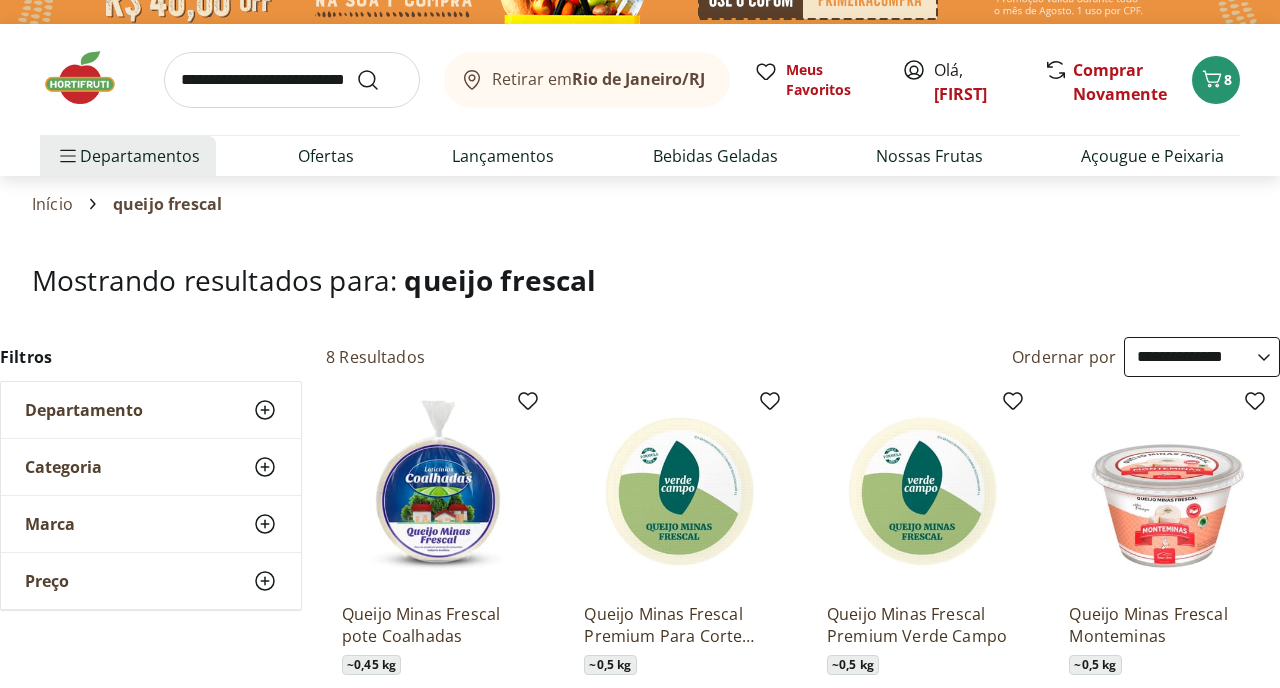 click at bounding box center [292, 80] 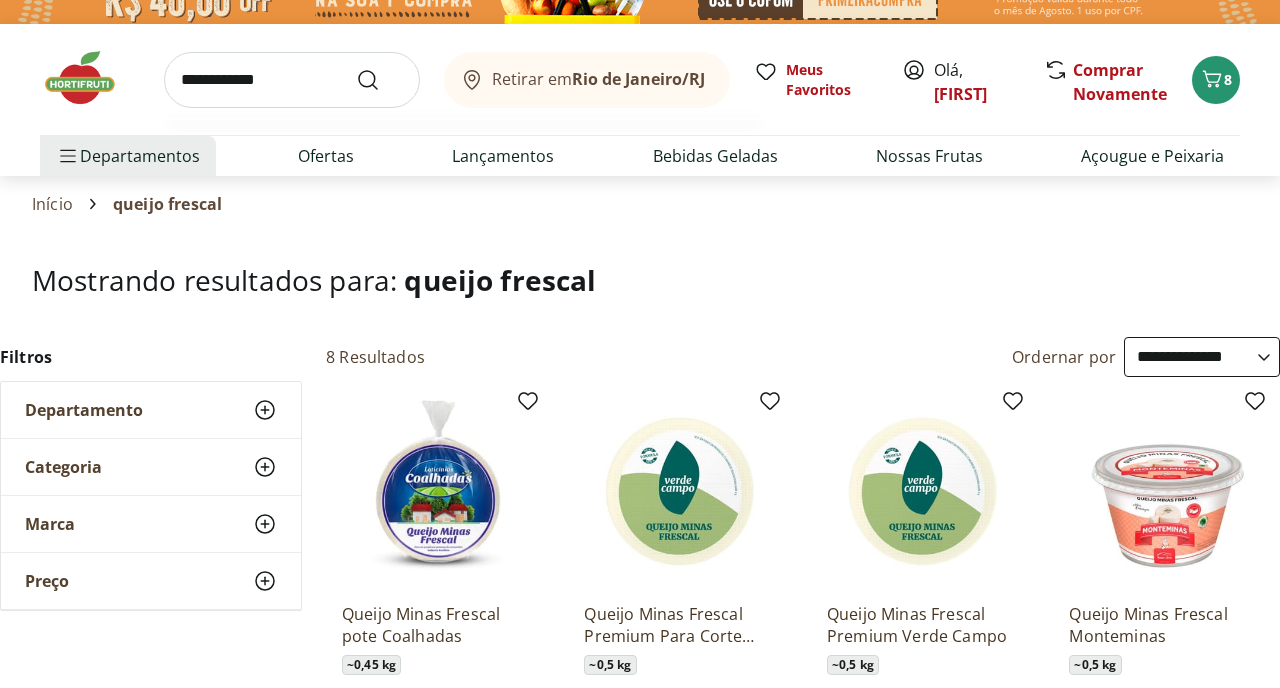 type on "**********" 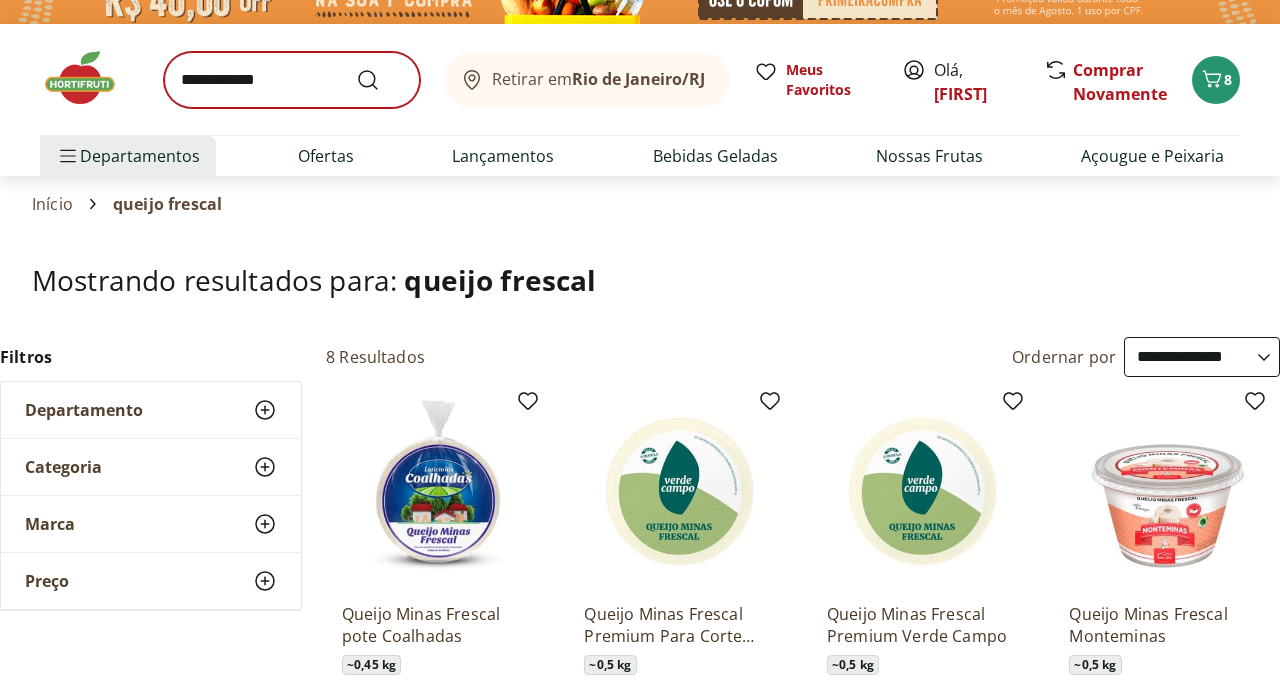 scroll, scrollTop: 0, scrollLeft: 0, axis: both 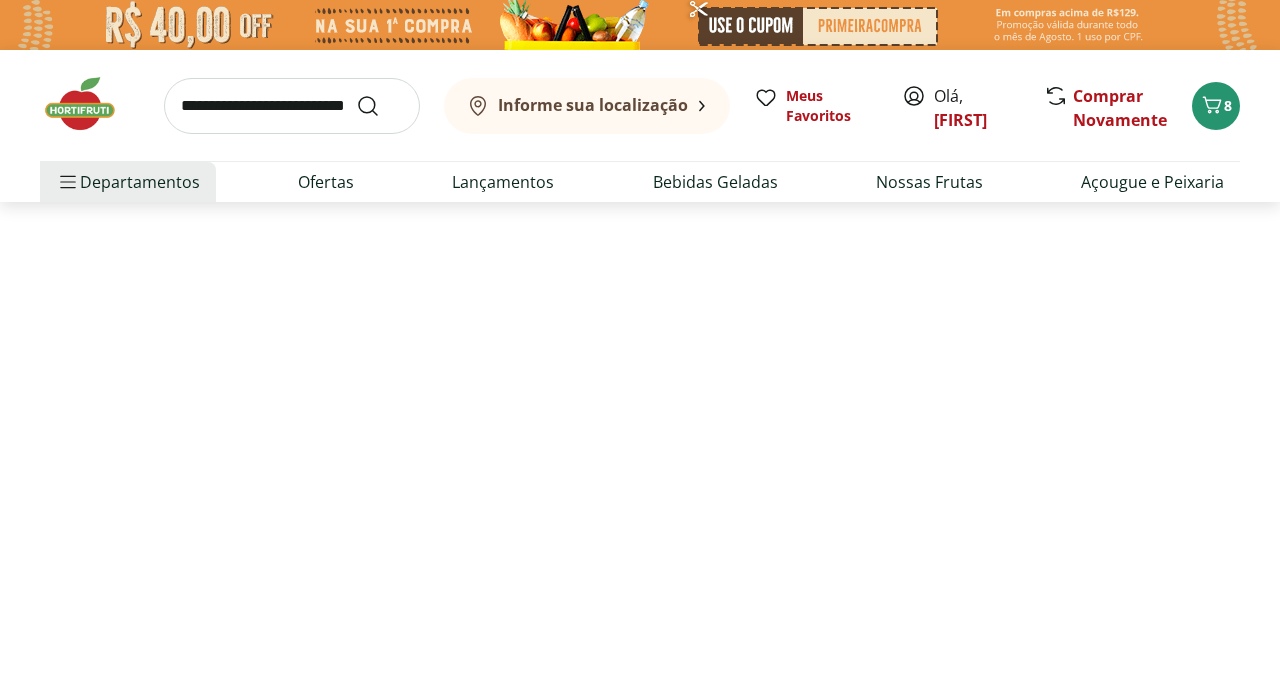 select on "**********" 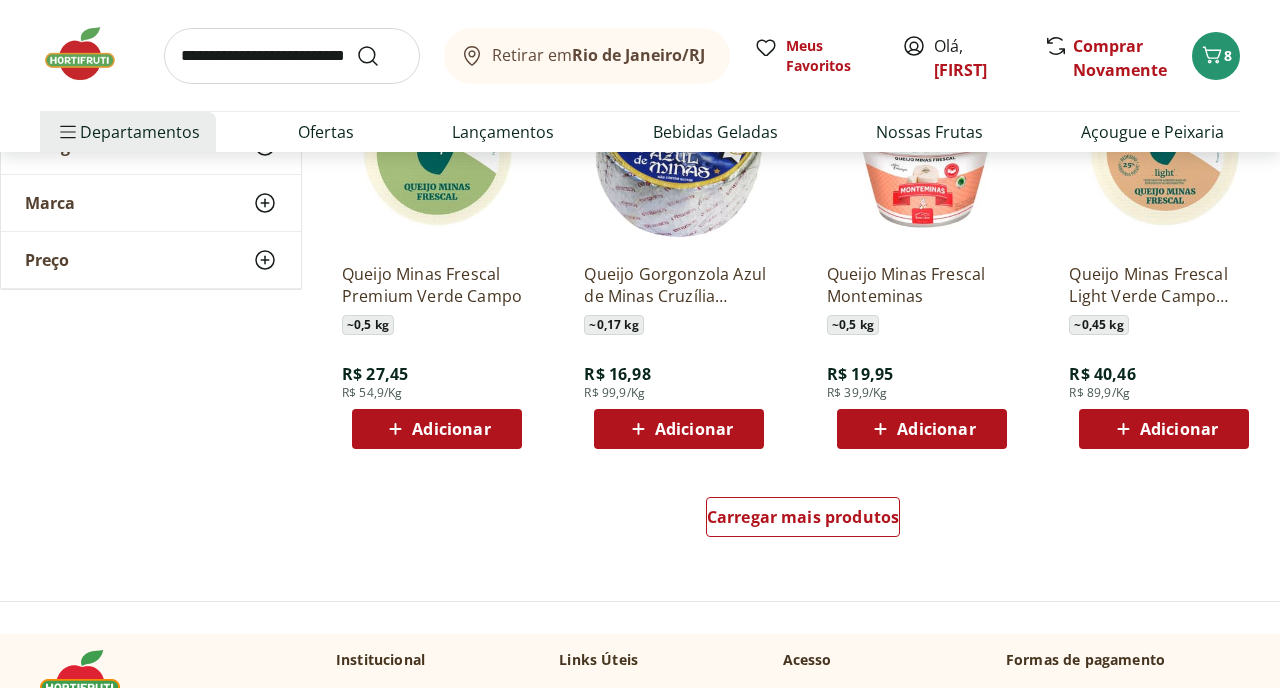 scroll, scrollTop: 1252, scrollLeft: 0, axis: vertical 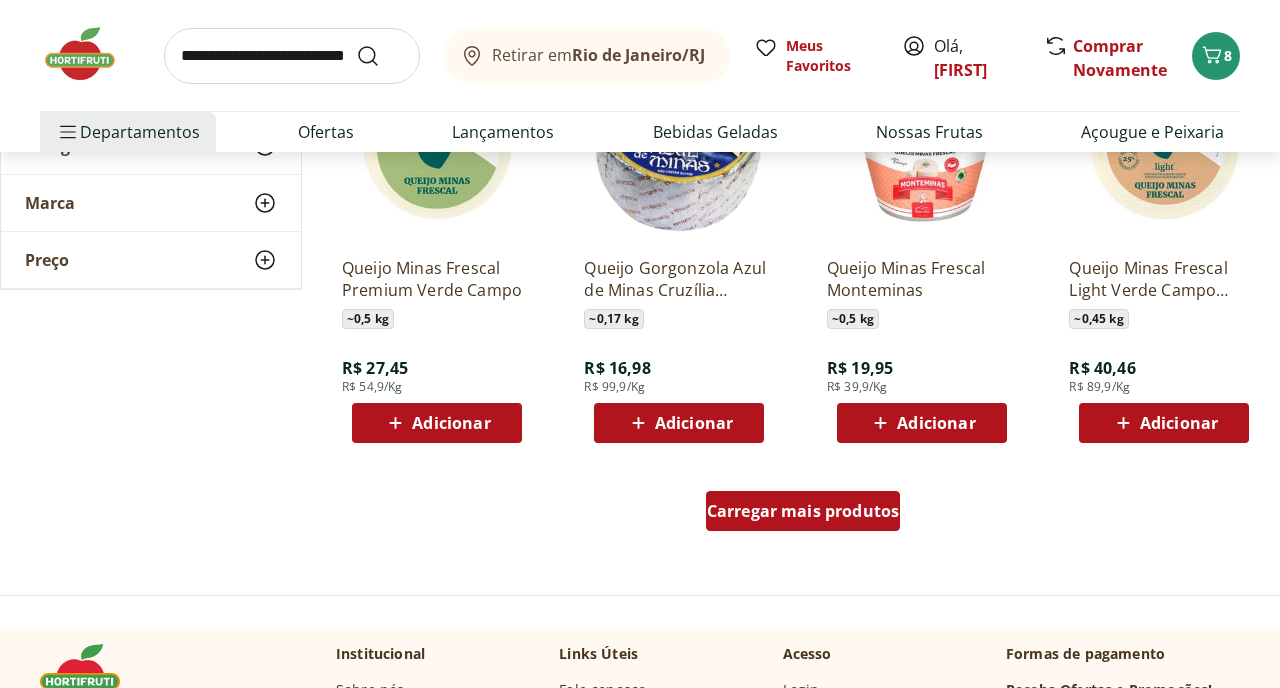 click on "Carregar mais produtos" at bounding box center [803, 511] 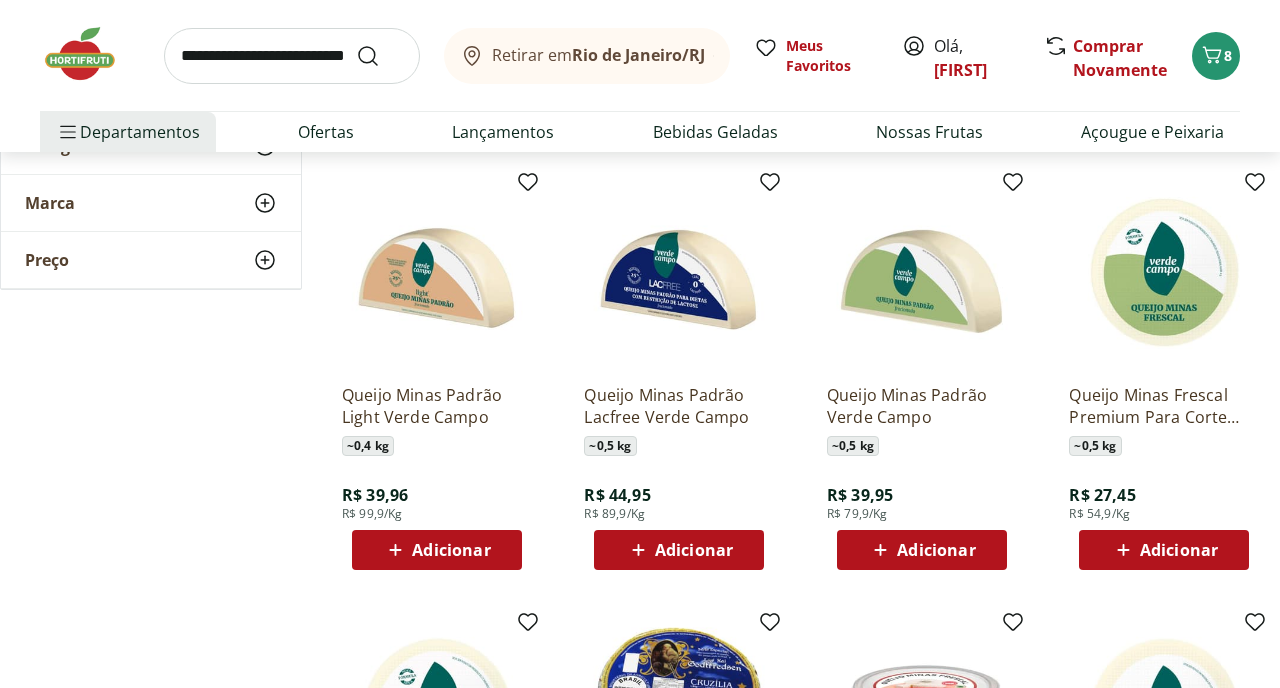 scroll, scrollTop: 688, scrollLeft: 0, axis: vertical 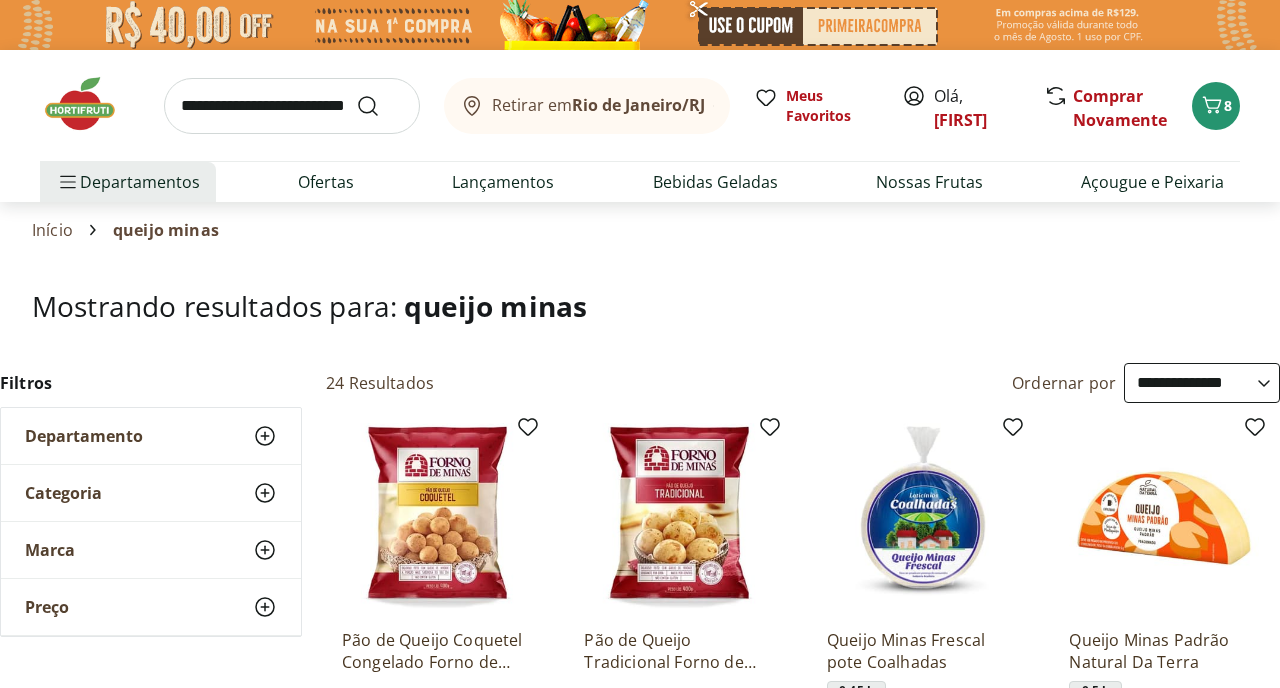 click at bounding box center (90, 104) 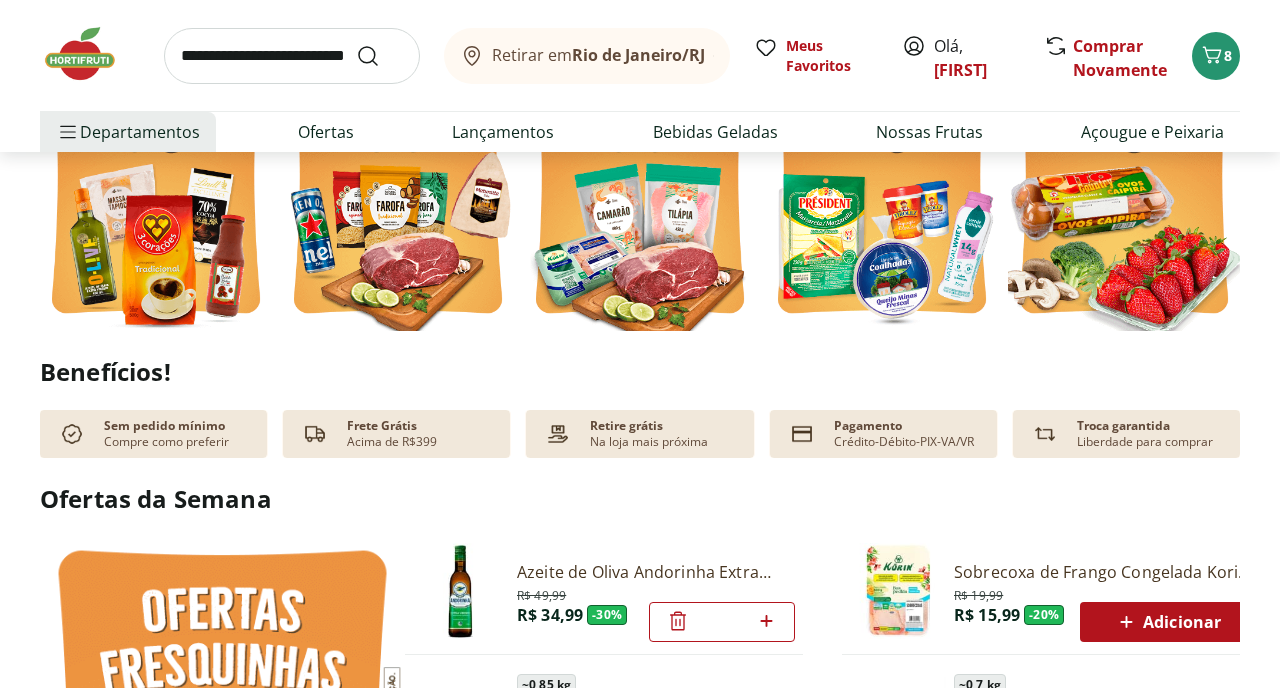 scroll, scrollTop: 649, scrollLeft: 0, axis: vertical 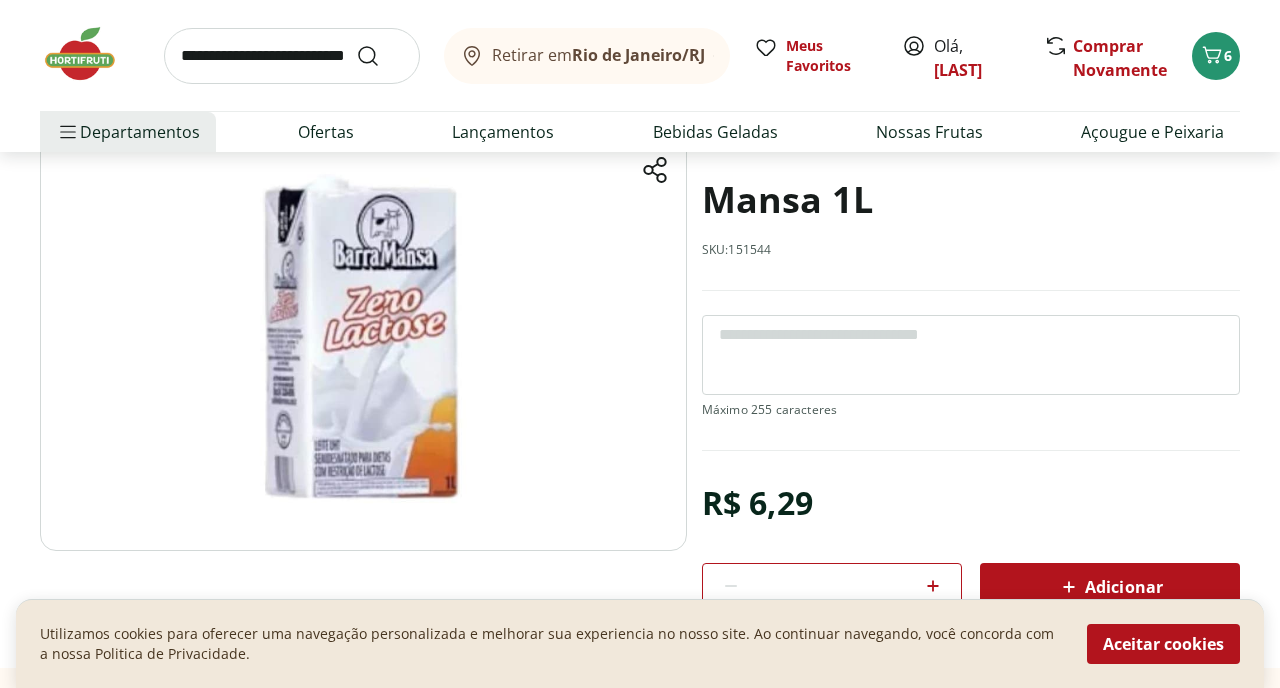 click at bounding box center (363, 324) 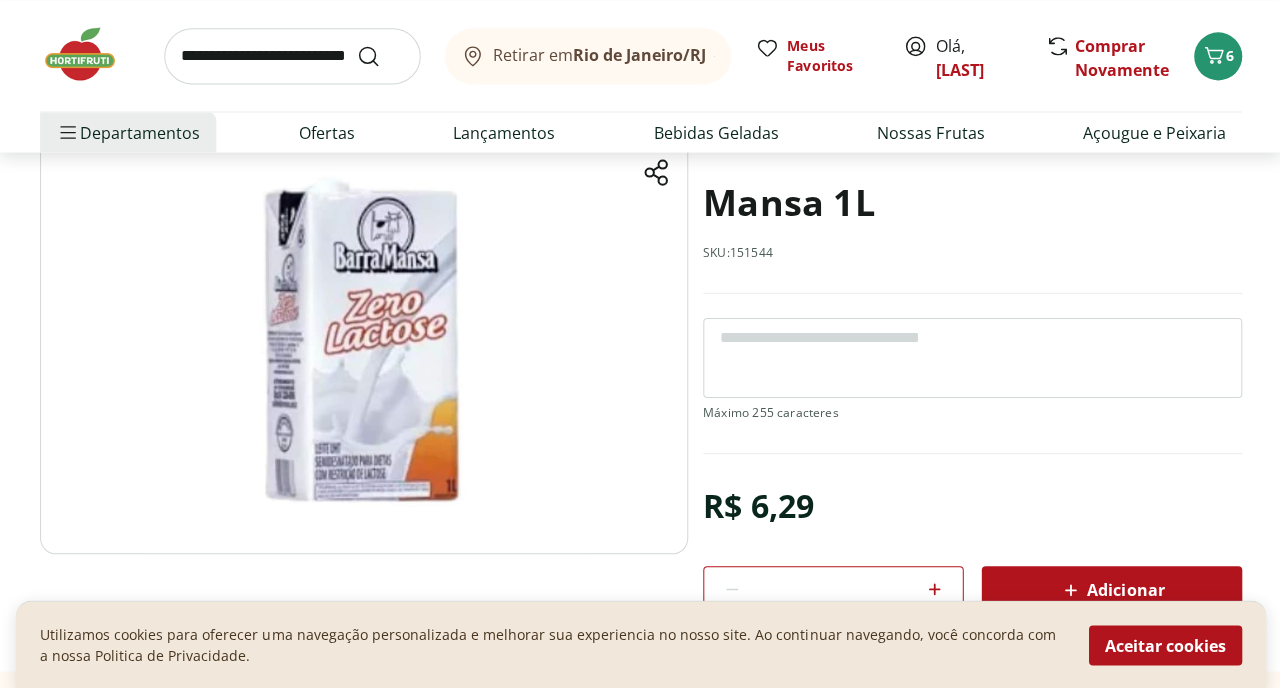scroll, scrollTop: 157, scrollLeft: 0, axis: vertical 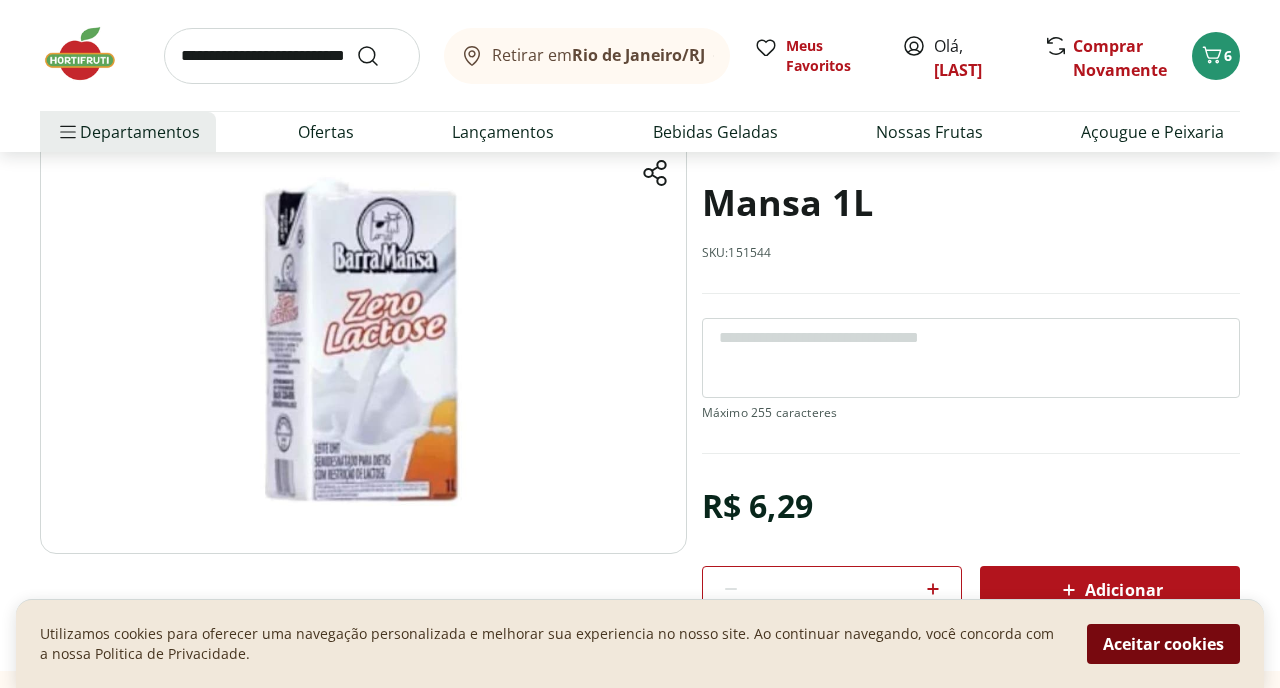 click on "Aceitar cookies" at bounding box center (1163, 644) 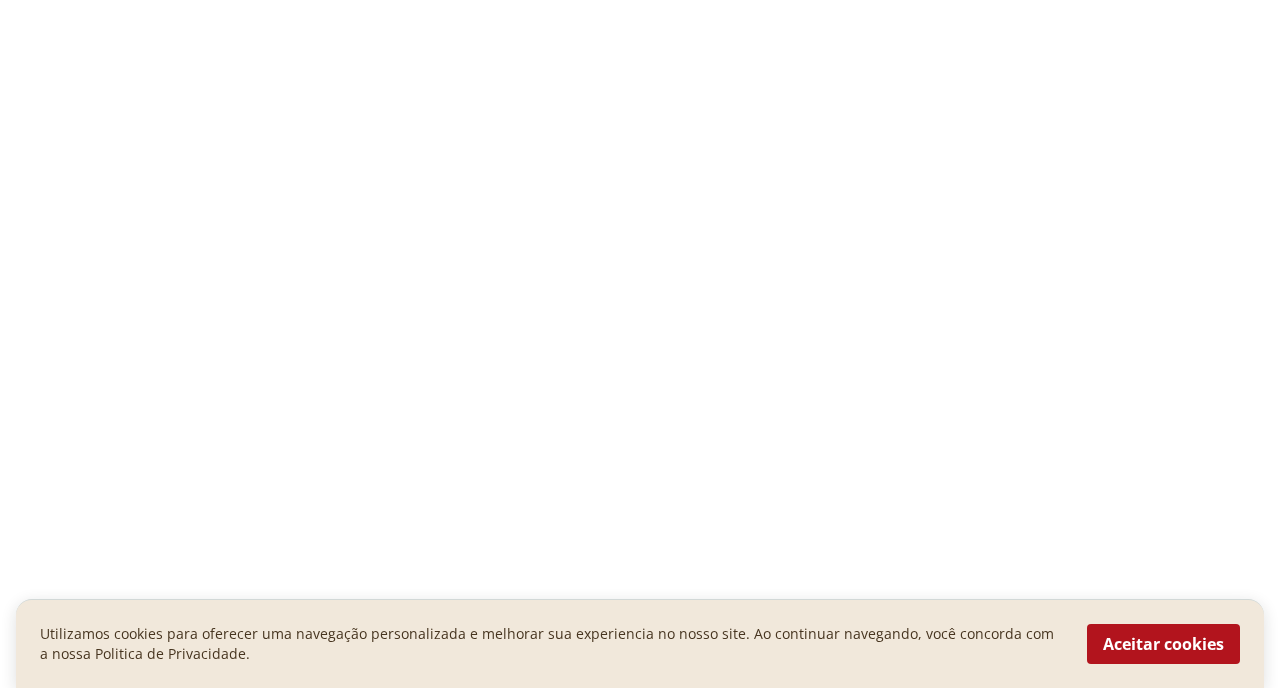 scroll, scrollTop: 0, scrollLeft: 0, axis: both 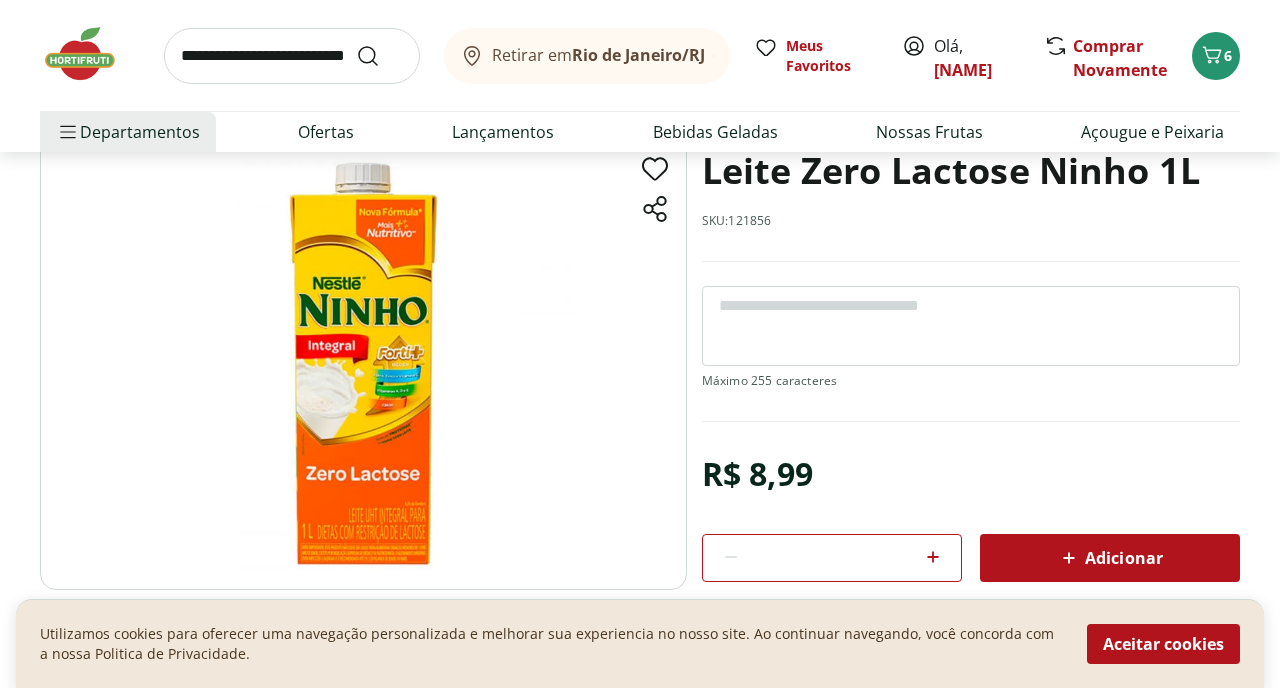 click 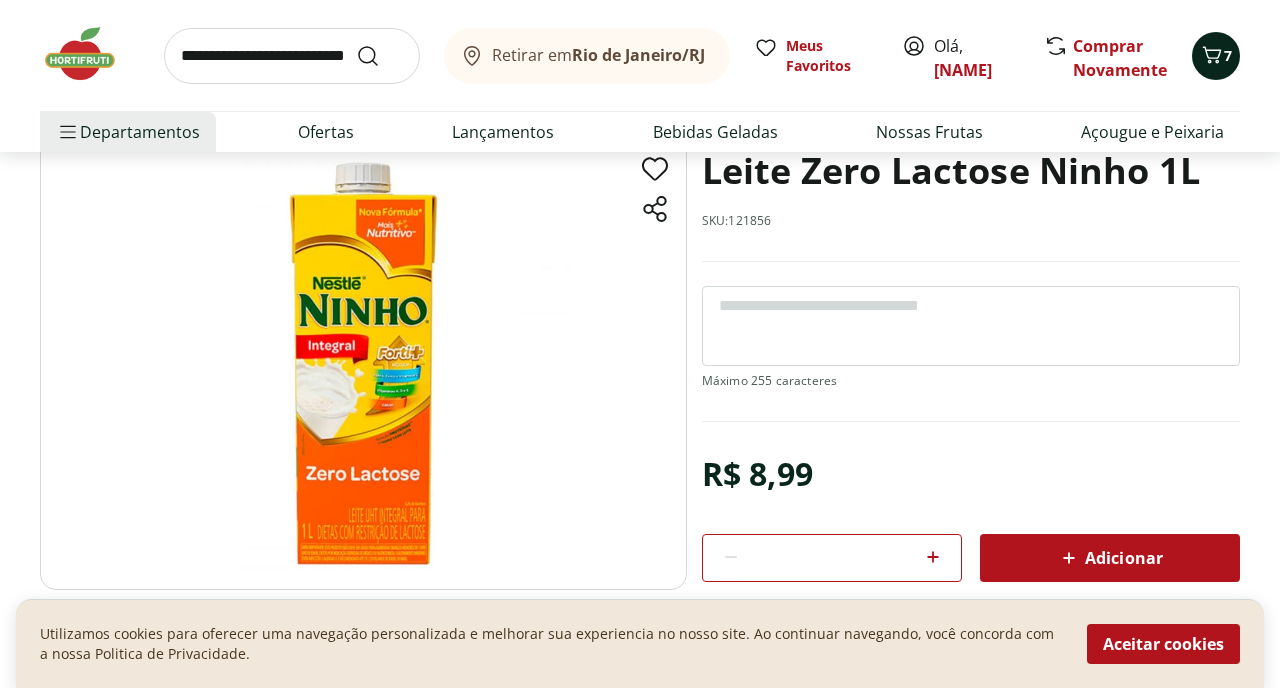 click 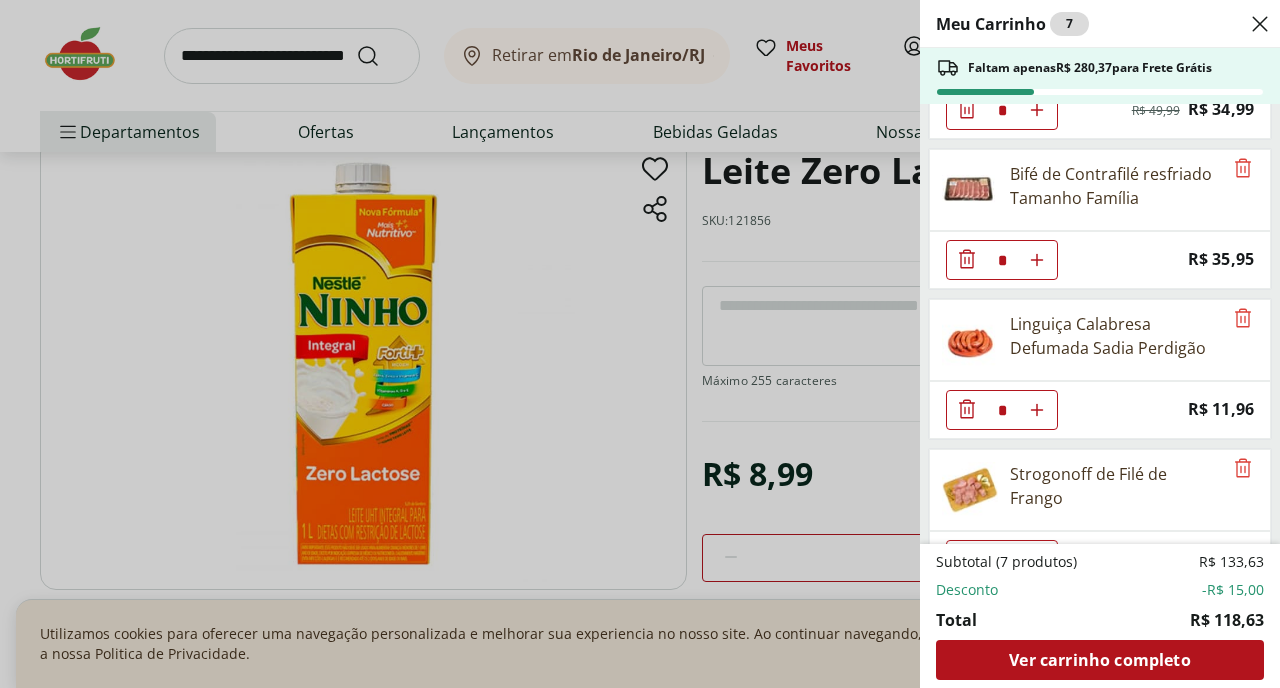 scroll, scrollTop: 0, scrollLeft: 0, axis: both 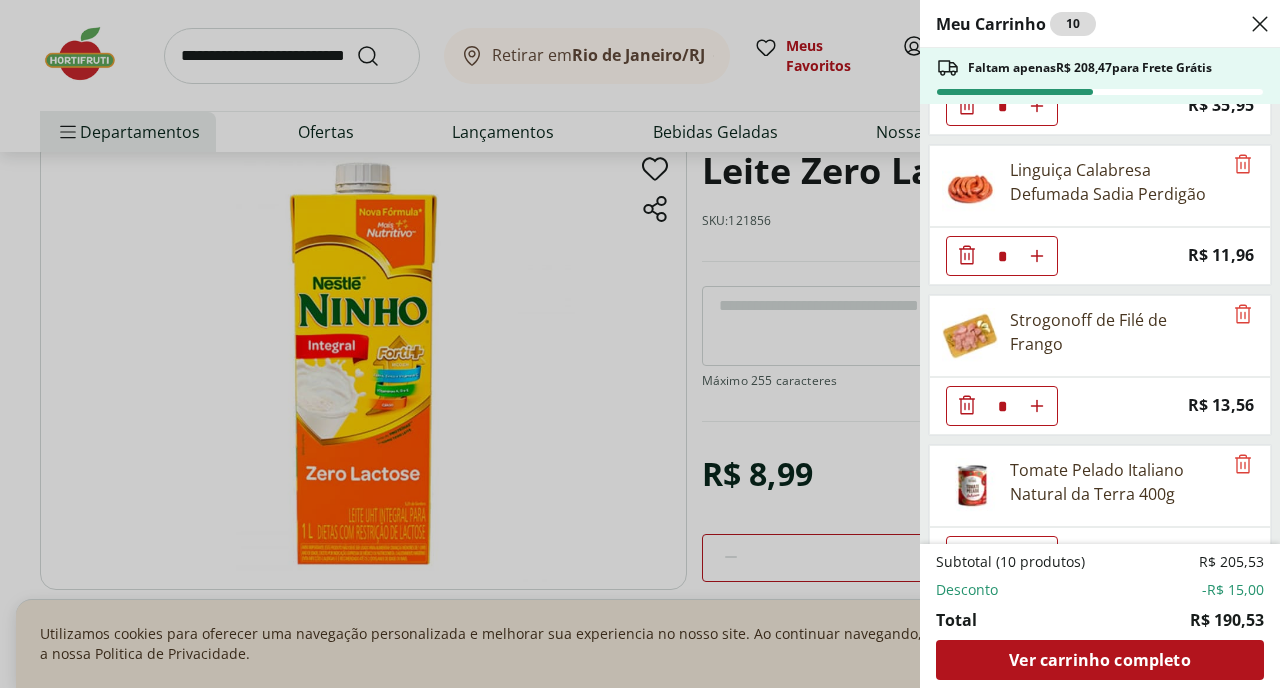 click 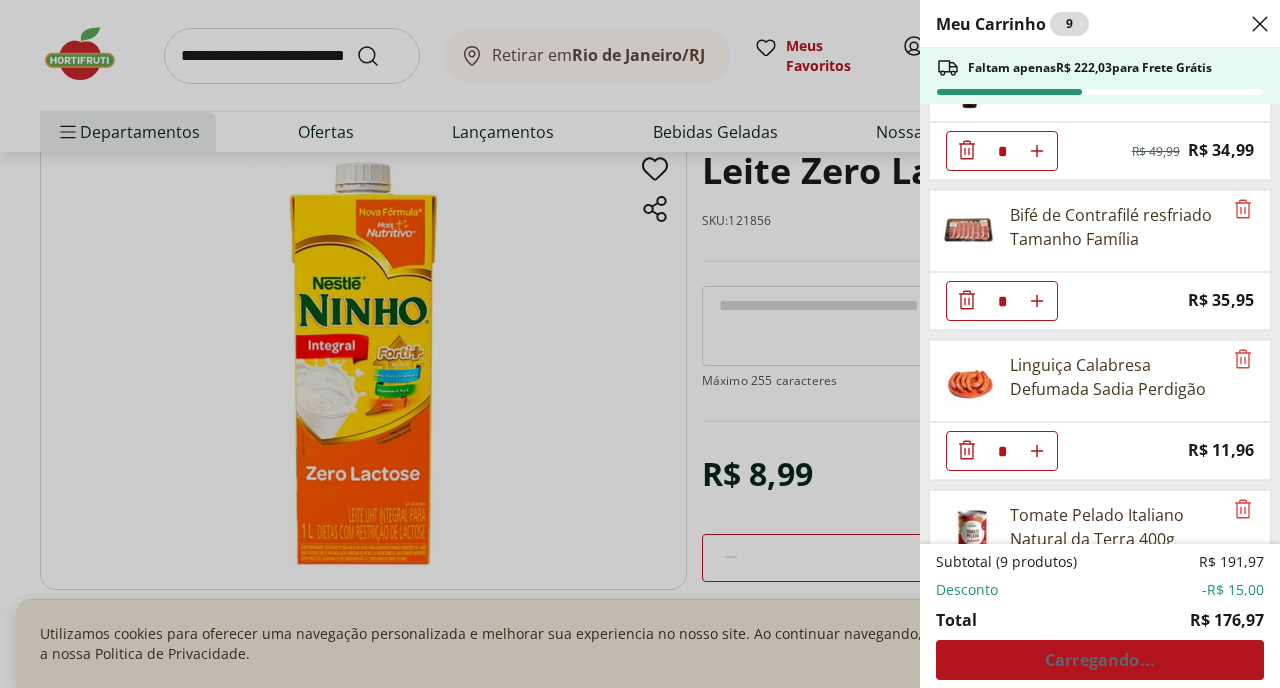 scroll, scrollTop: 65, scrollLeft: 0, axis: vertical 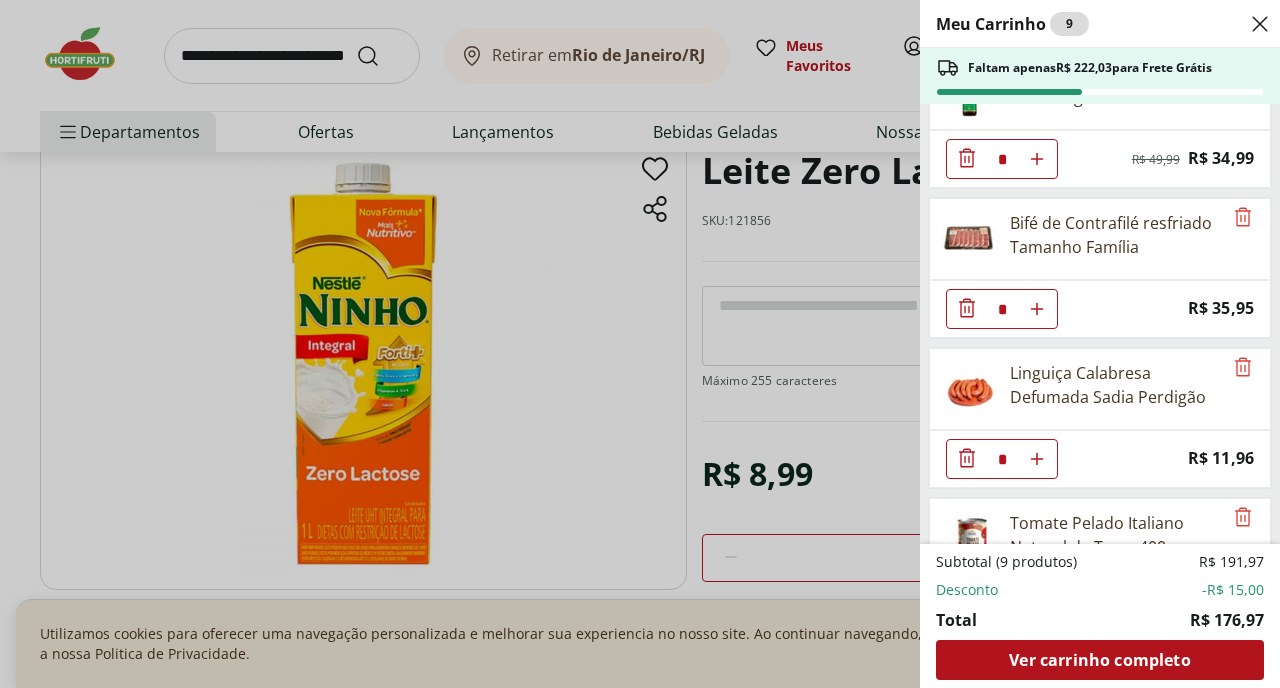 click 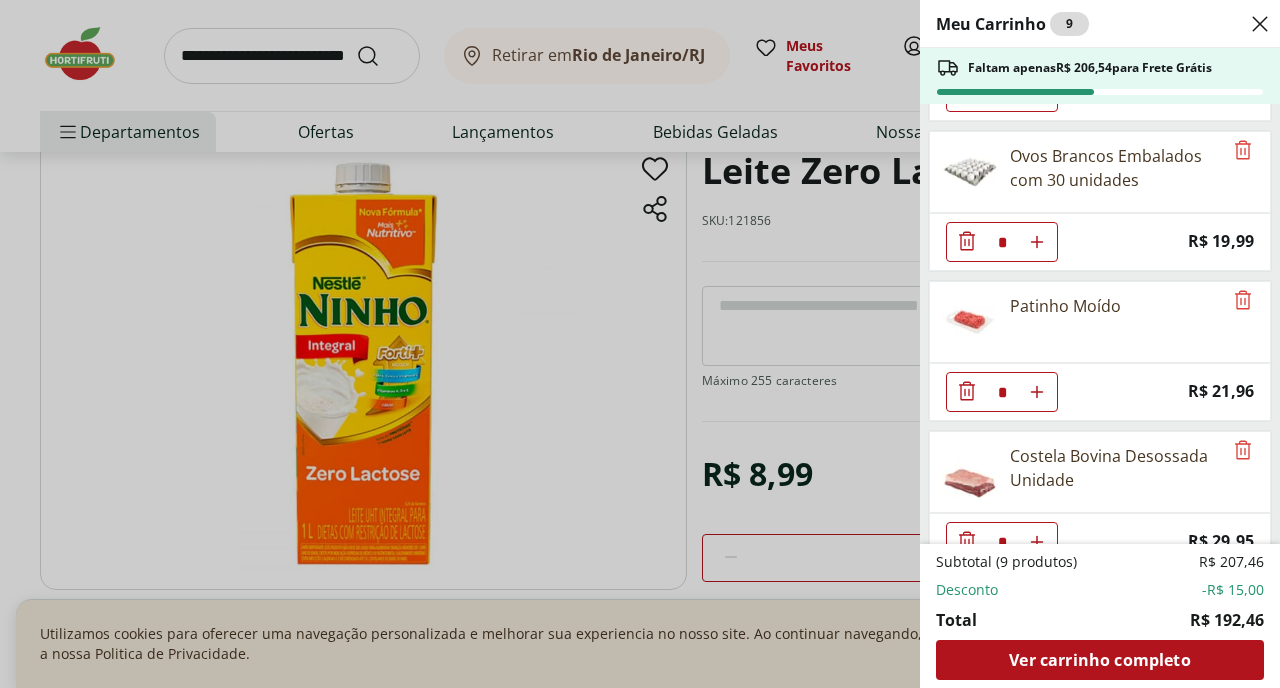 scroll, scrollTop: 725, scrollLeft: 0, axis: vertical 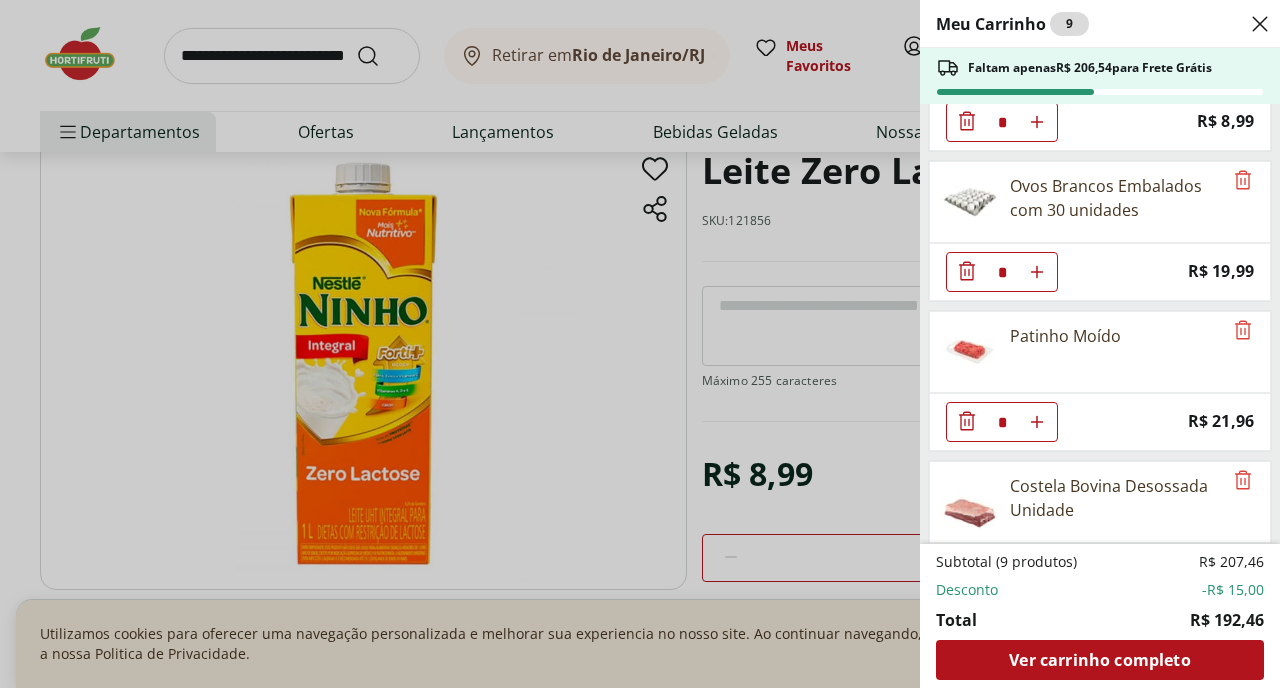 click on "* Price: R$ 21,96" at bounding box center [1100, 422] 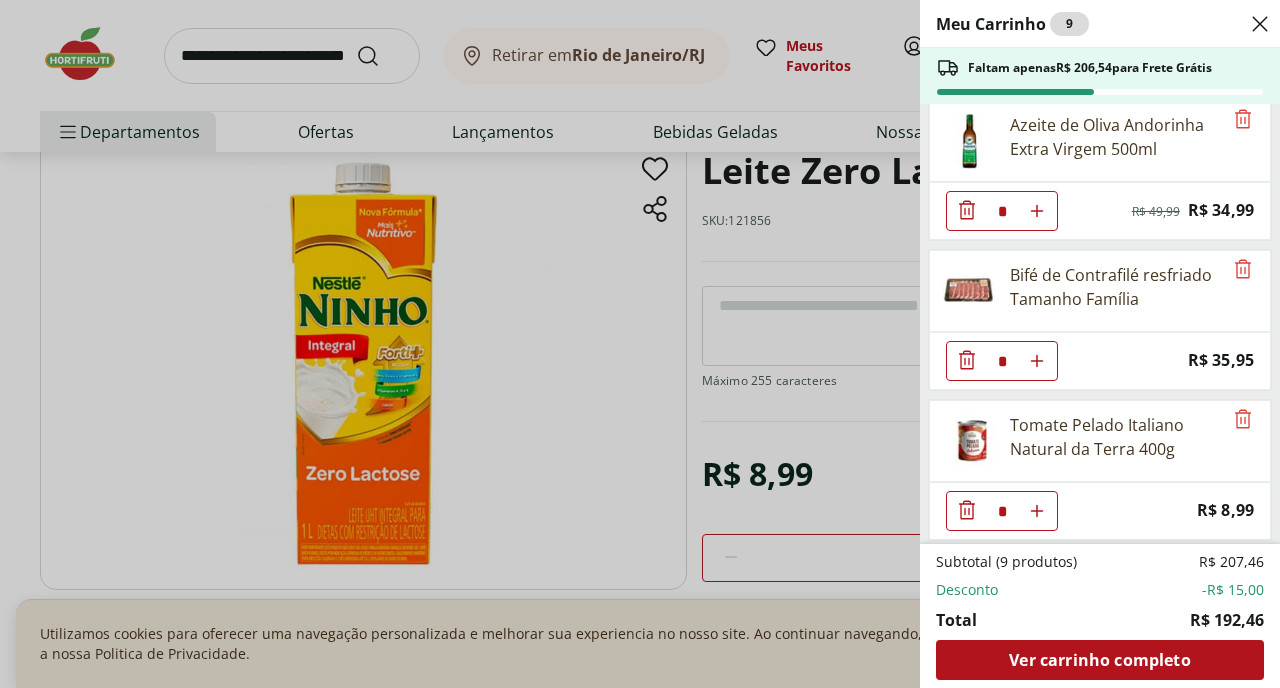 scroll, scrollTop: 0, scrollLeft: 0, axis: both 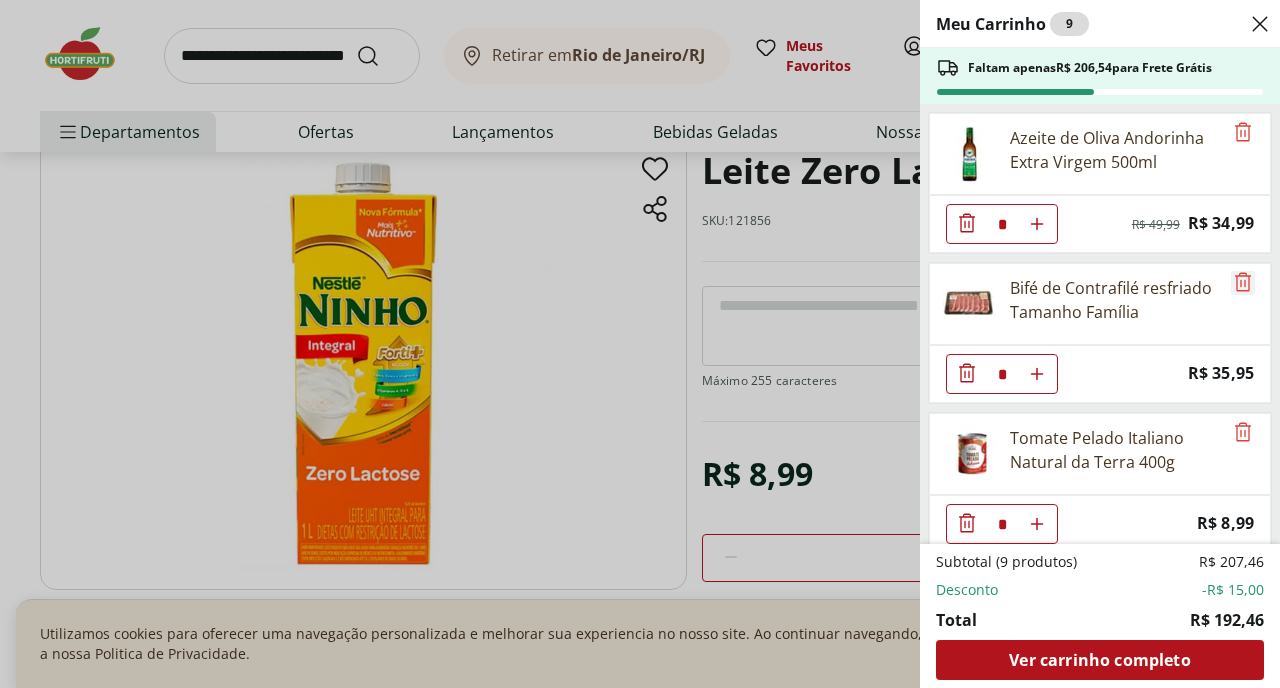 click 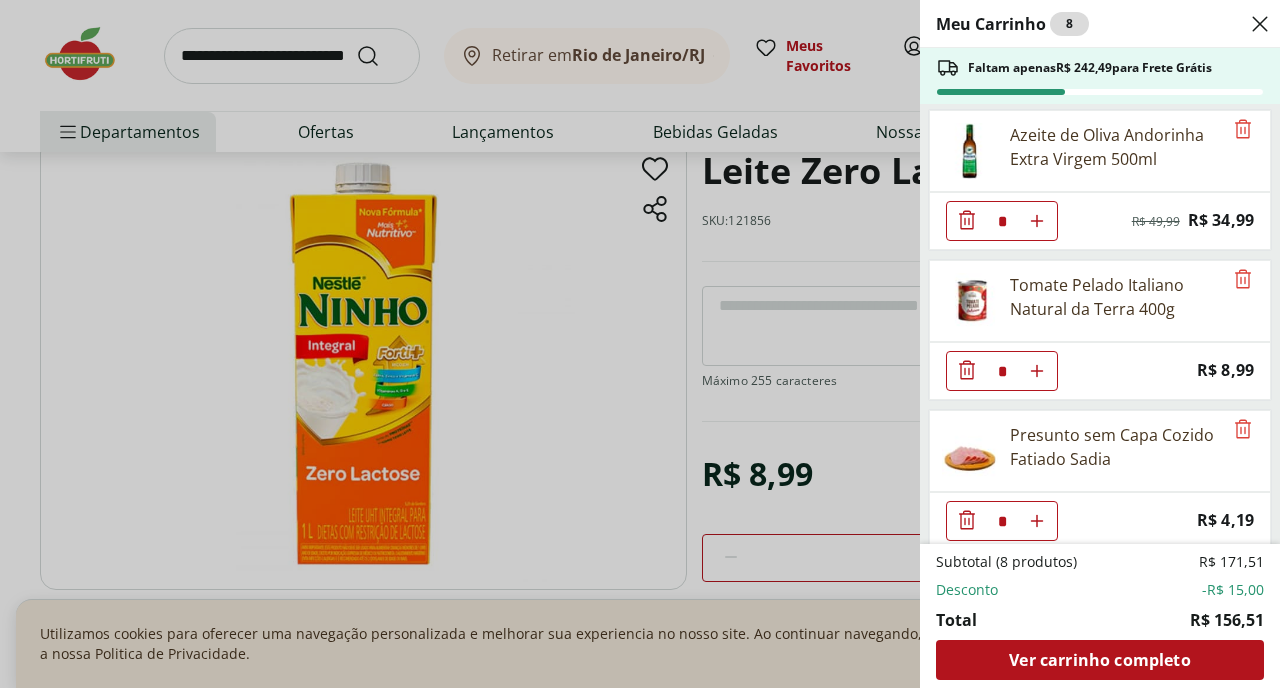 scroll, scrollTop: 0, scrollLeft: 0, axis: both 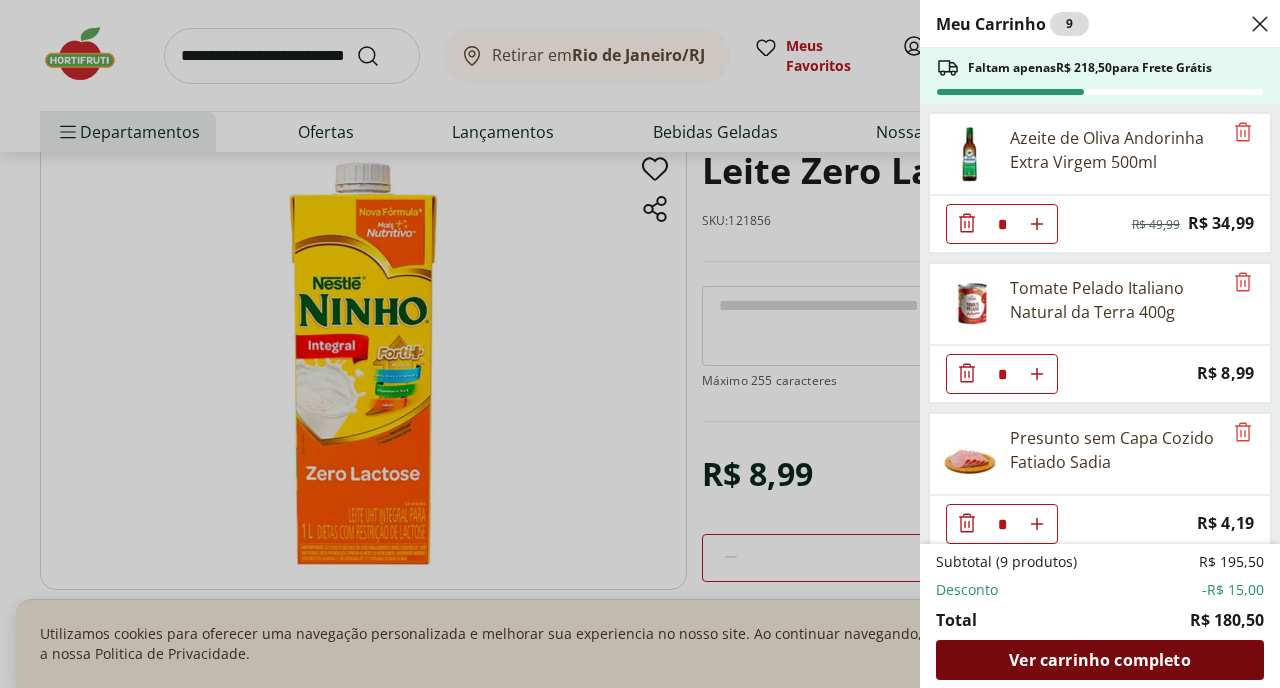 click on "Ver carrinho completo" at bounding box center [1099, 660] 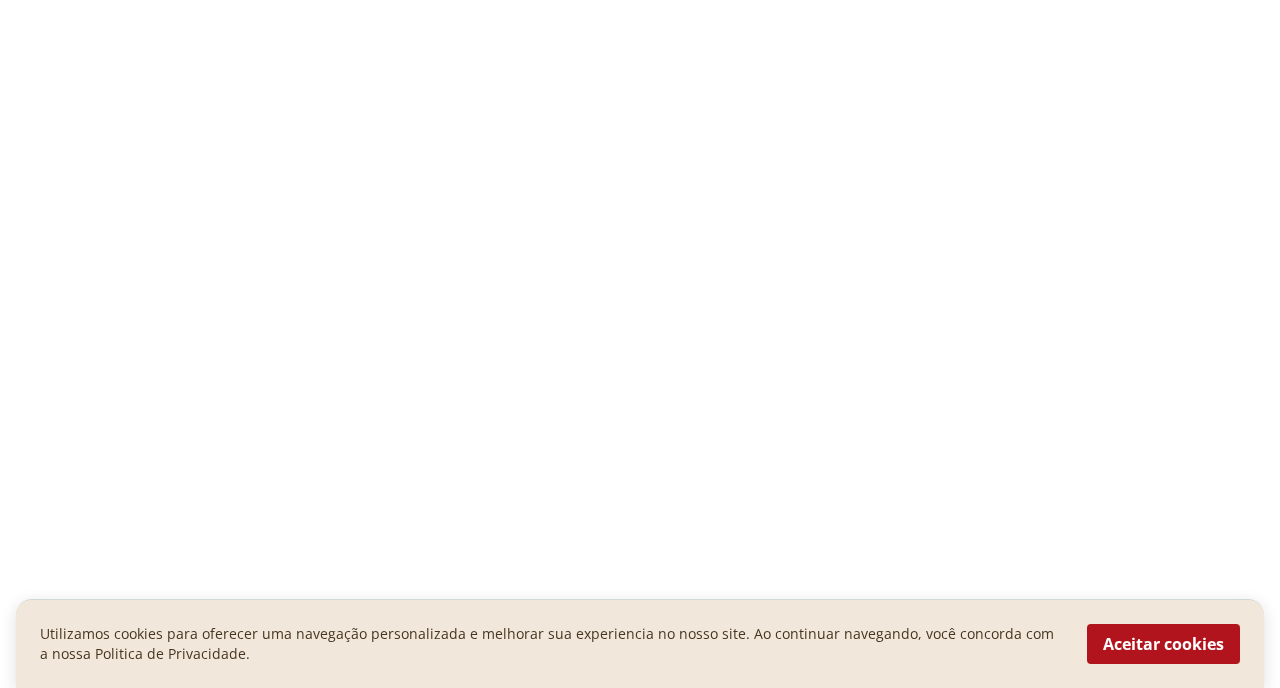 scroll, scrollTop: 0, scrollLeft: 0, axis: both 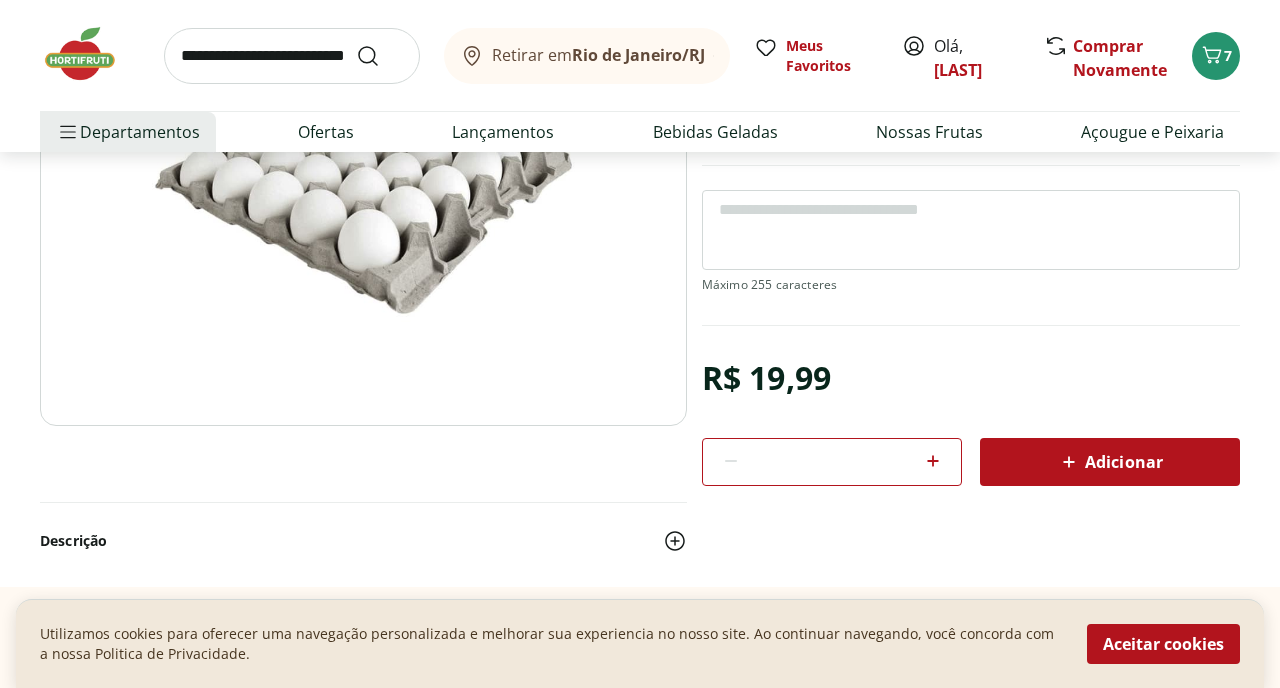 click on "Adicionar" at bounding box center (1110, 462) 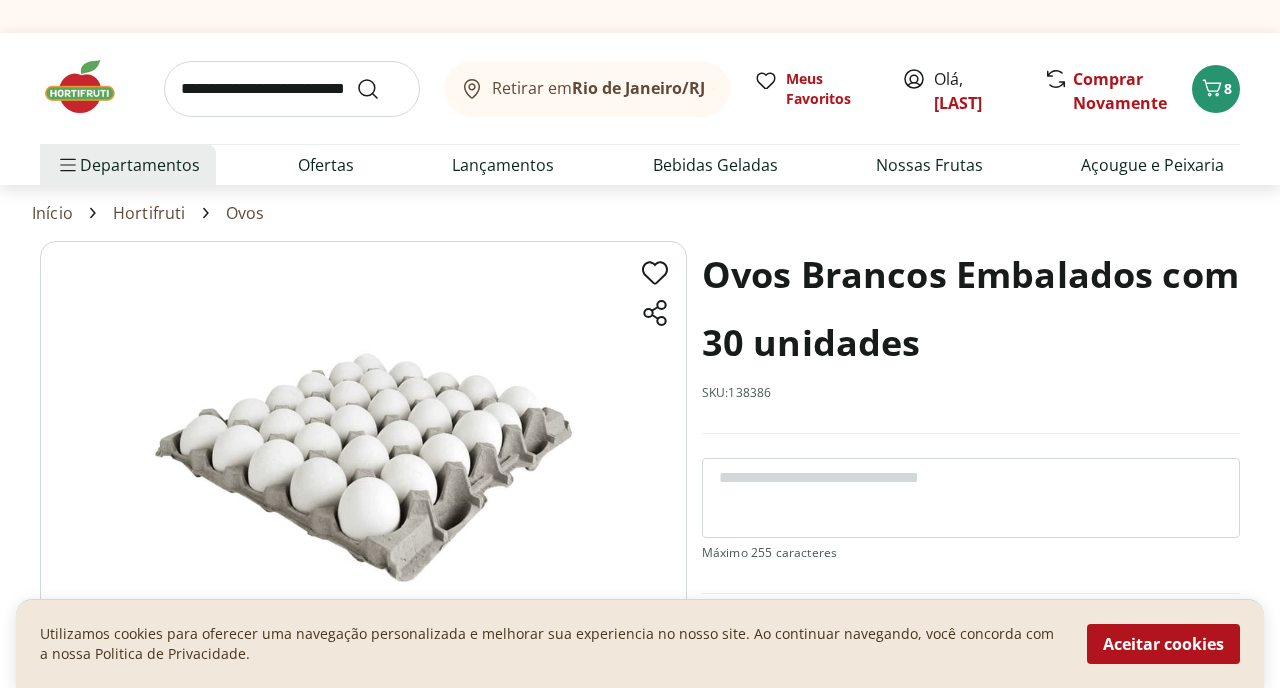 scroll, scrollTop: 0, scrollLeft: 0, axis: both 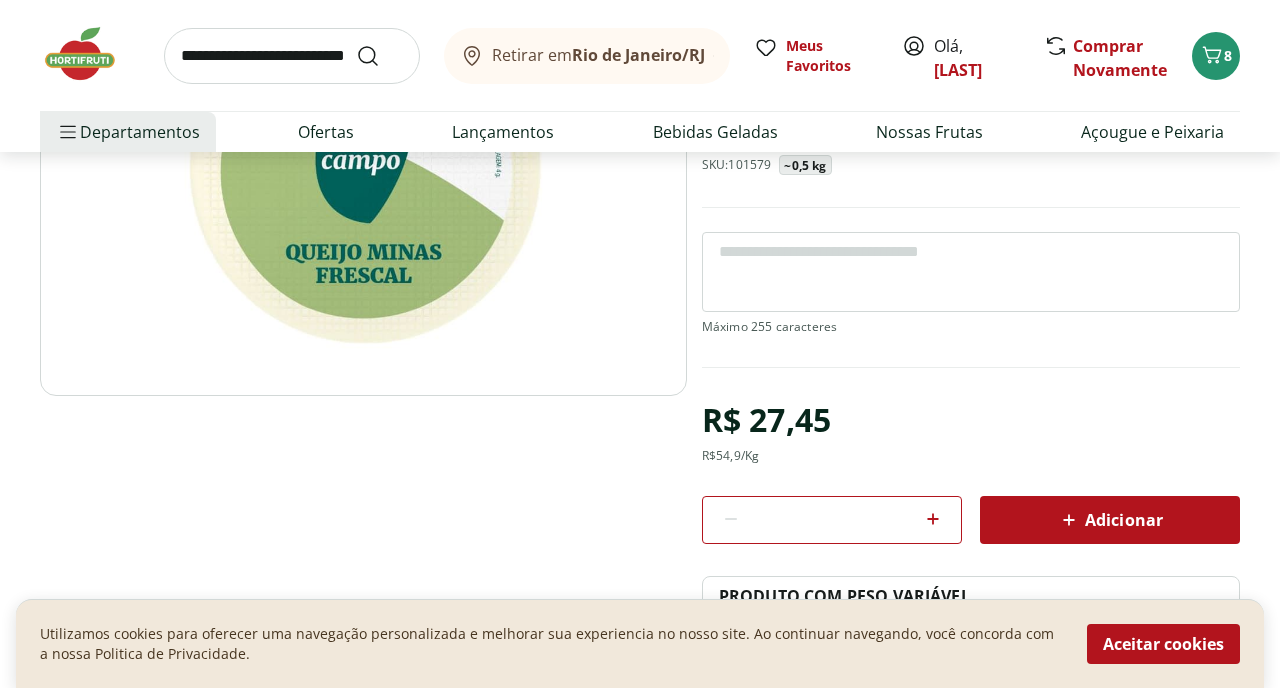 click on "Adicionar" at bounding box center [1110, 520] 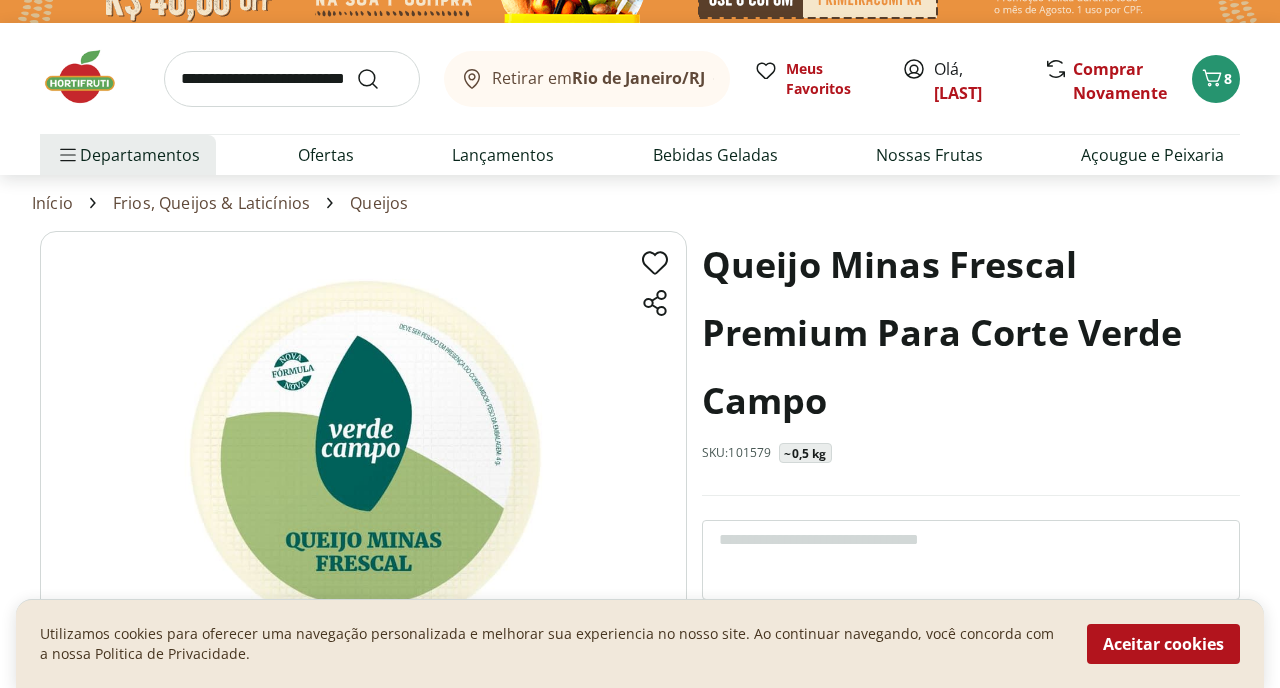 scroll, scrollTop: 0, scrollLeft: 0, axis: both 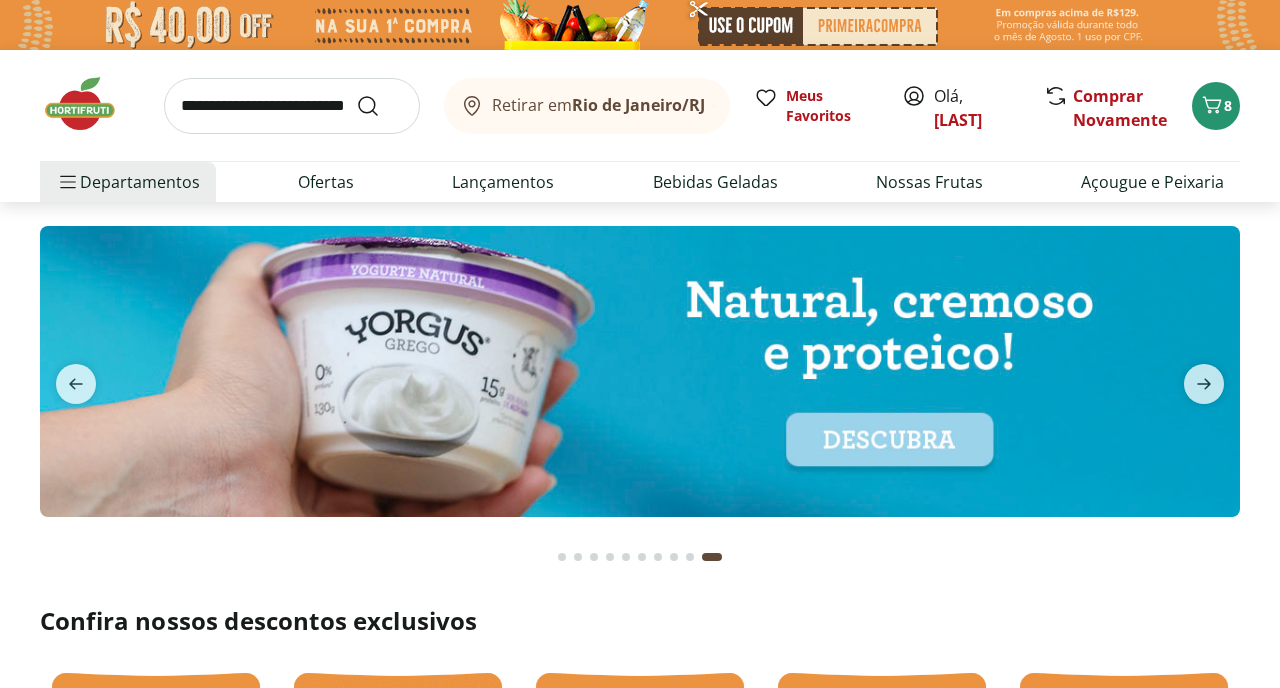 click at bounding box center (292, 106) 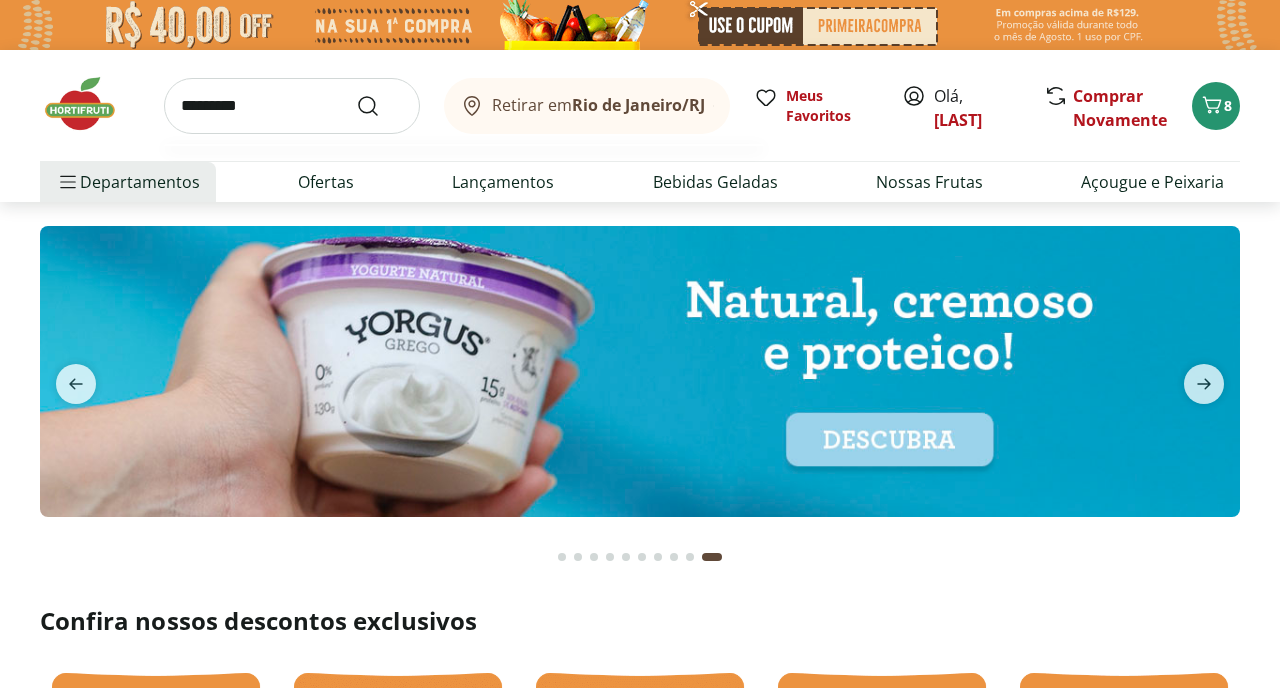 type on "*********" 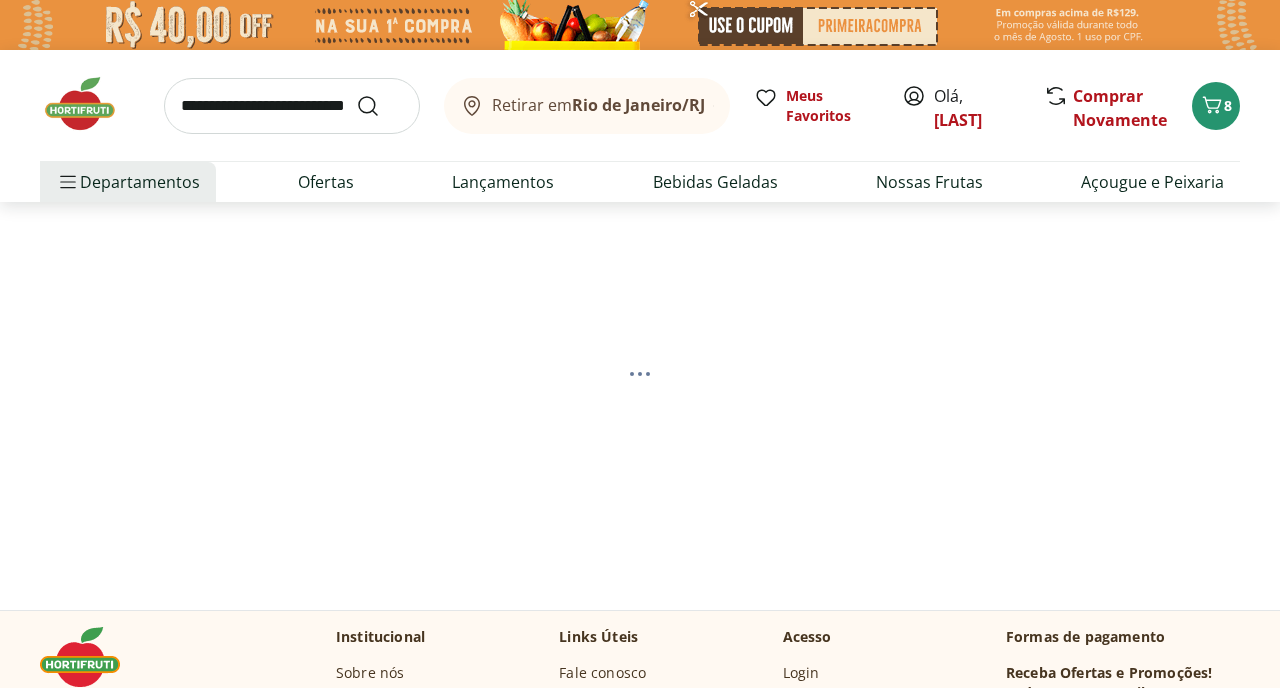 select on "**********" 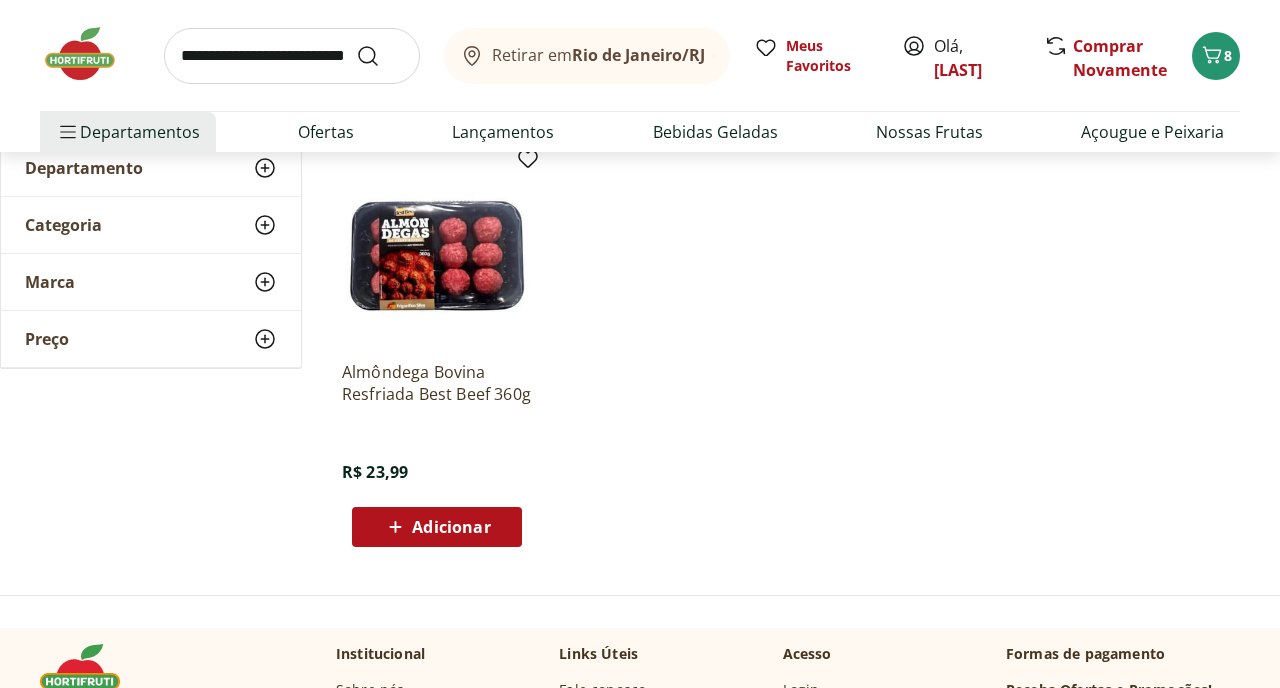 scroll, scrollTop: 275, scrollLeft: 0, axis: vertical 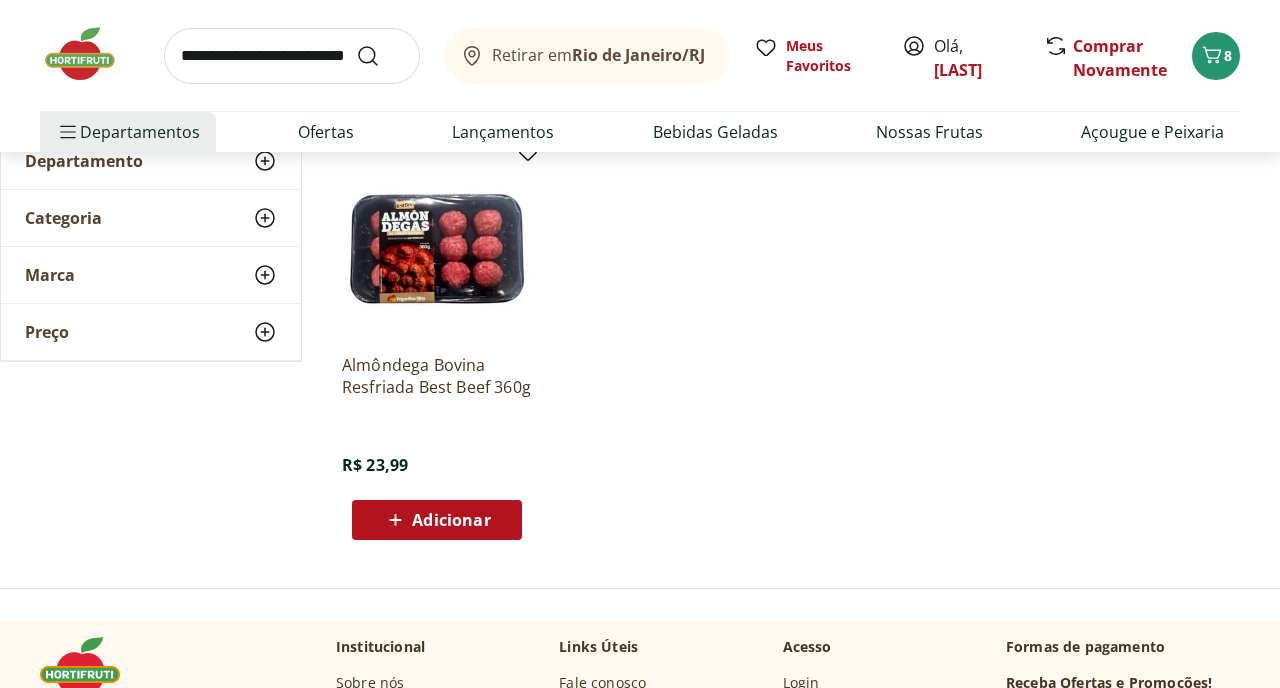 click on "Adicionar" at bounding box center (451, 520) 